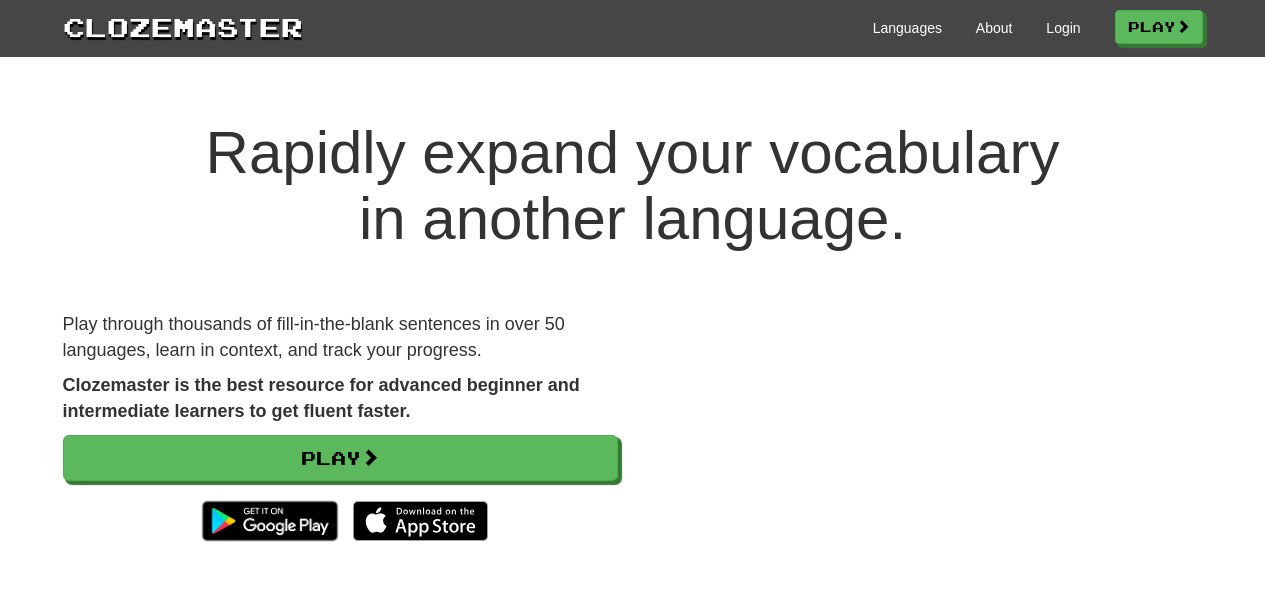 scroll, scrollTop: 0, scrollLeft: 0, axis: both 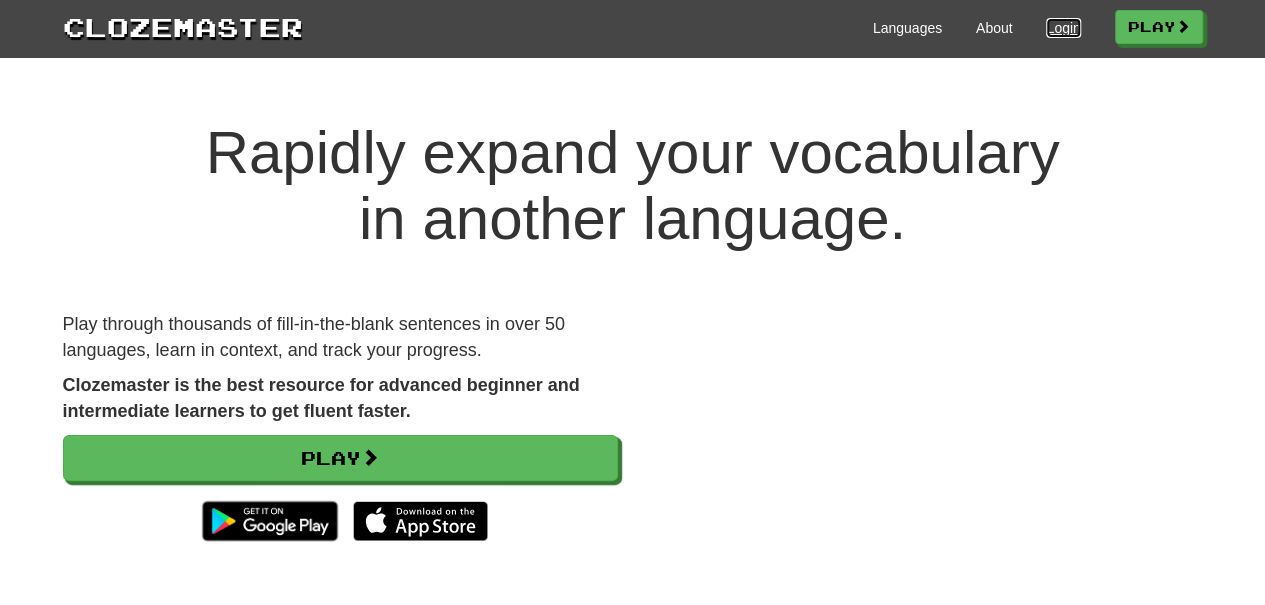 click on "Login" at bounding box center [1063, 28] 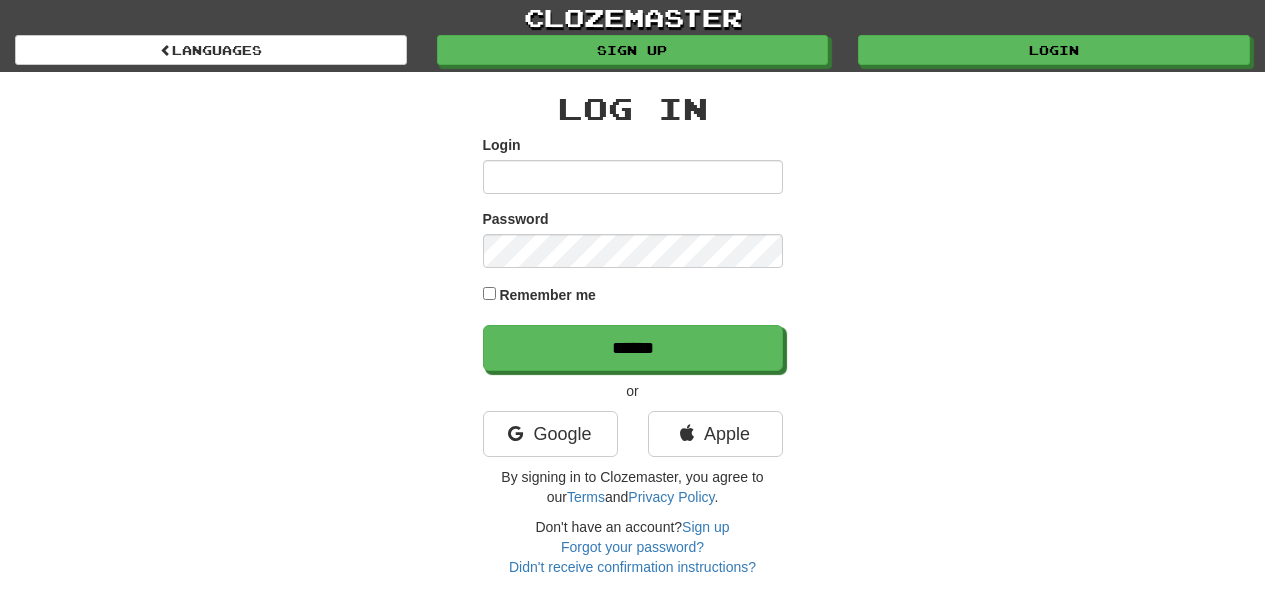 scroll, scrollTop: 0, scrollLeft: 0, axis: both 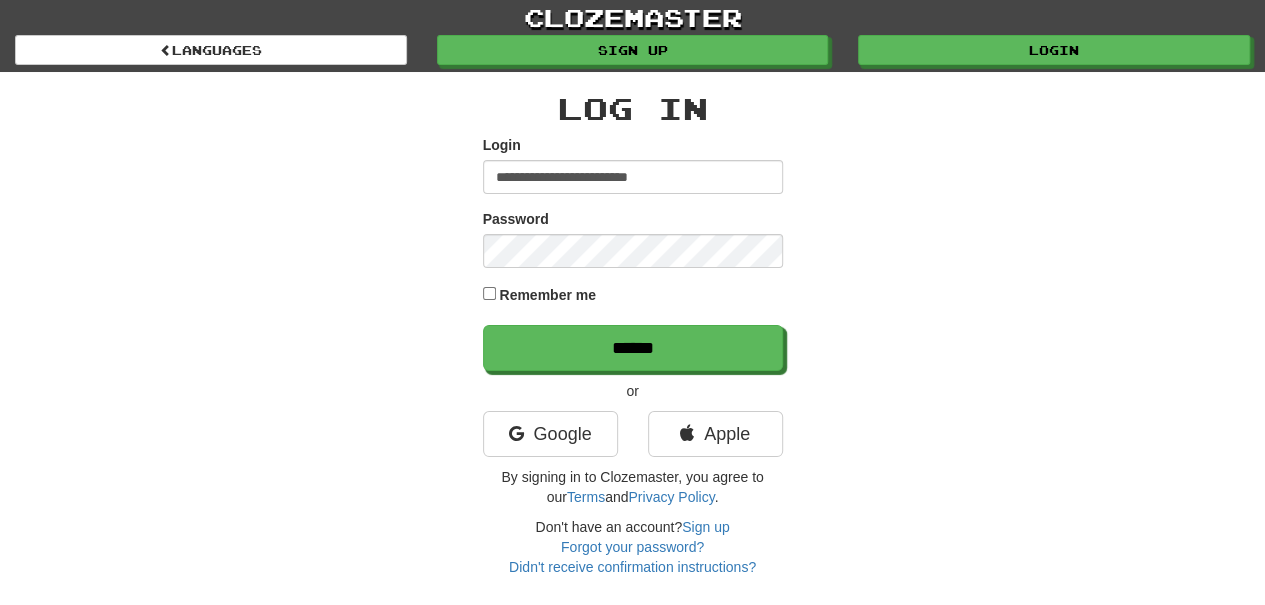type on "**********" 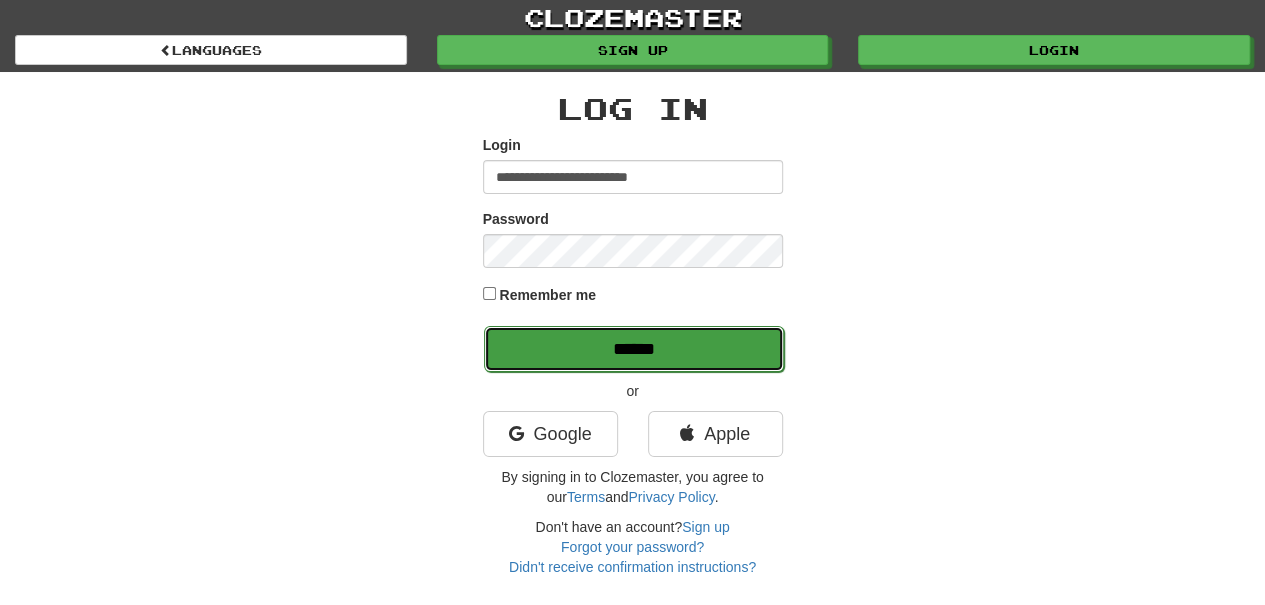 click on "******" at bounding box center (634, 349) 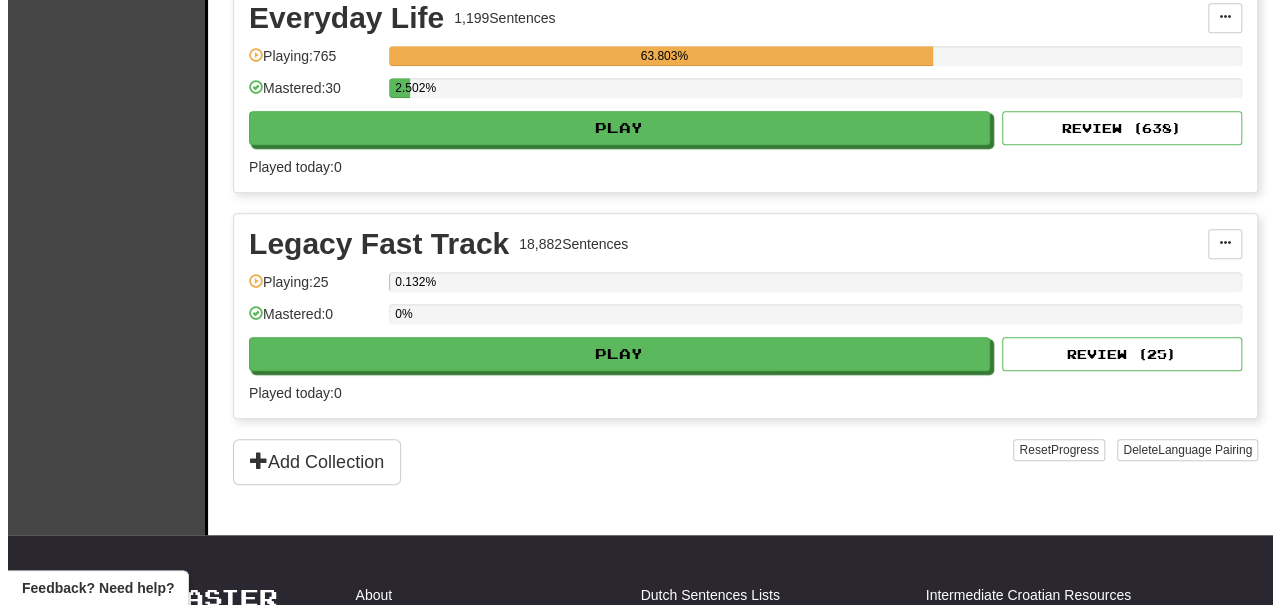 scroll, scrollTop: 600, scrollLeft: 0, axis: vertical 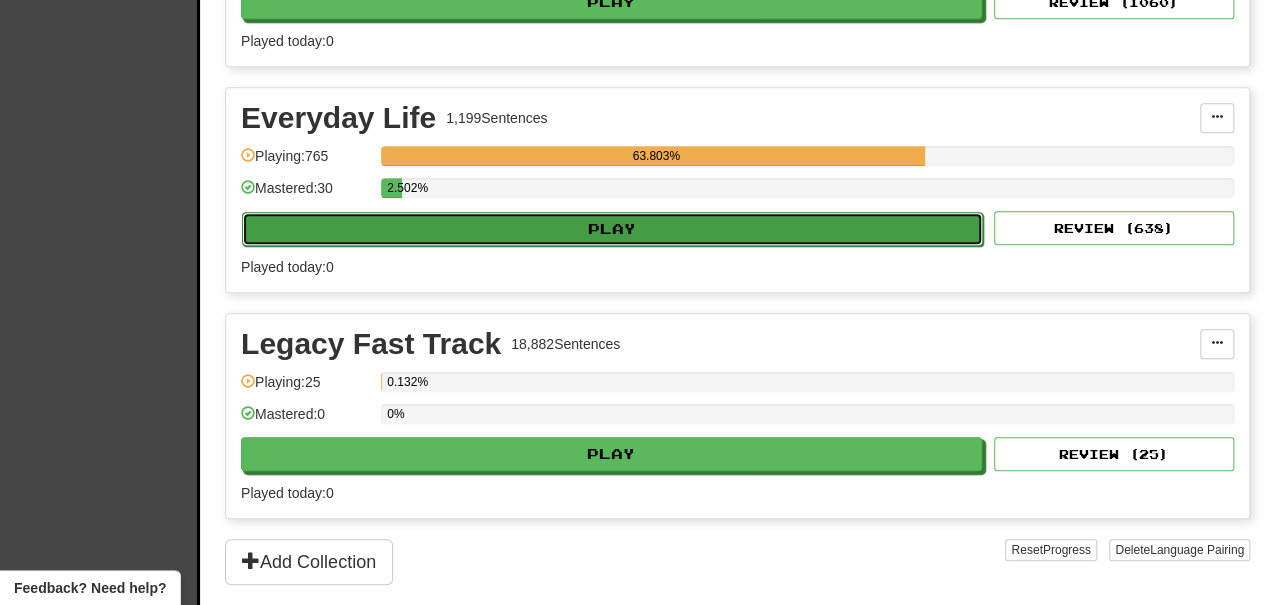 click on "Play" at bounding box center (612, 229) 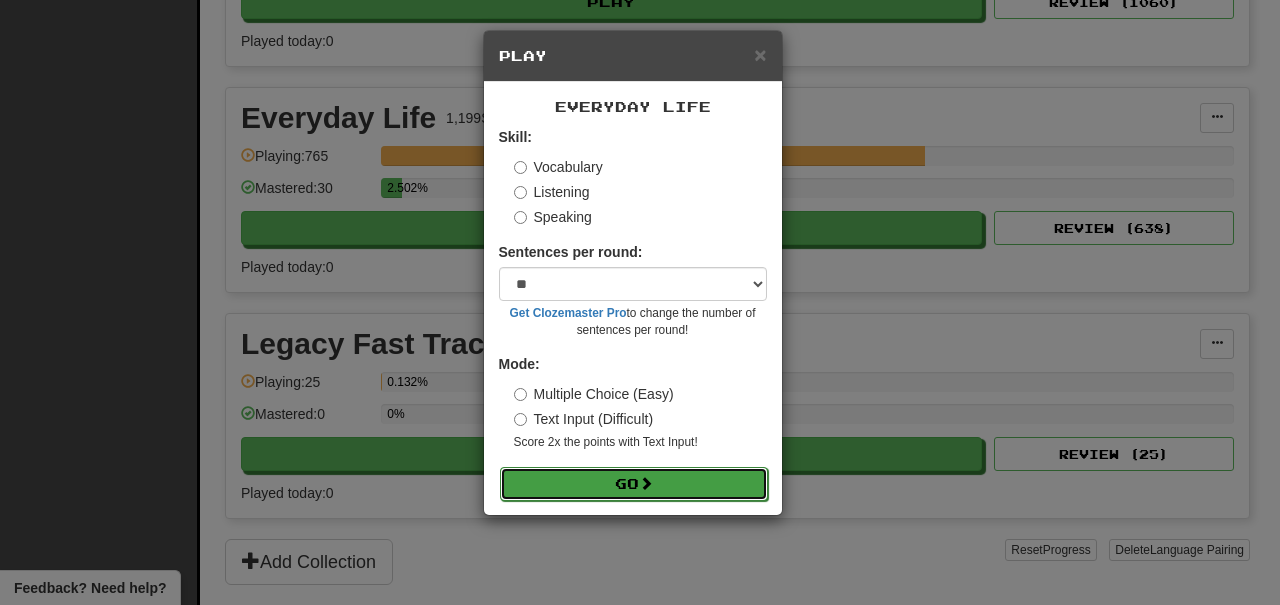 click on "Go" at bounding box center [634, 484] 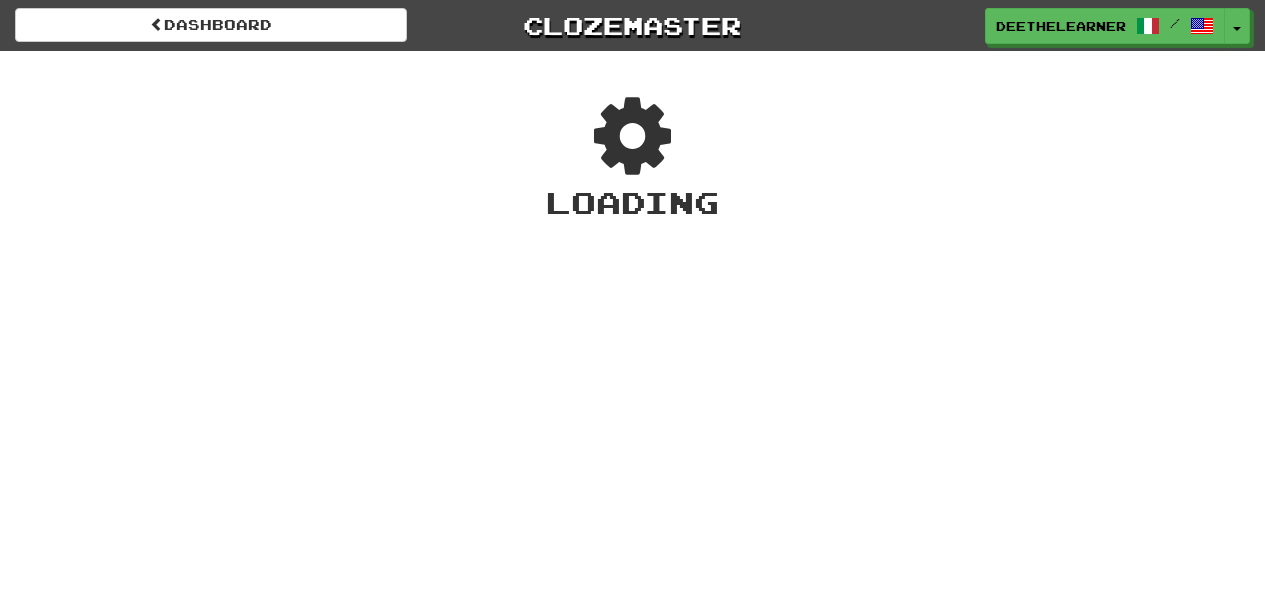 scroll, scrollTop: 0, scrollLeft: 0, axis: both 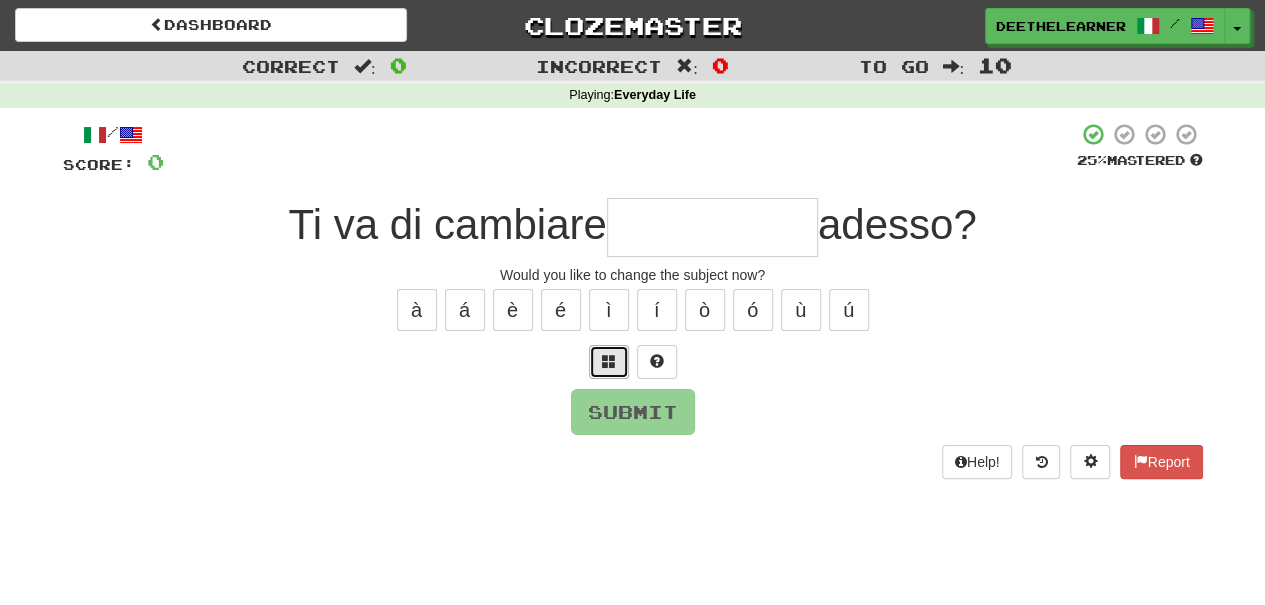 click at bounding box center (609, 362) 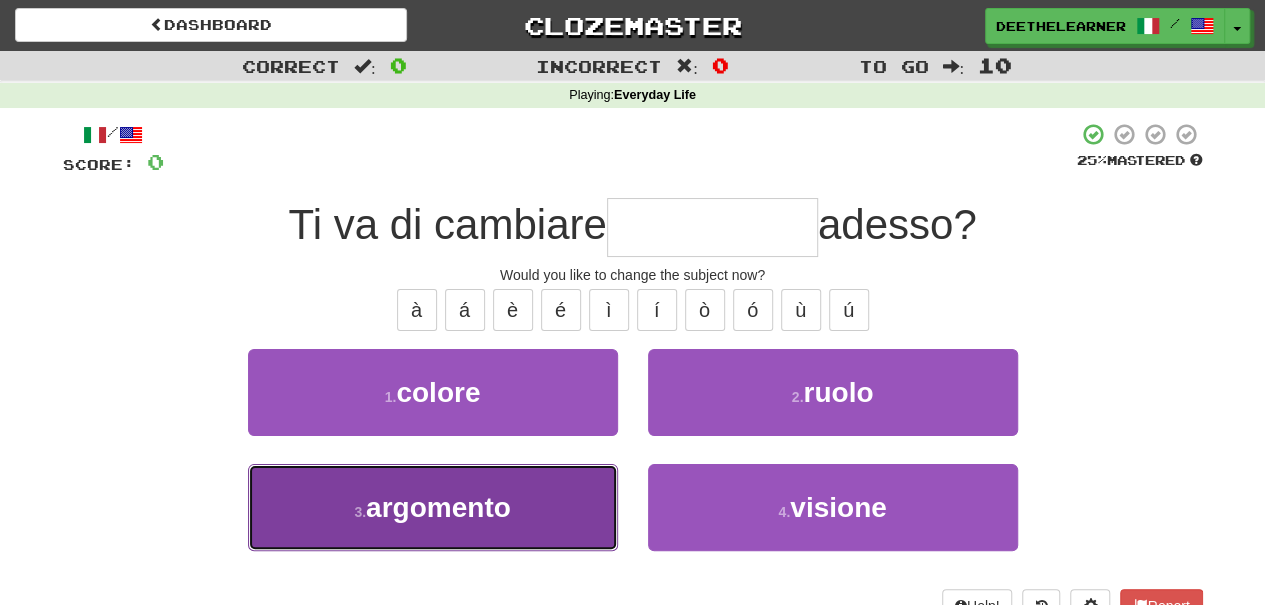 click on "3 .  argomento" at bounding box center [433, 507] 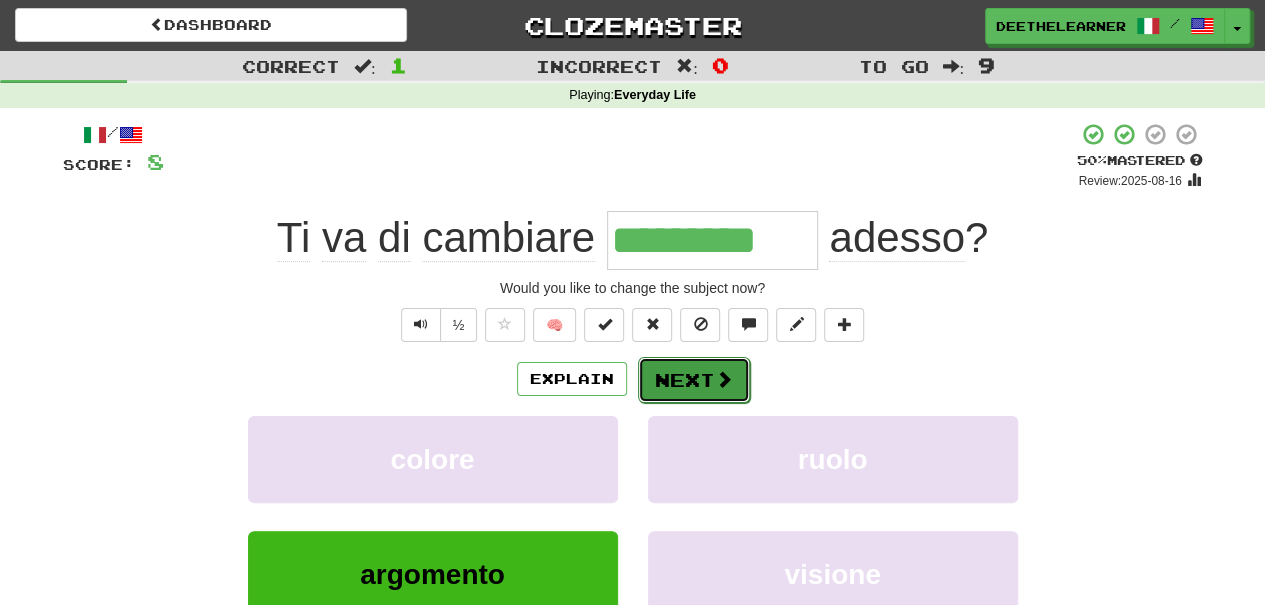 click on "Next" at bounding box center [694, 380] 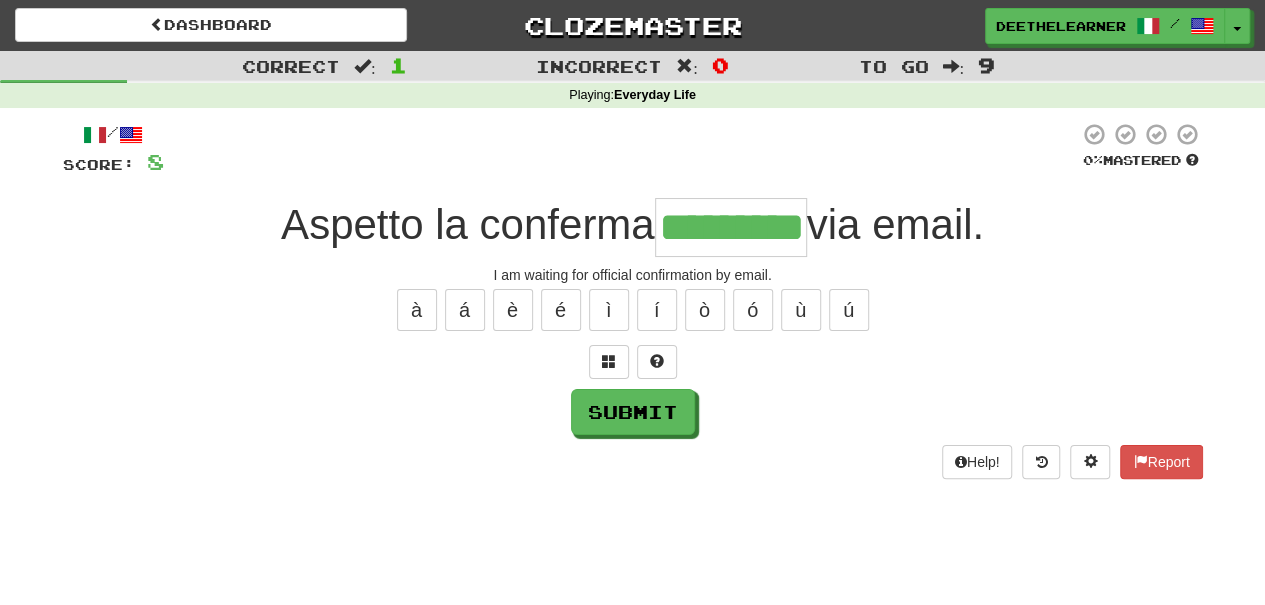 type on "*********" 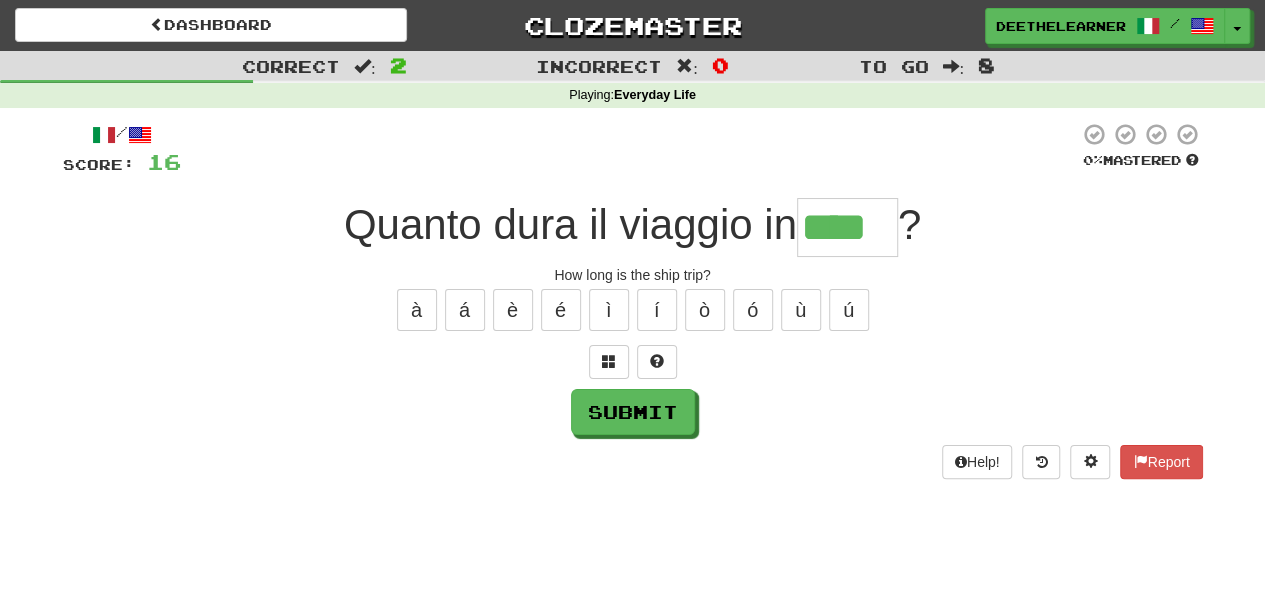type on "****" 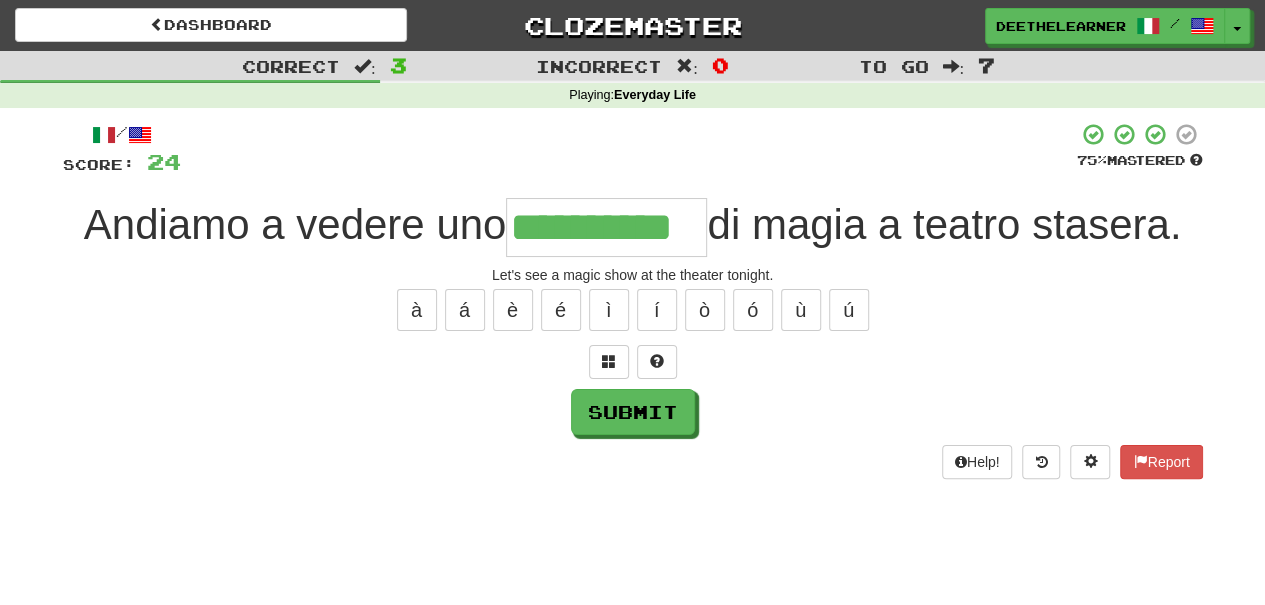 type on "**********" 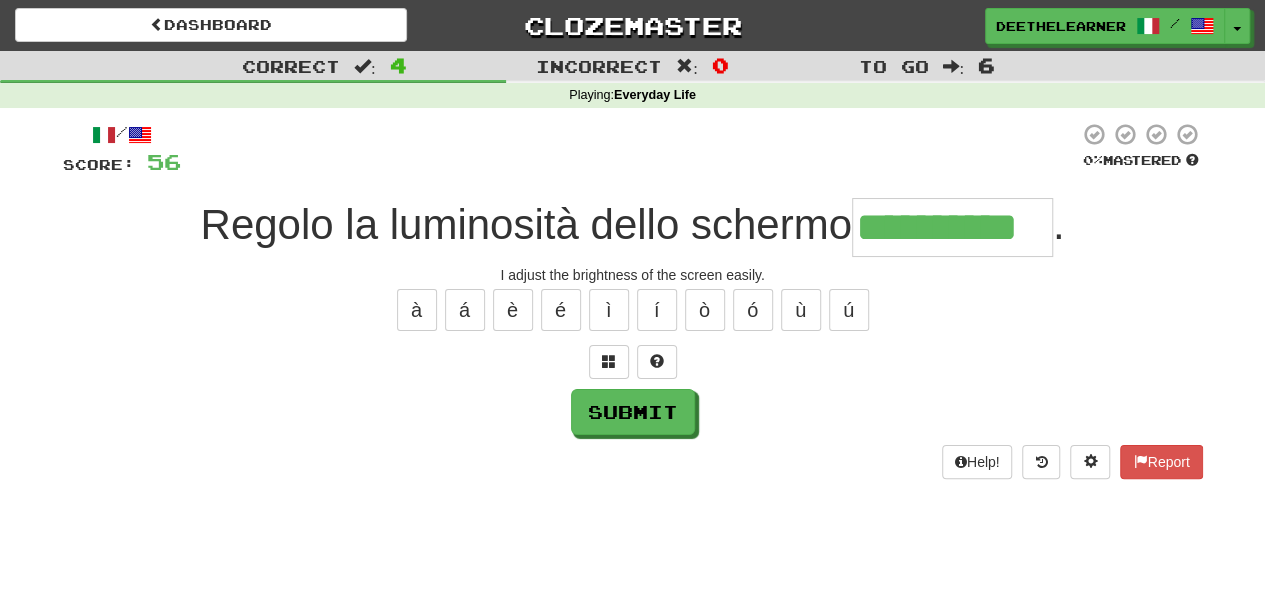 type on "**********" 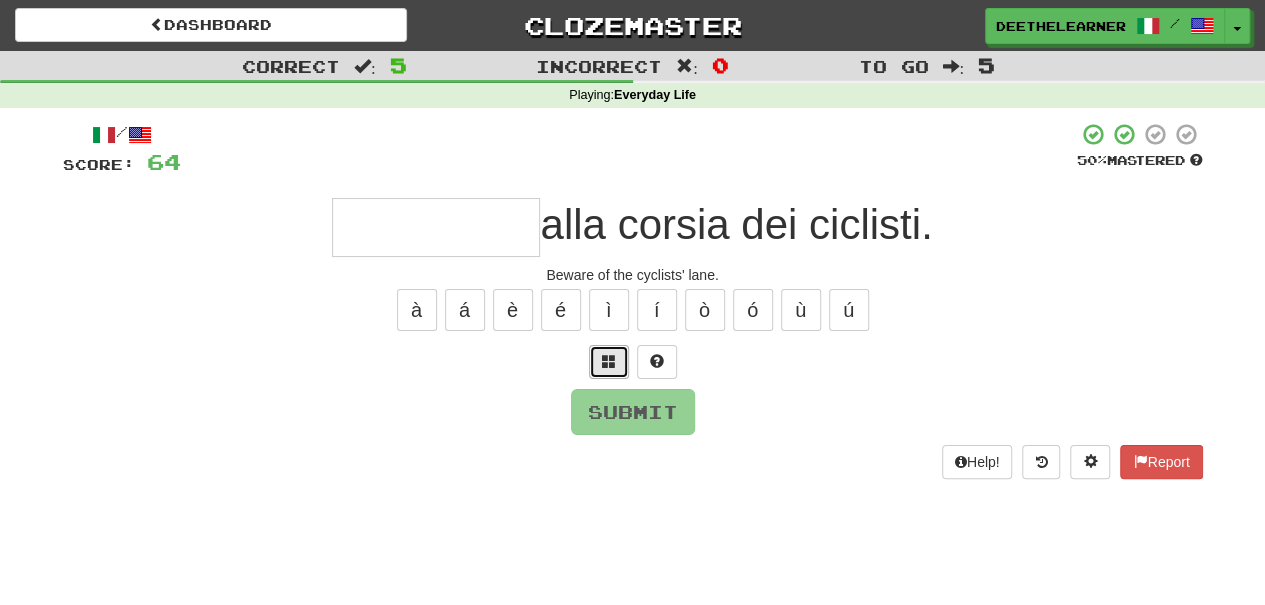 click at bounding box center [609, 361] 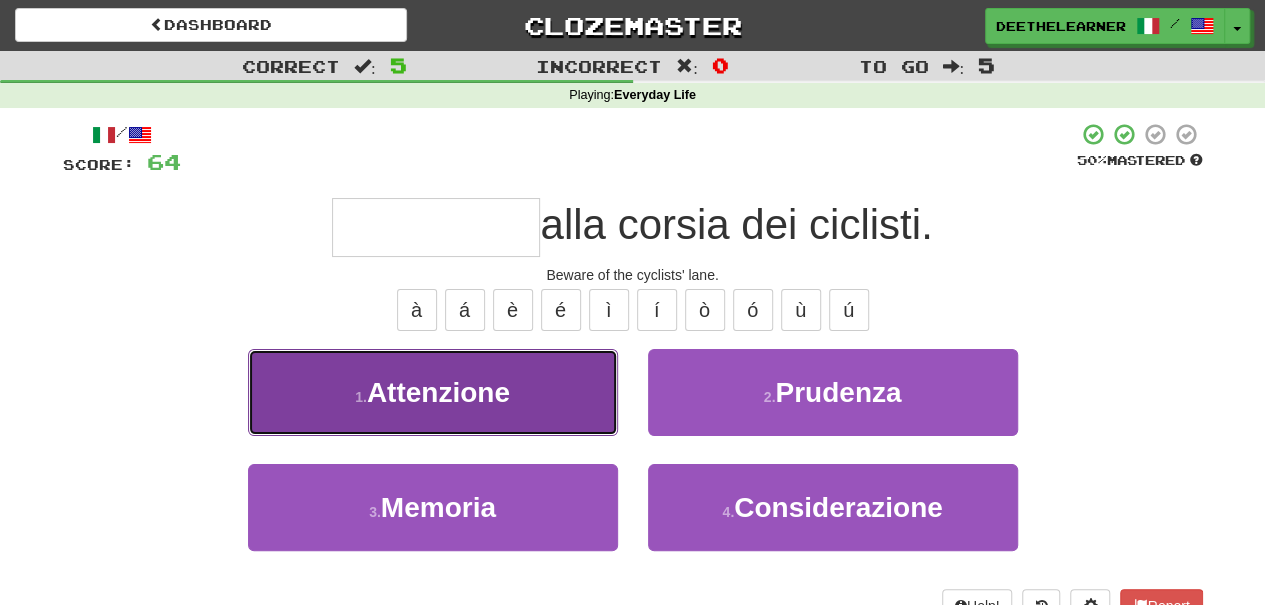 click on "Attenzione" at bounding box center [438, 392] 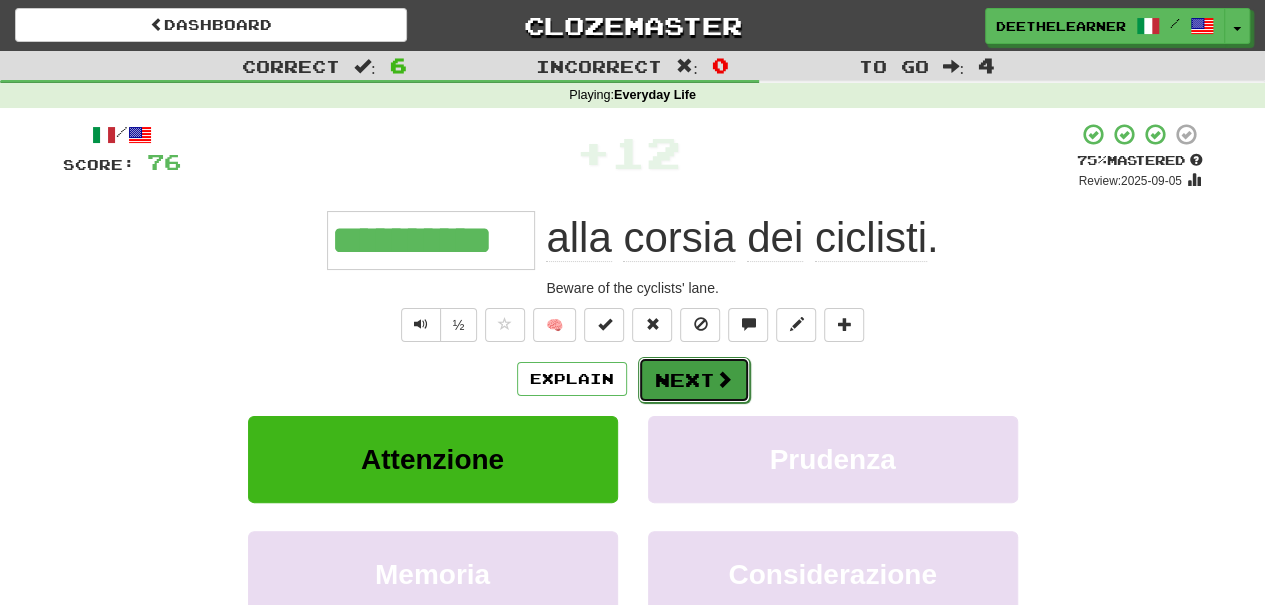 click on "Next" at bounding box center (694, 380) 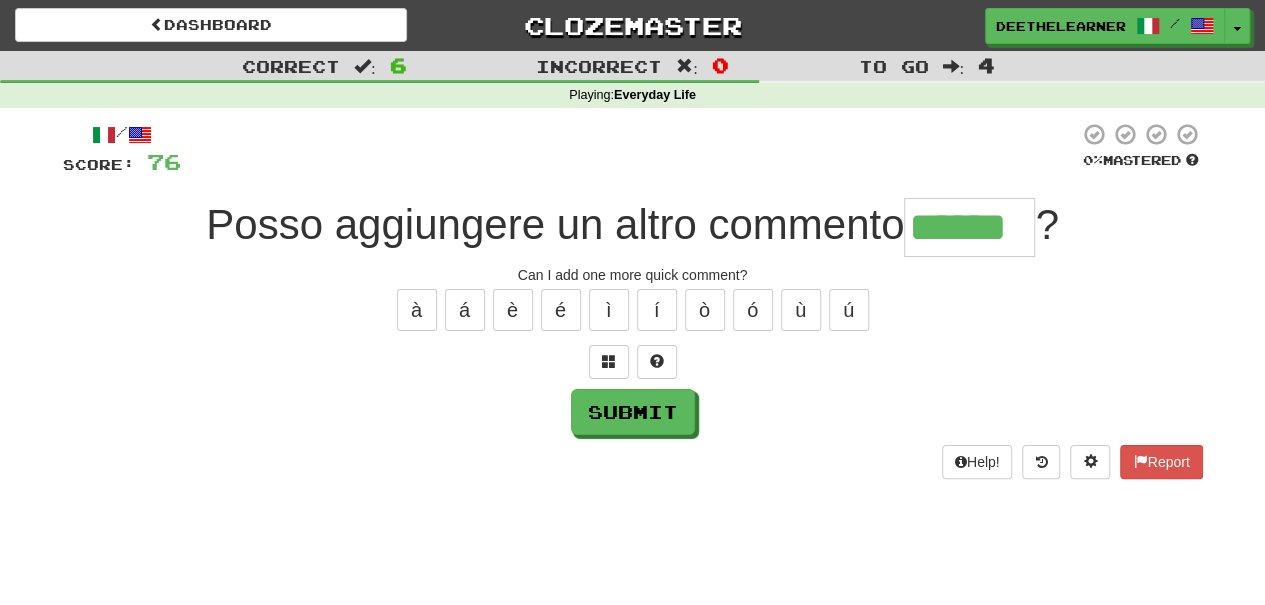 type on "******" 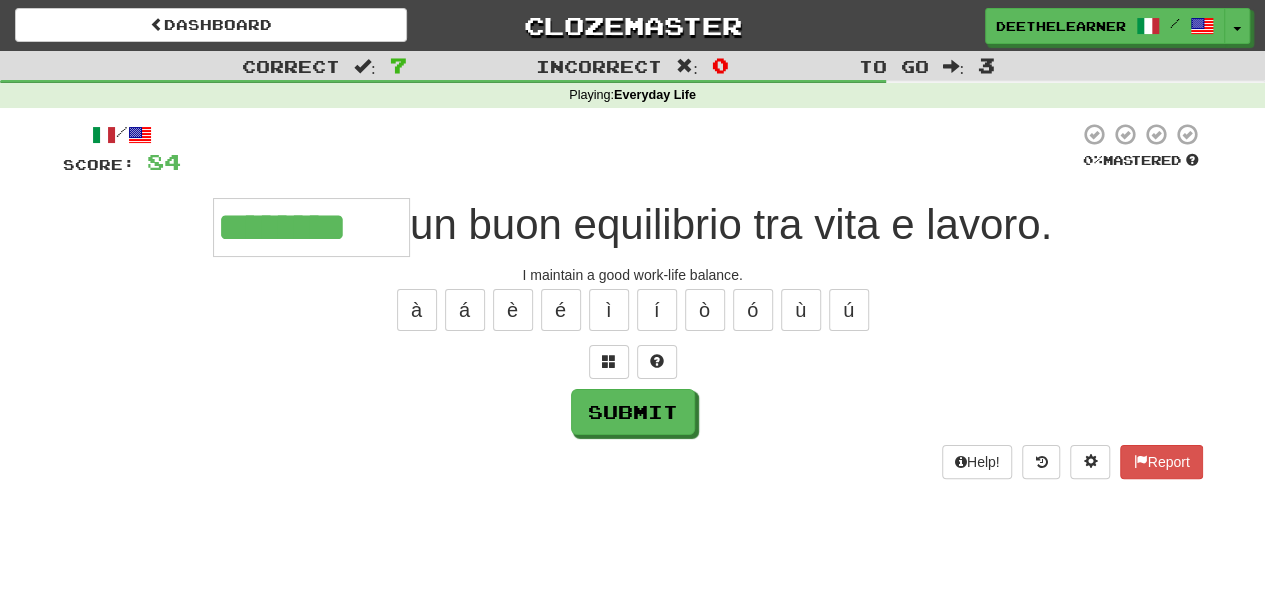 type on "********" 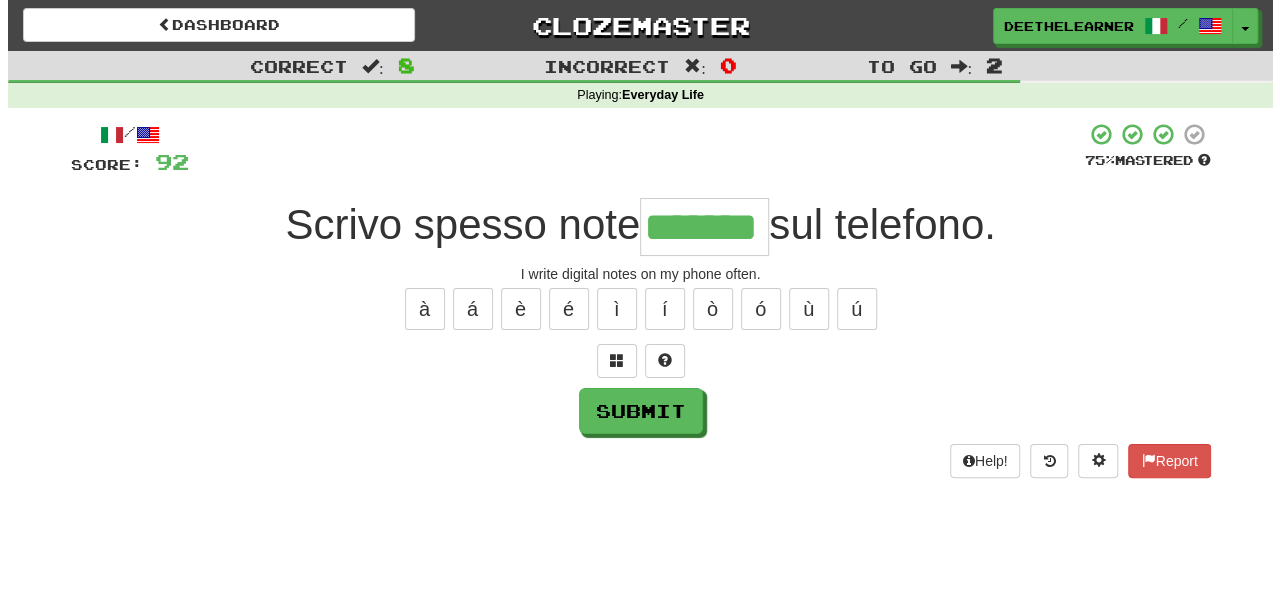 scroll, scrollTop: 0, scrollLeft: 0, axis: both 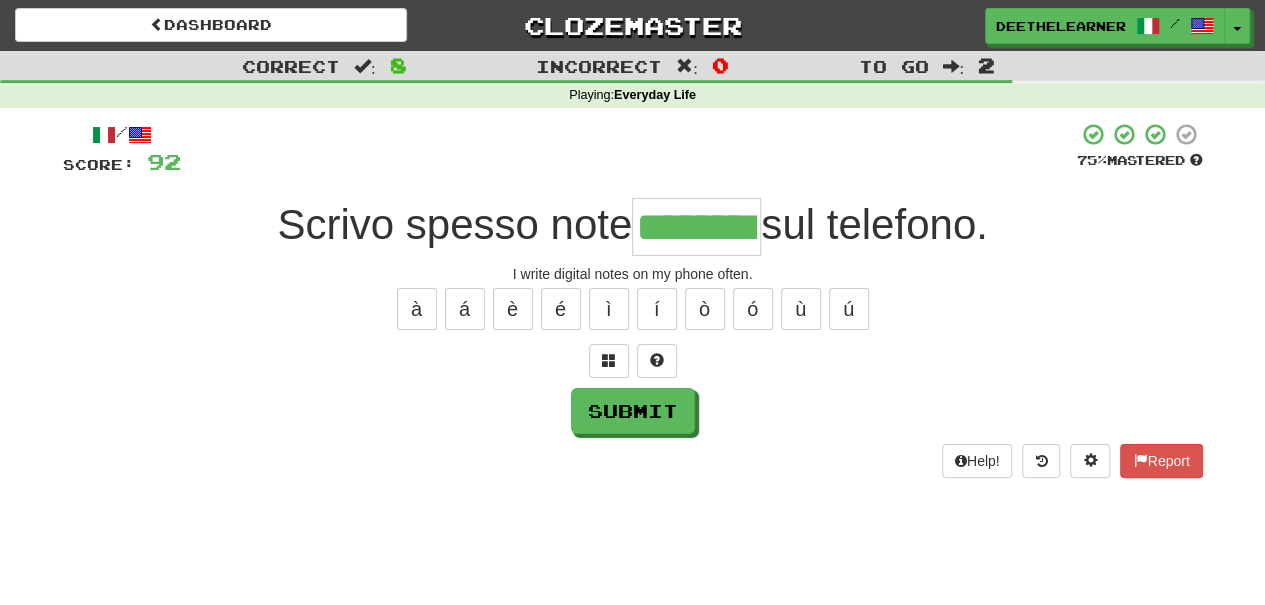 type on "********" 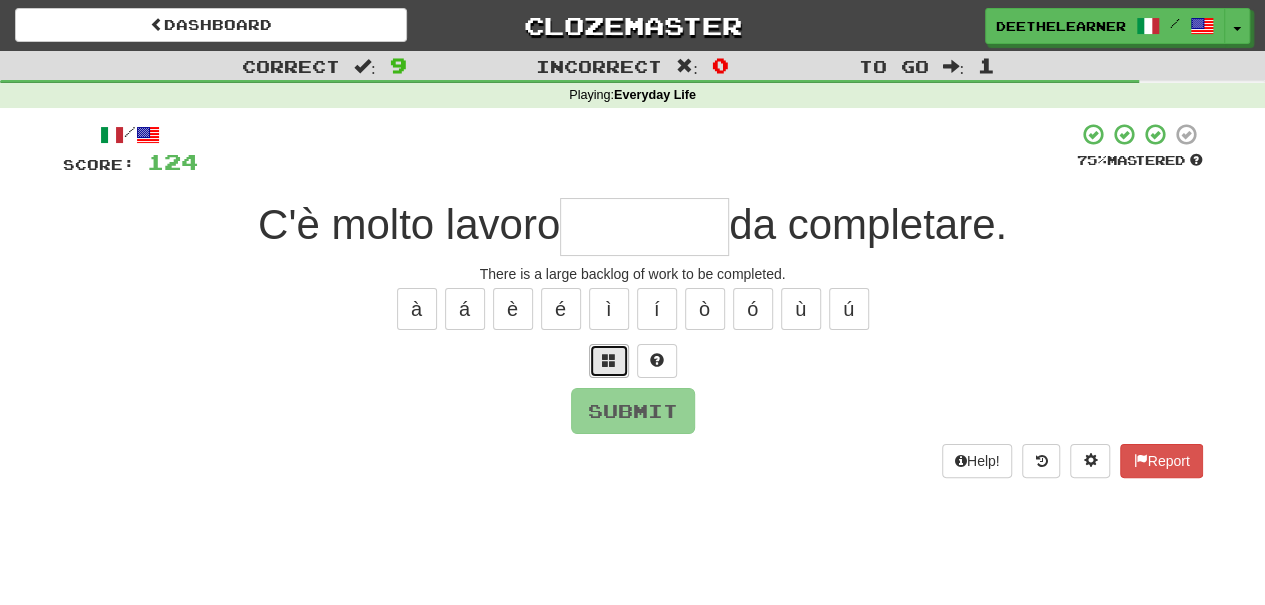 click at bounding box center [609, 361] 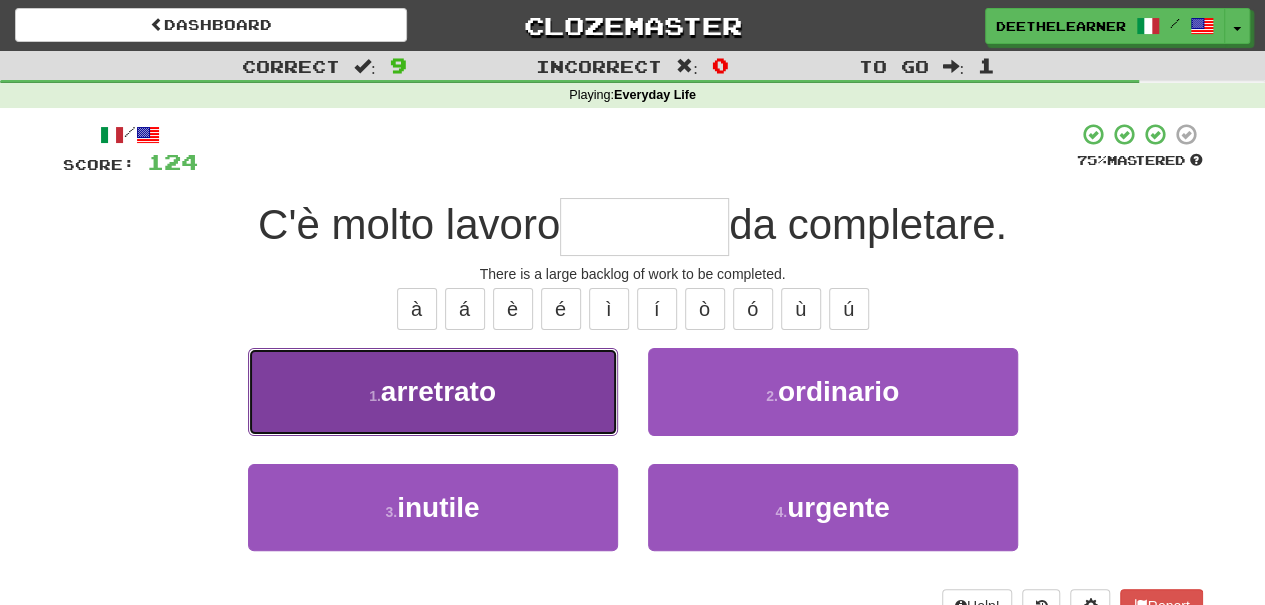 click on "1 .  arretrato" at bounding box center [433, 391] 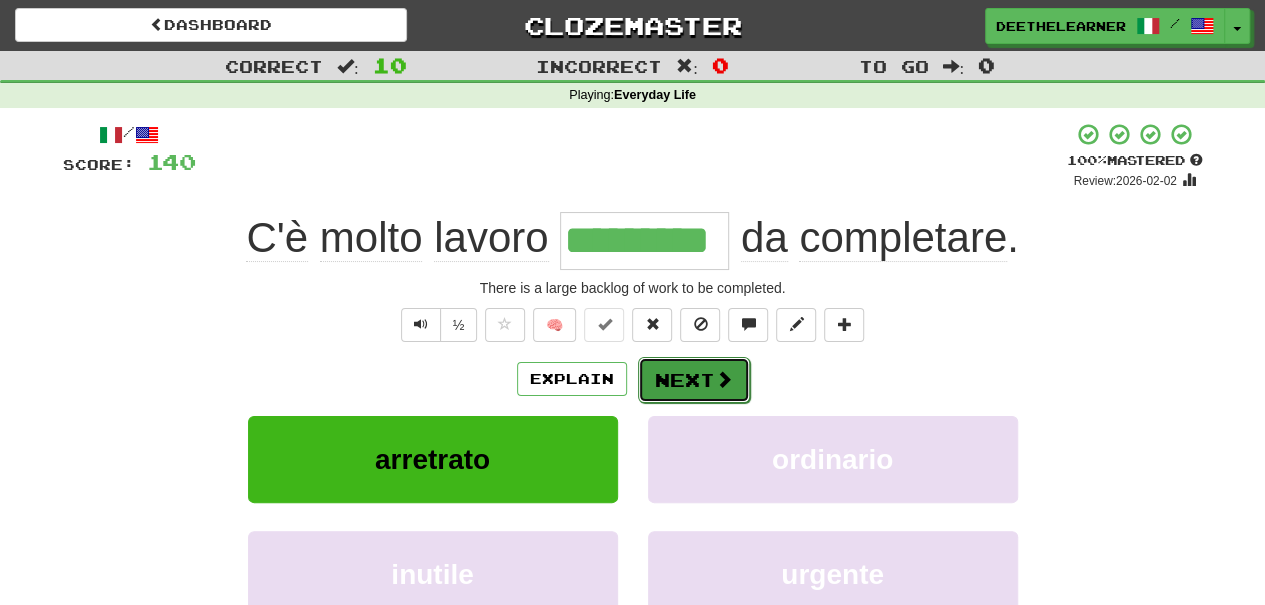 click on "Next" at bounding box center (694, 380) 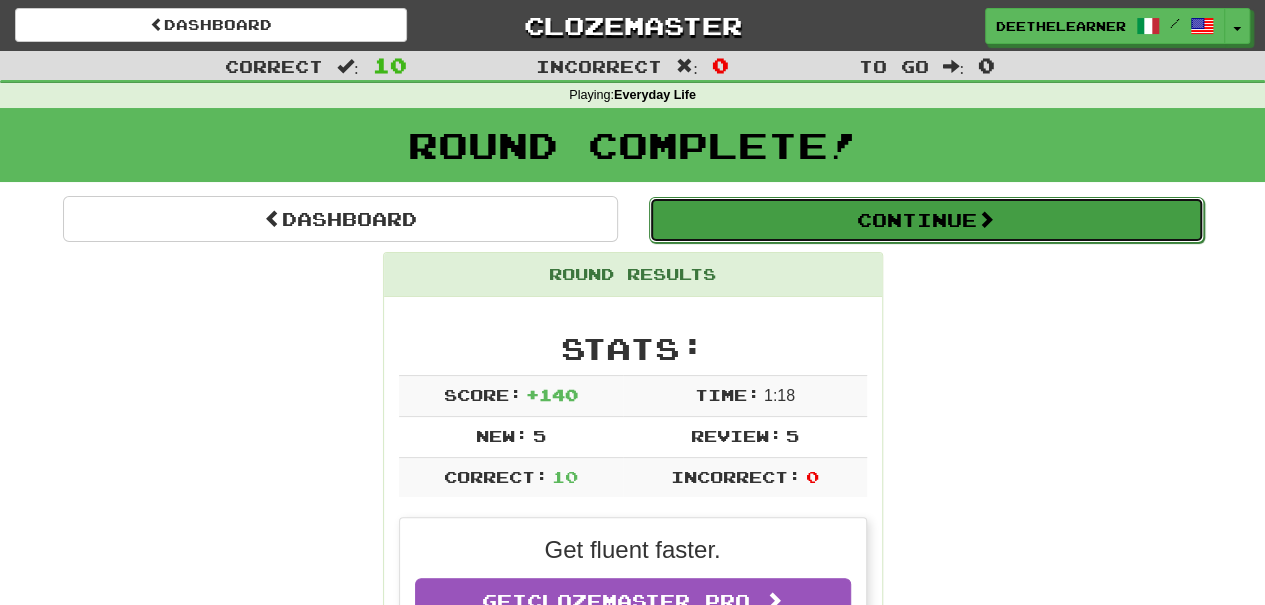 click on "Continue" at bounding box center (926, 220) 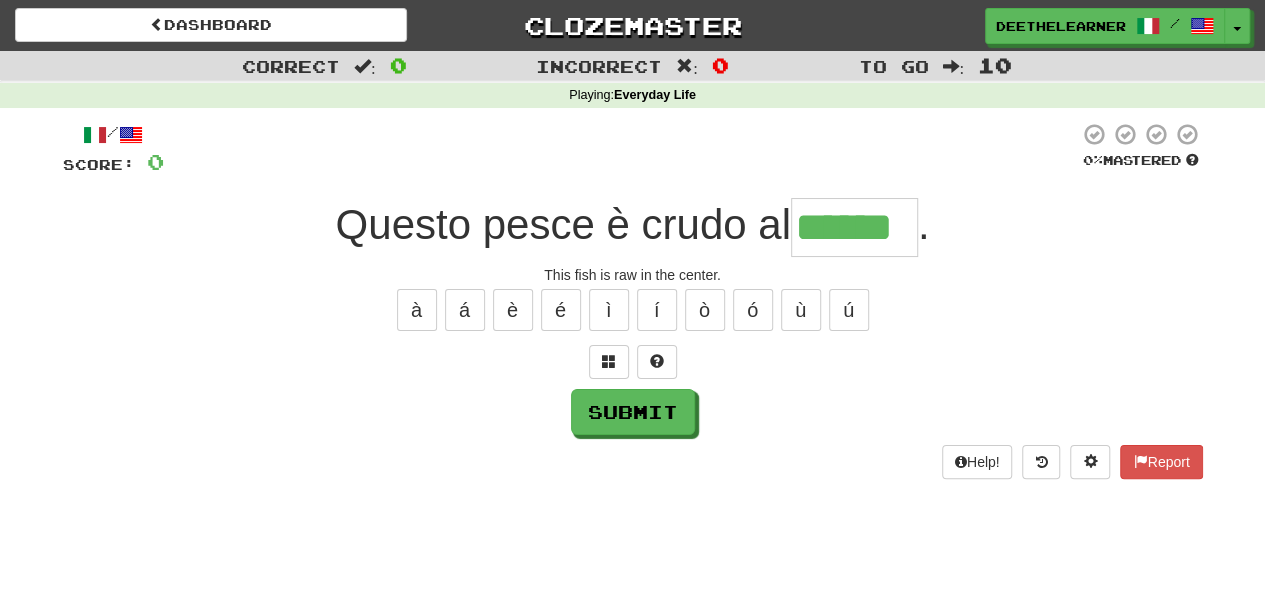 type on "******" 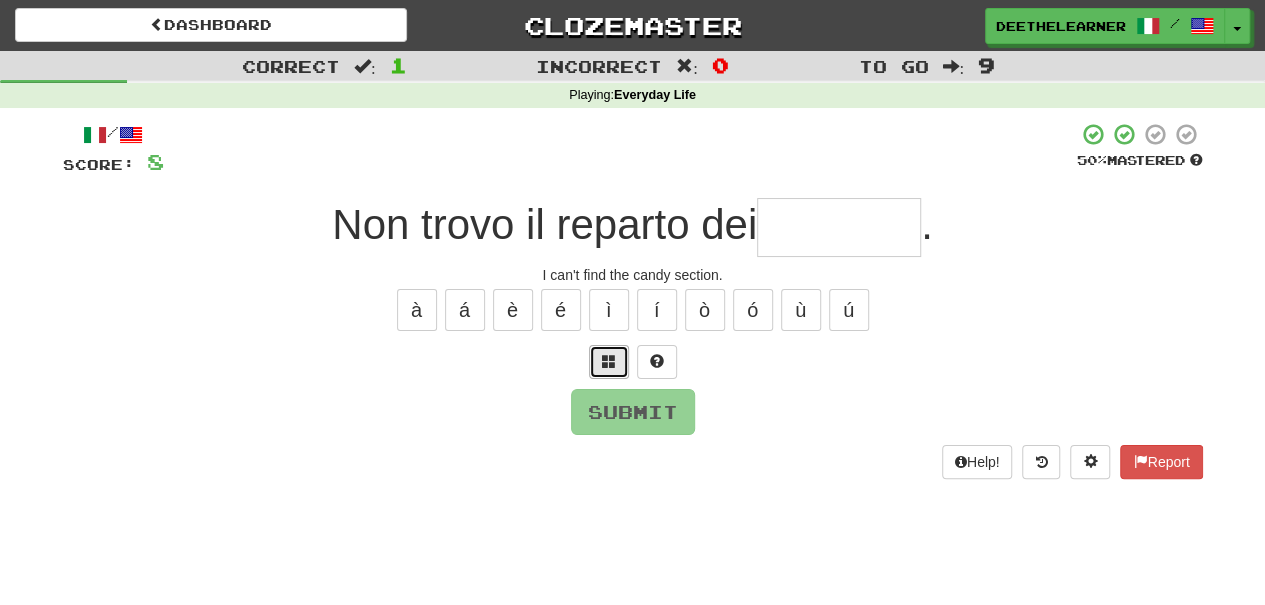 click at bounding box center [609, 361] 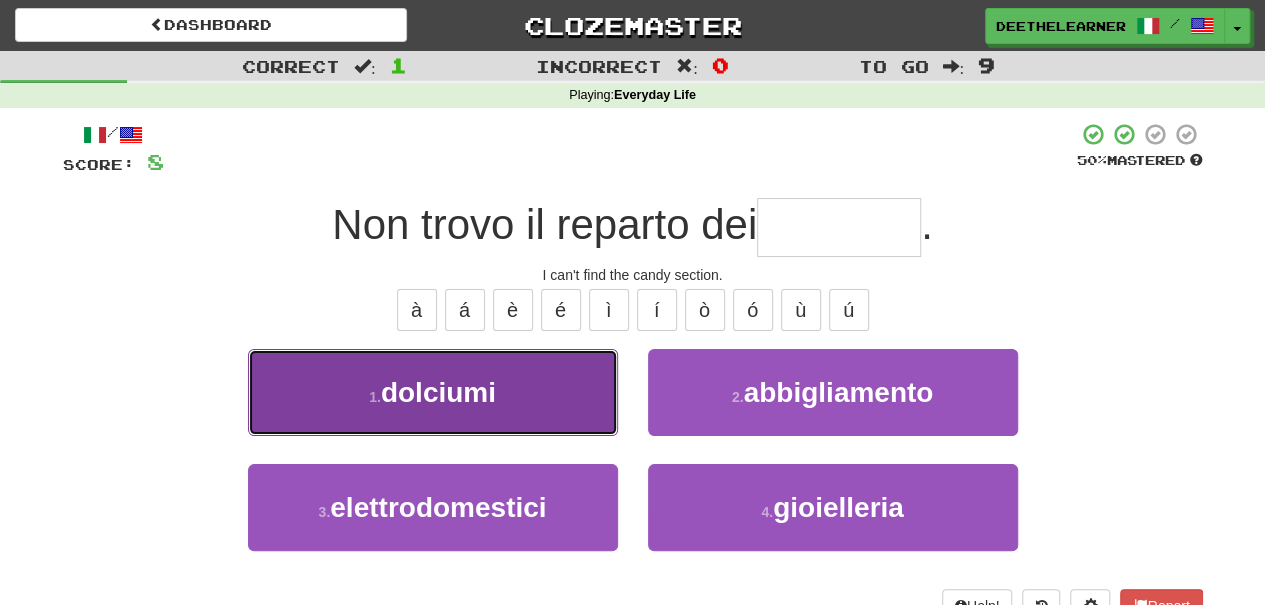 click on "1 .  dolciumi" at bounding box center [433, 392] 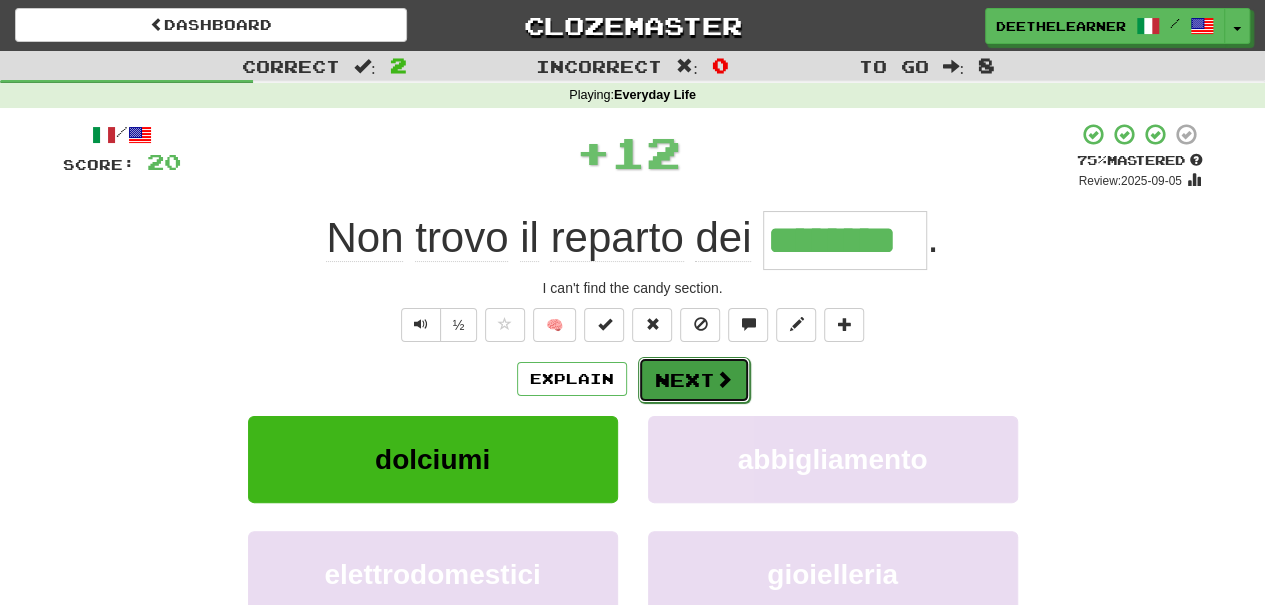 click on "Next" at bounding box center [694, 380] 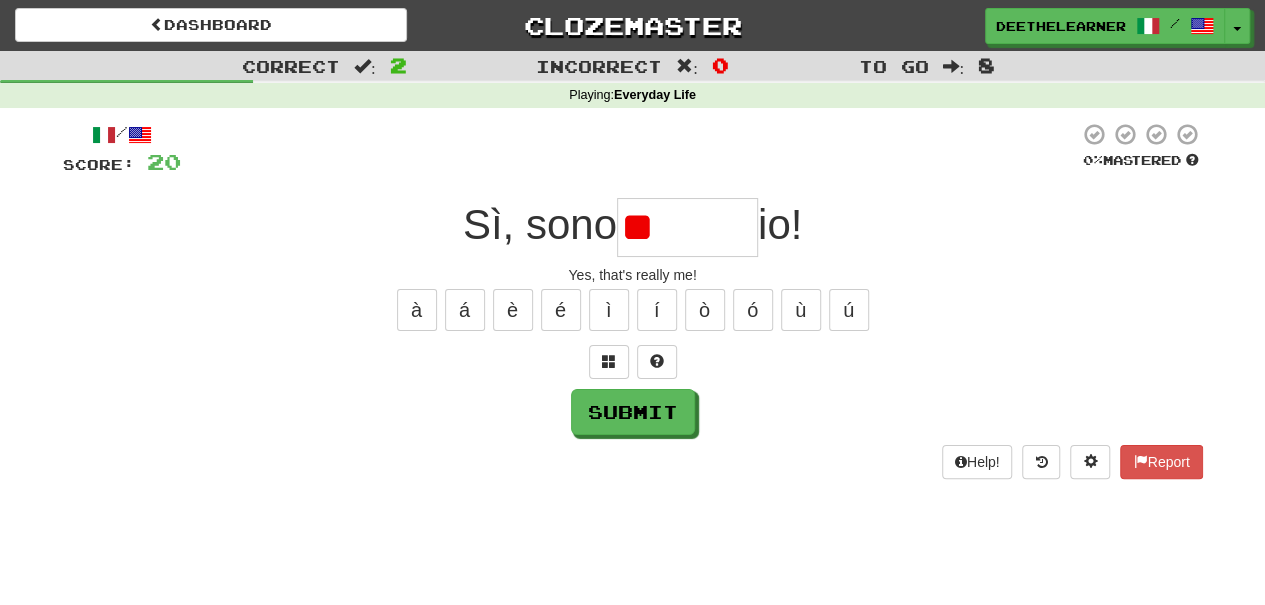 type on "*" 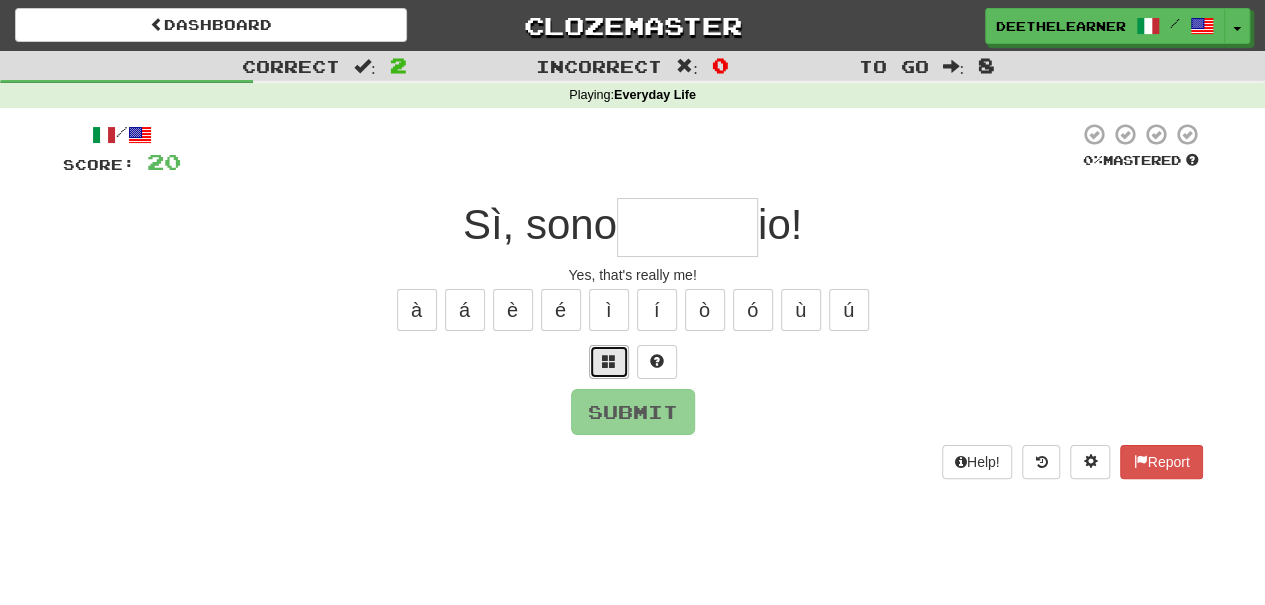 click at bounding box center (609, 361) 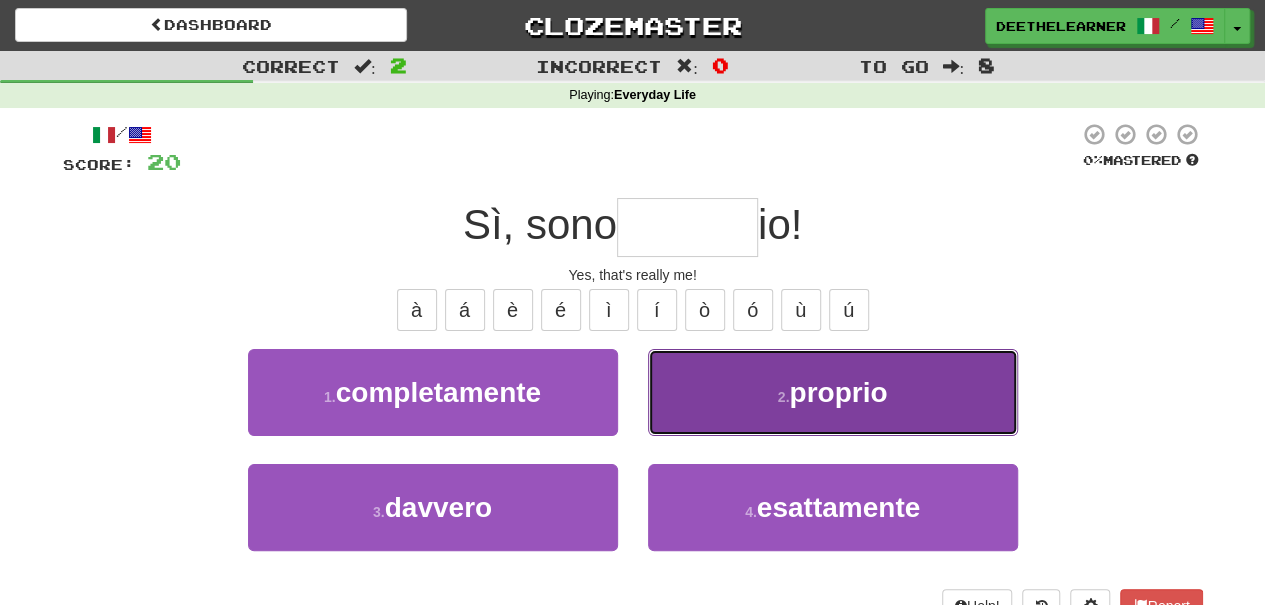 click on "2 .  proprio" at bounding box center (833, 392) 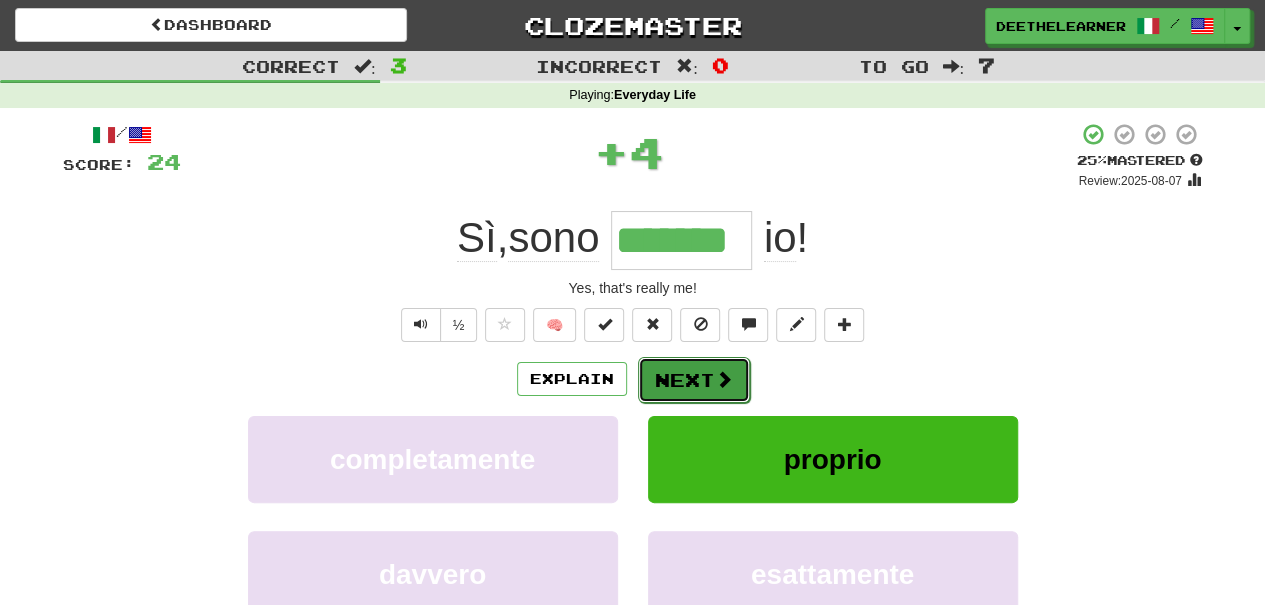 click on "Next" at bounding box center (694, 380) 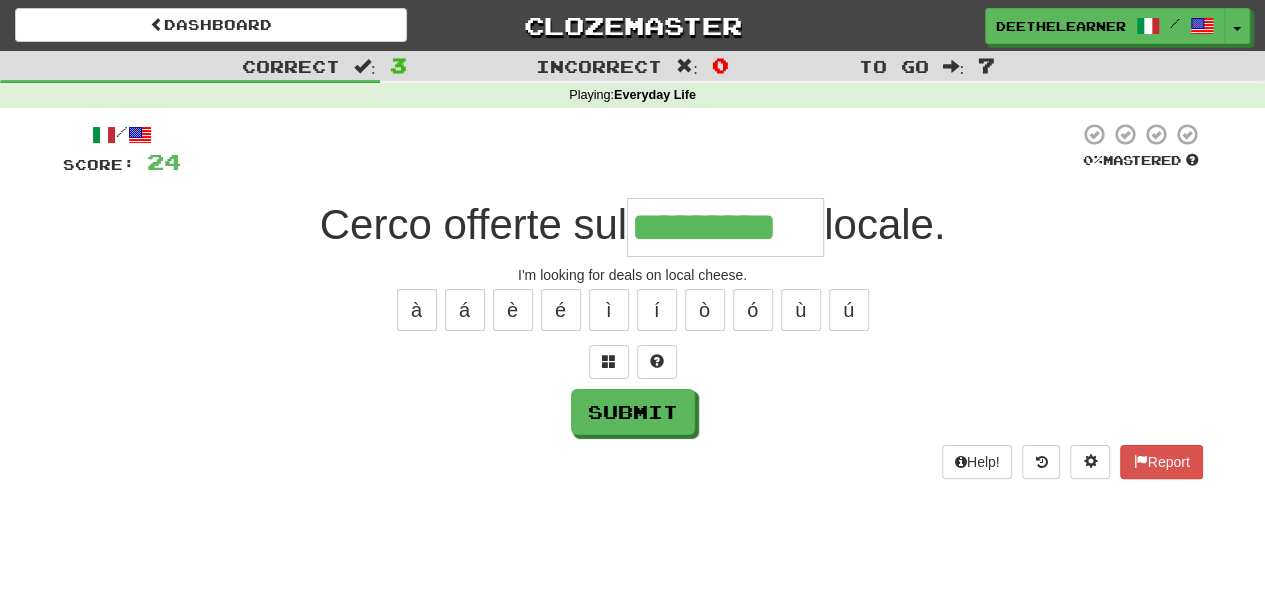 type on "*********" 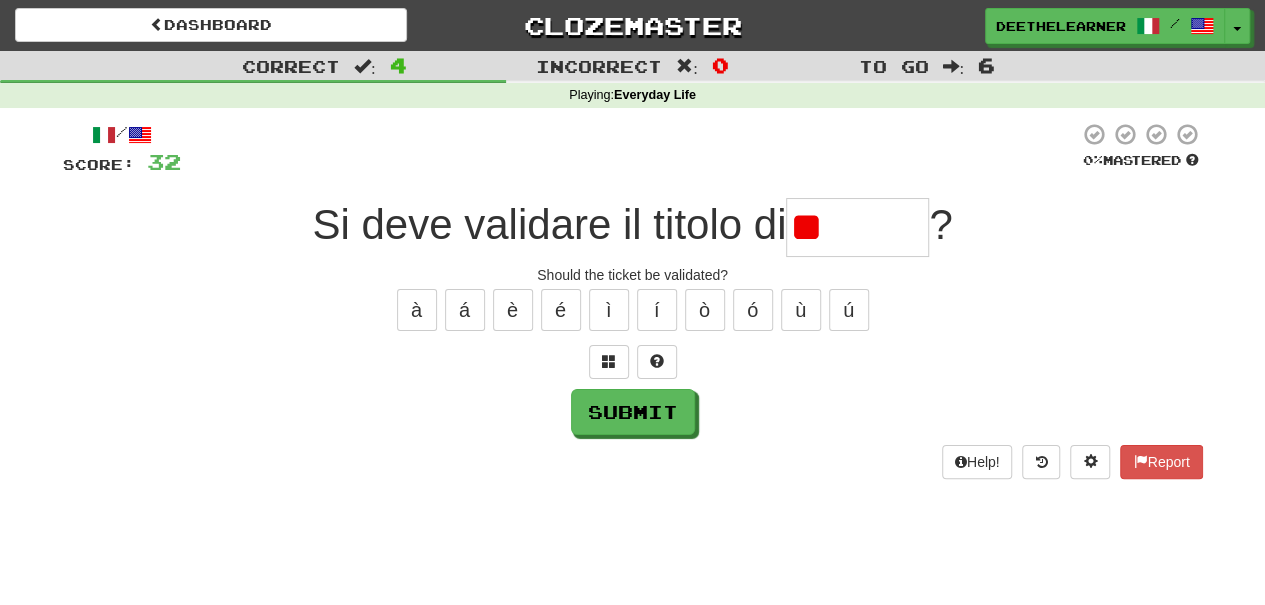 type on "*" 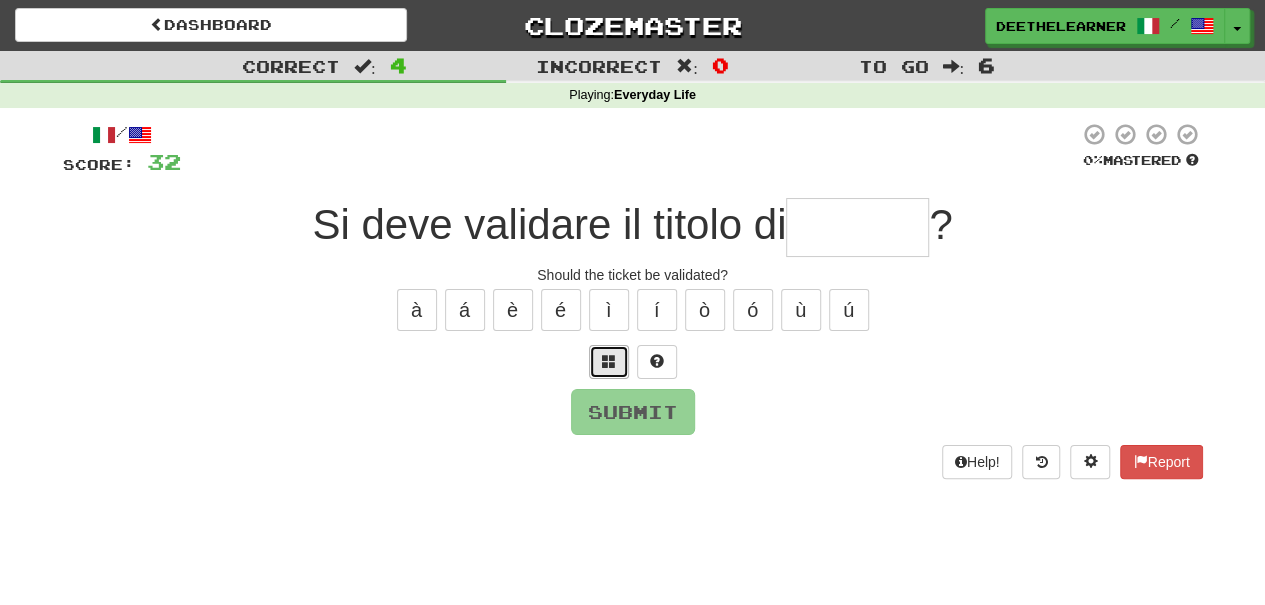 click at bounding box center (609, 361) 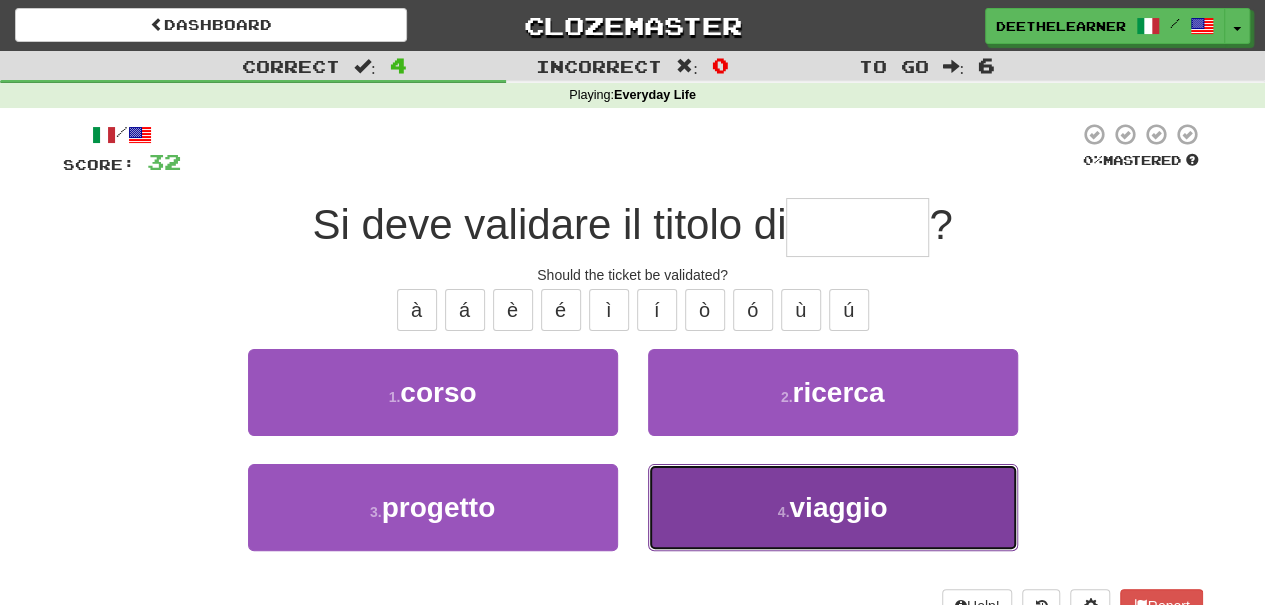 click on "4 .  viaggio" at bounding box center [833, 507] 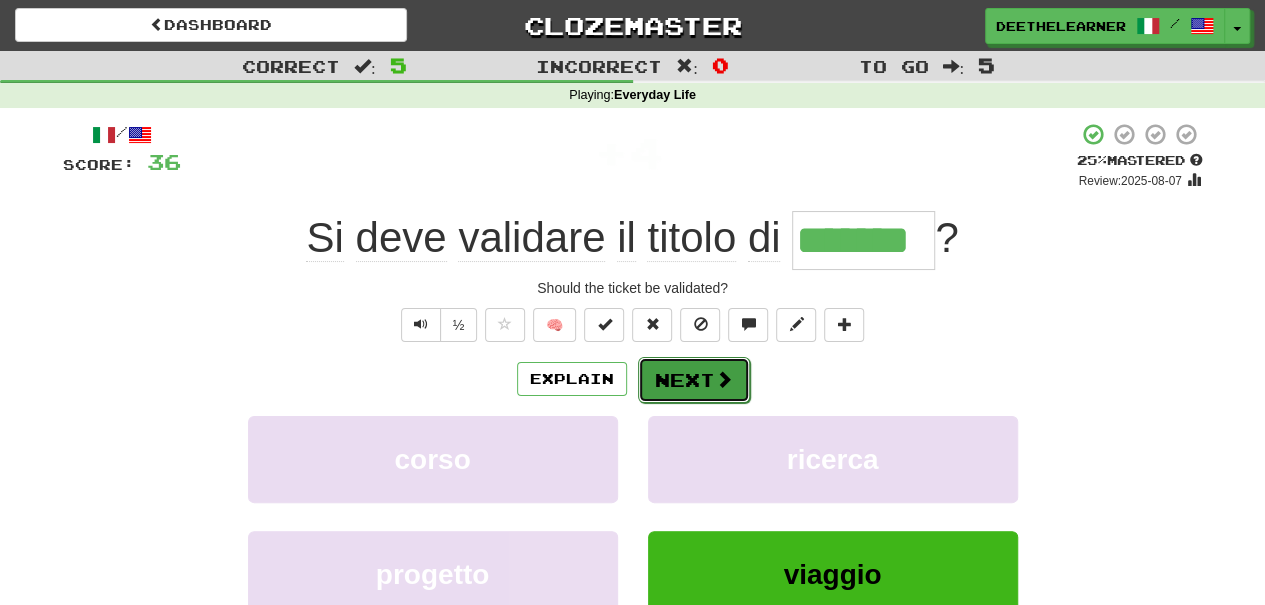 click on "Next" at bounding box center (694, 380) 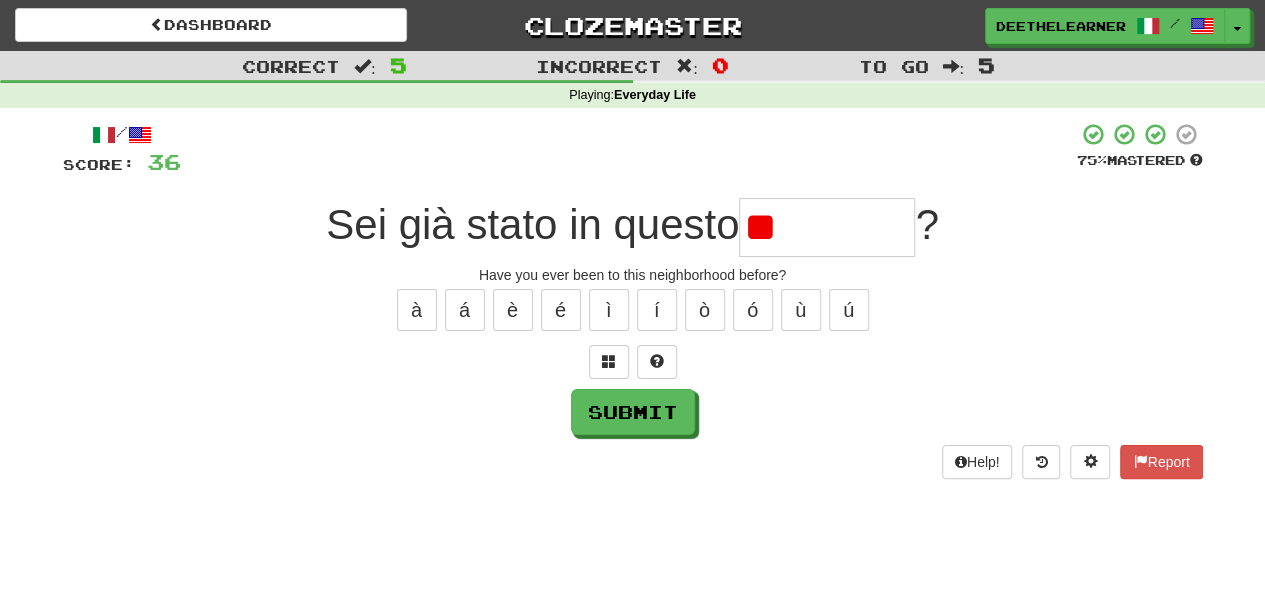 type on "*" 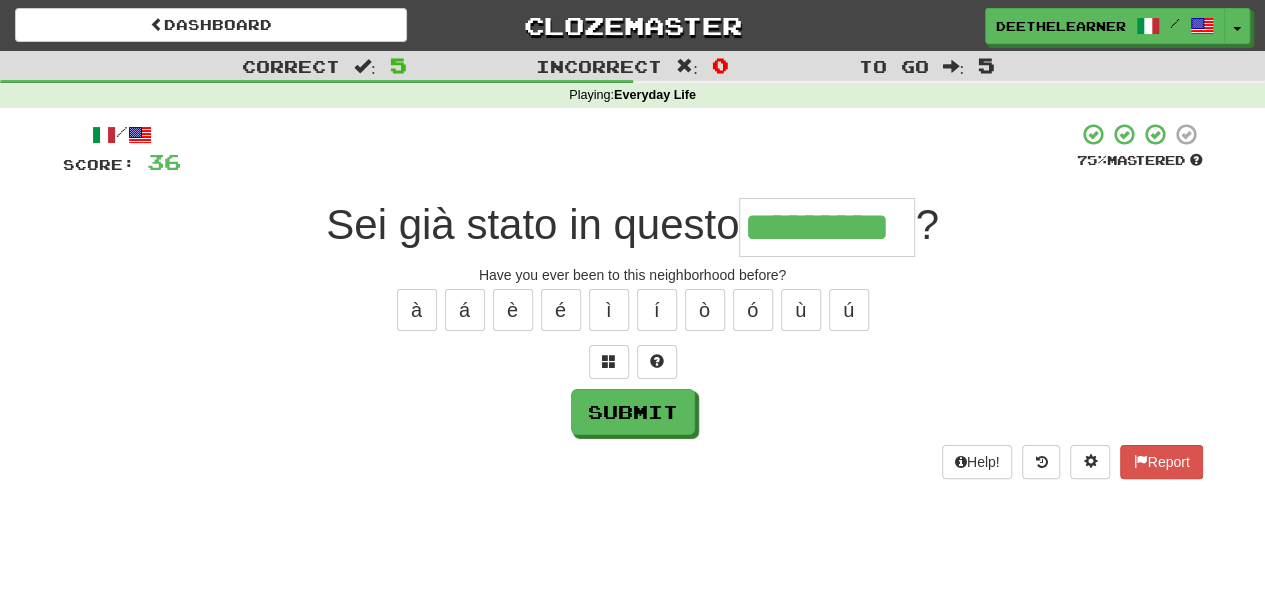 type on "*********" 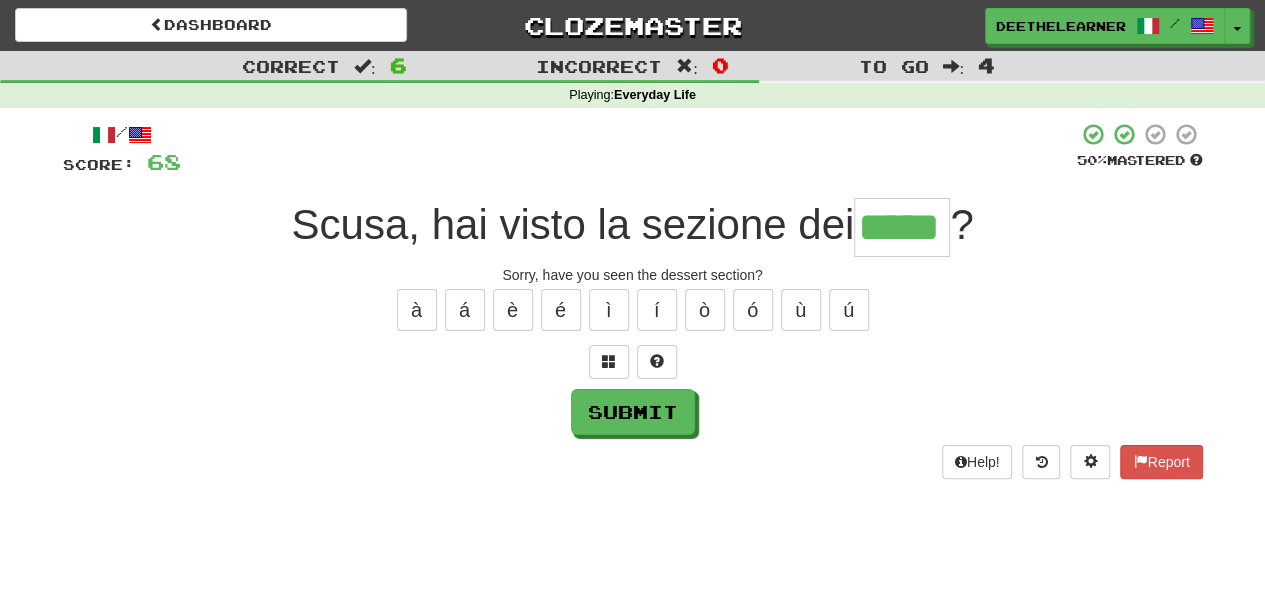 type on "*****" 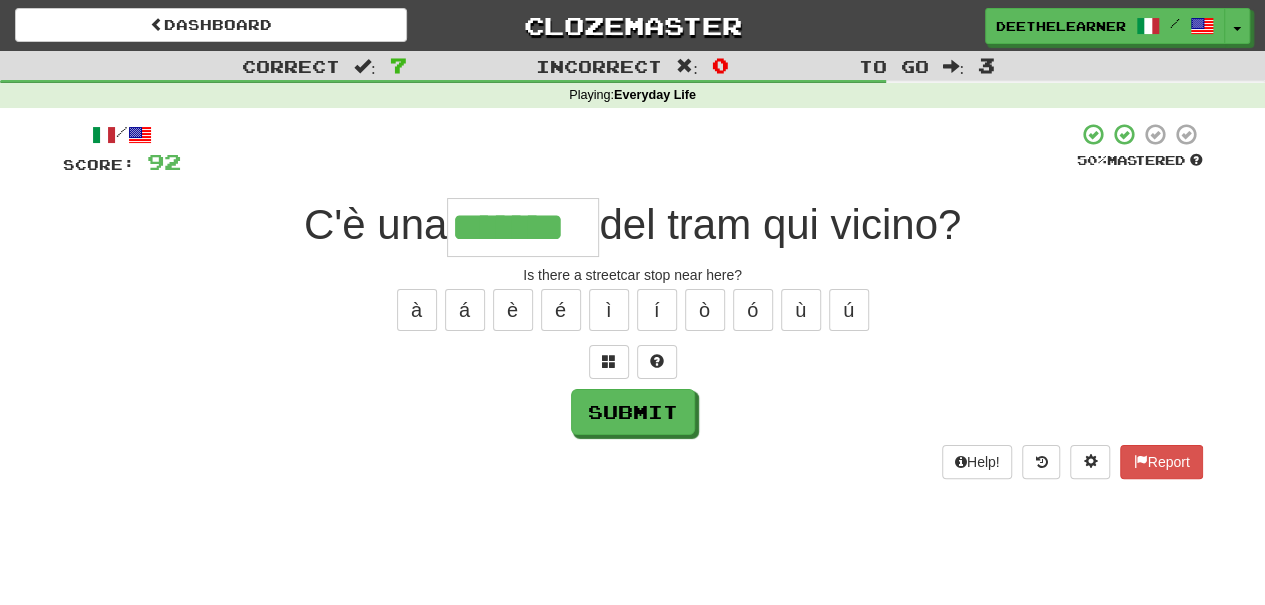 type on "*******" 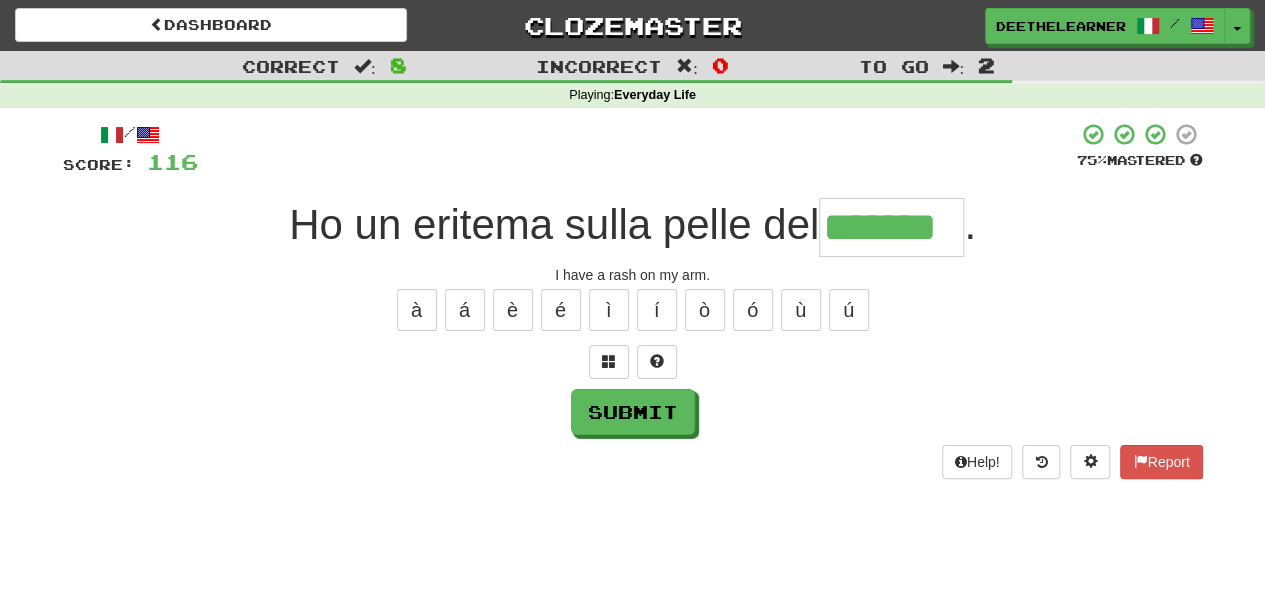 type on "*******" 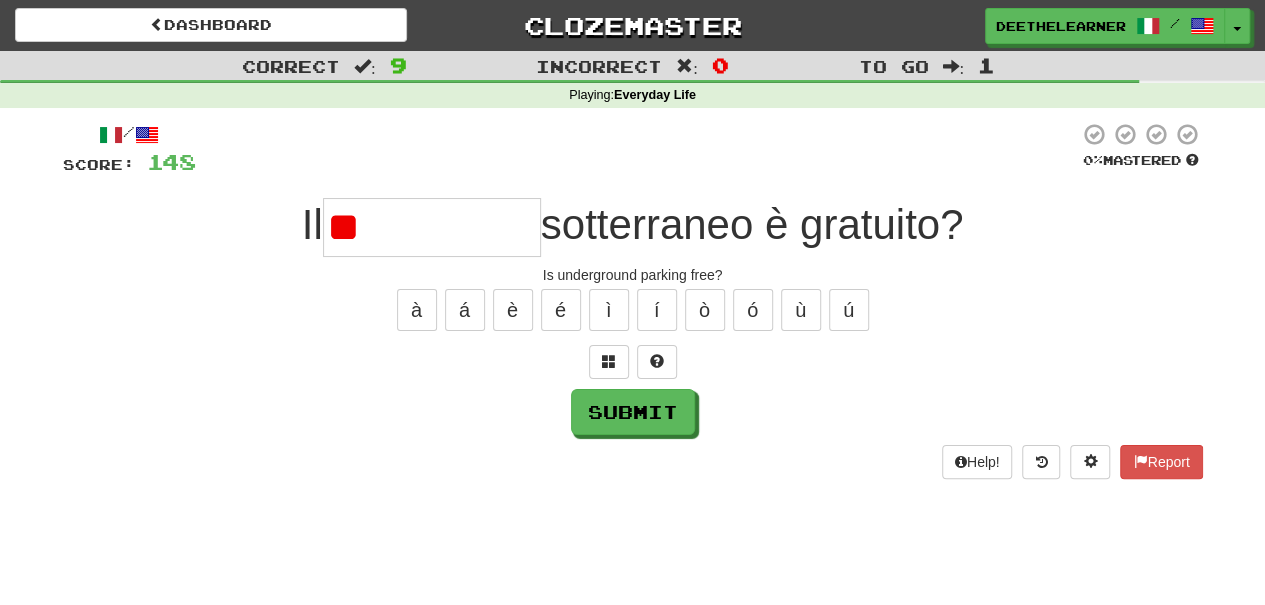 type on "*" 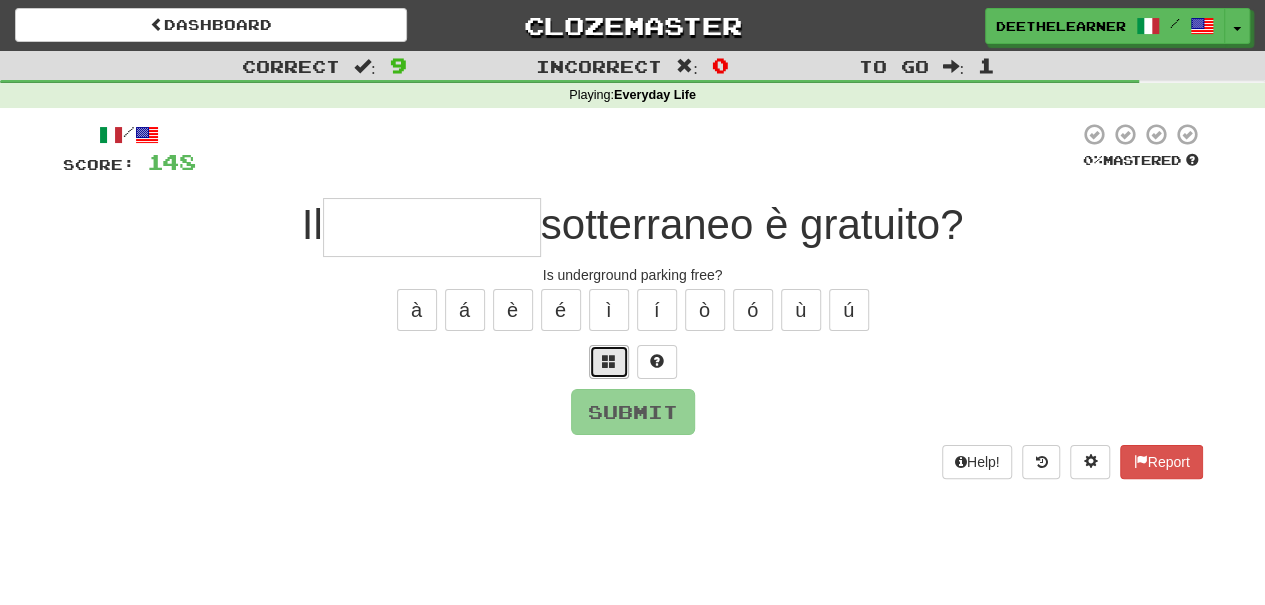 click at bounding box center [609, 362] 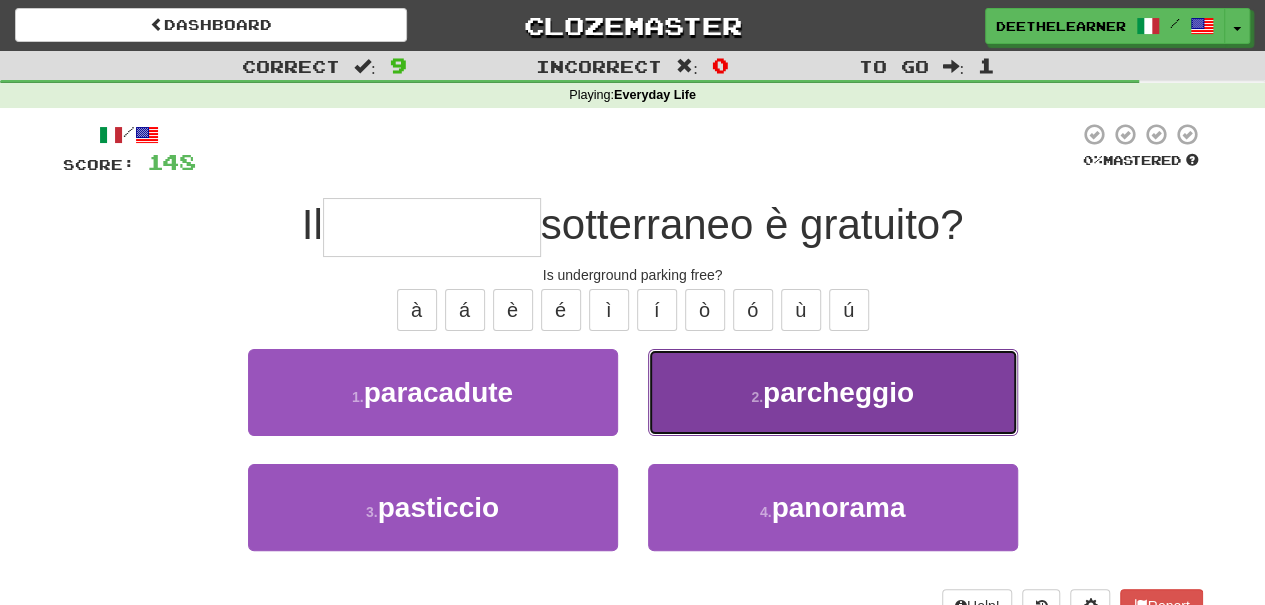 click on "2 .  parcheggio" at bounding box center (833, 392) 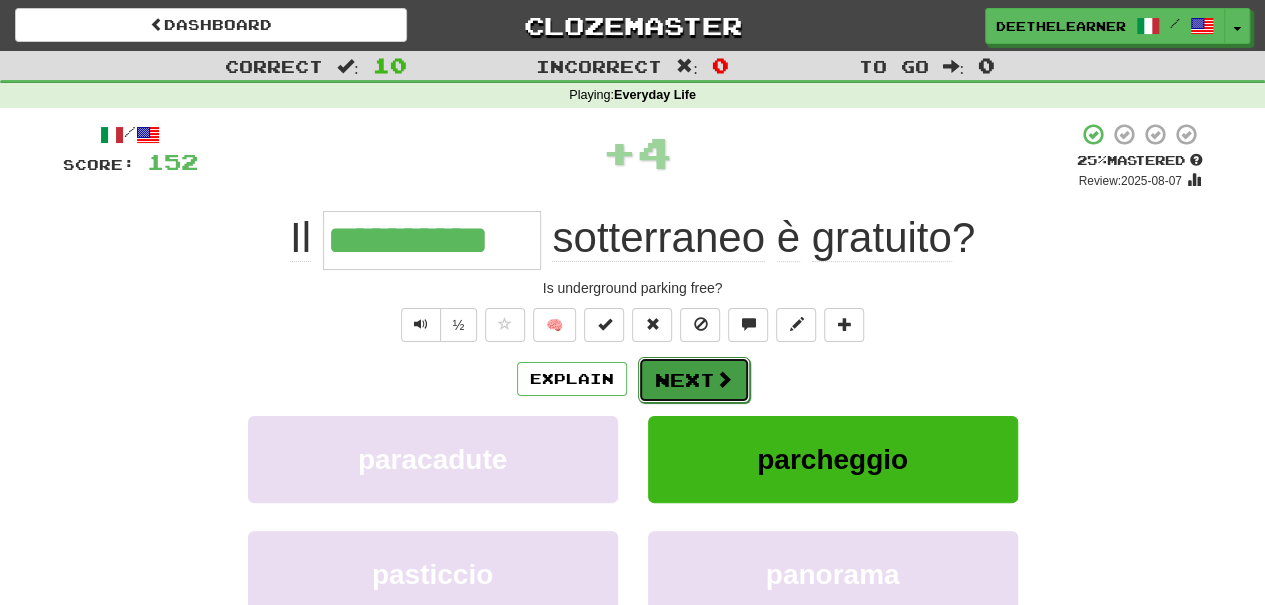 click on "Next" at bounding box center (694, 380) 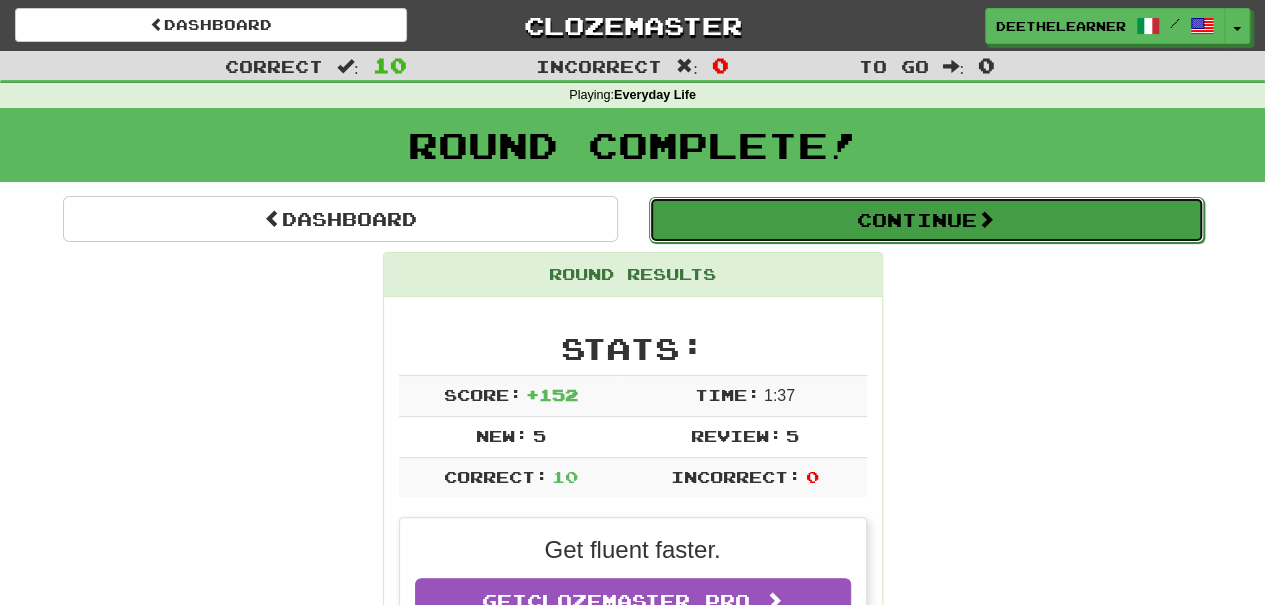 click on "Continue" at bounding box center (926, 220) 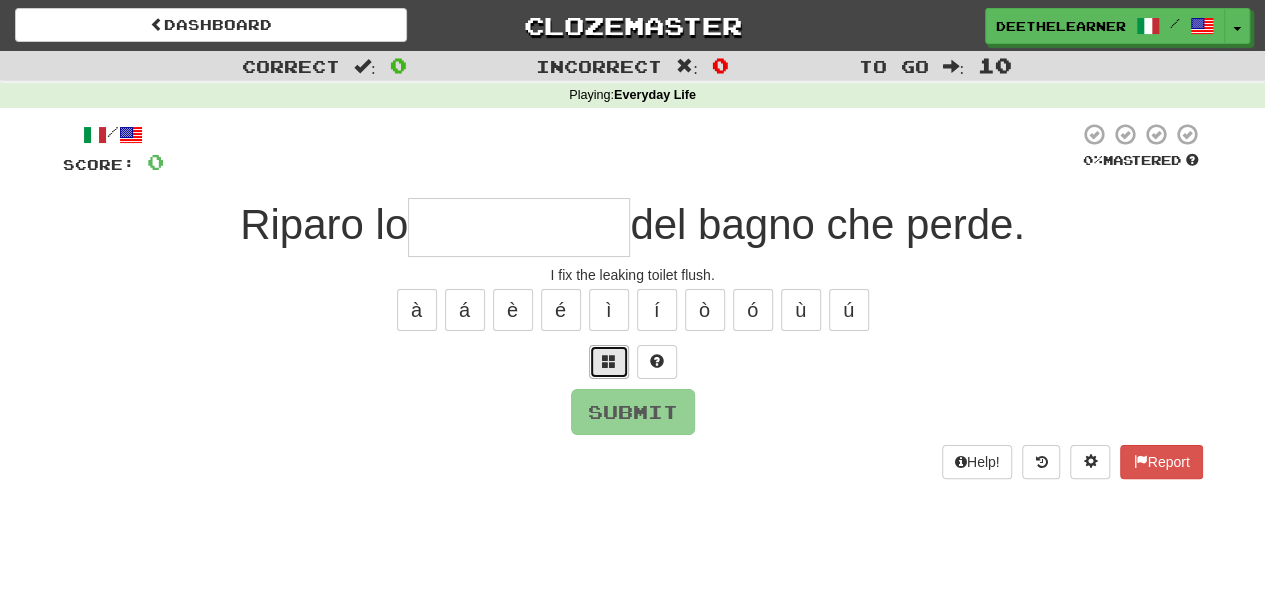 click at bounding box center (609, 361) 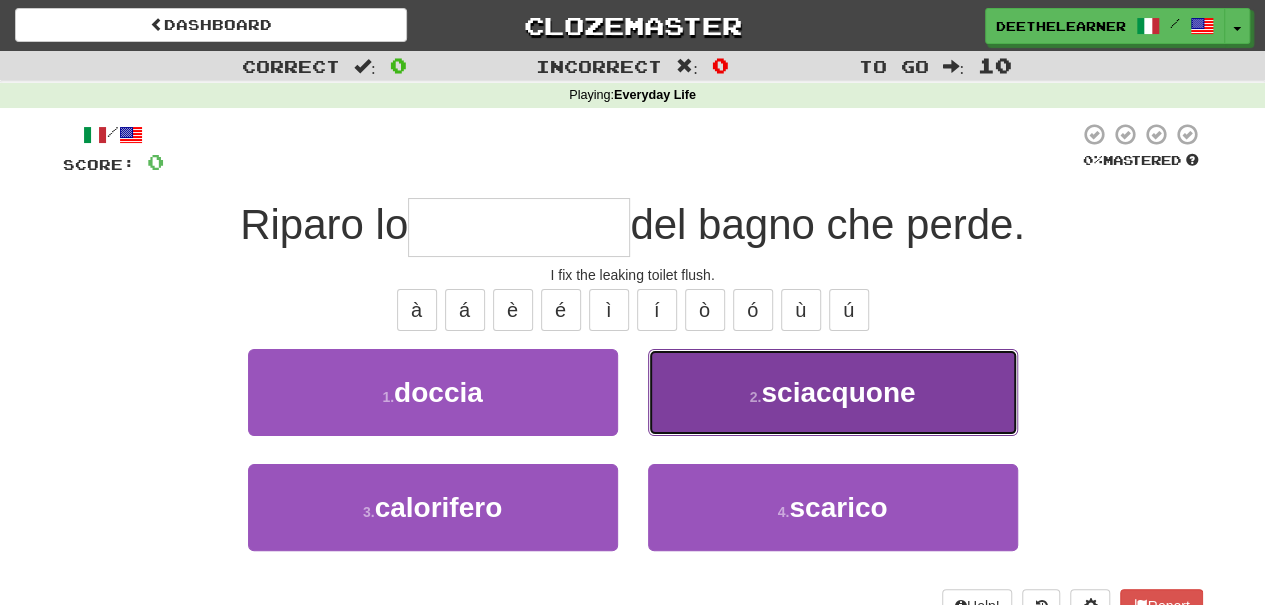 click on "2 .  sciacquone" at bounding box center [833, 392] 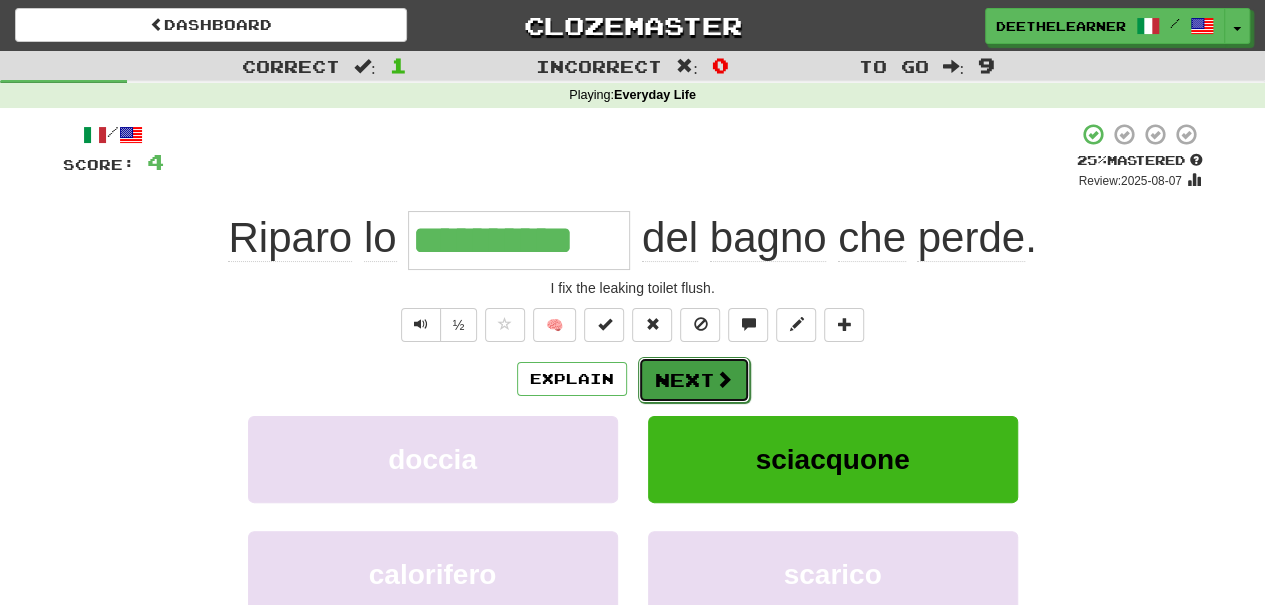 click at bounding box center (724, 379) 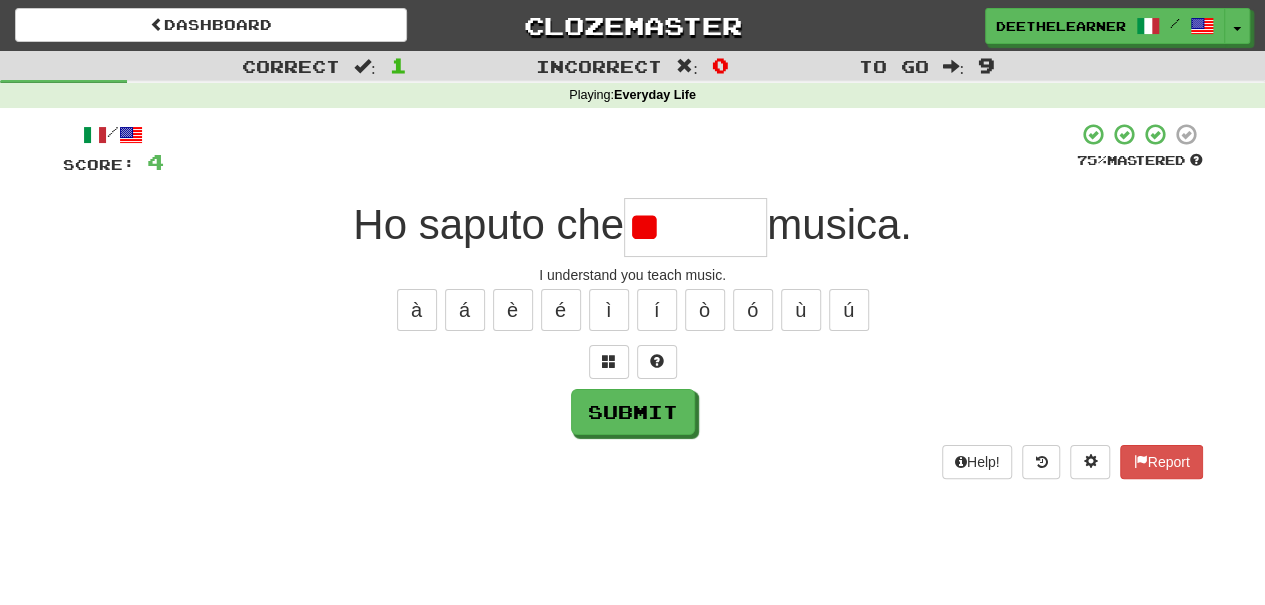 type on "*" 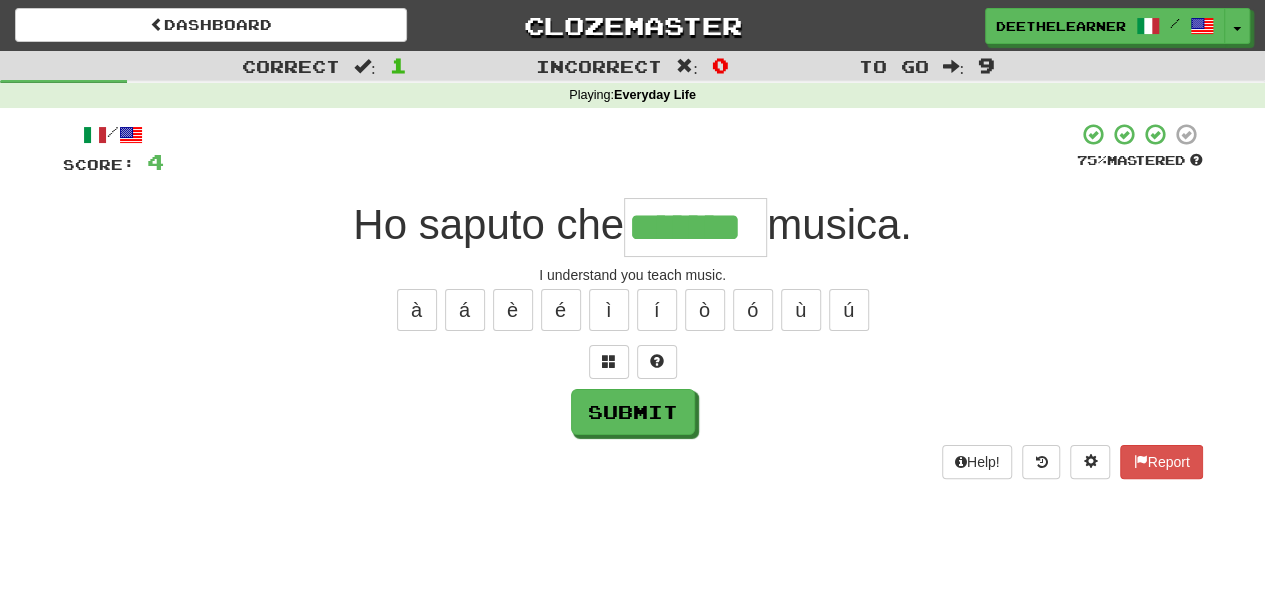 type on "*******" 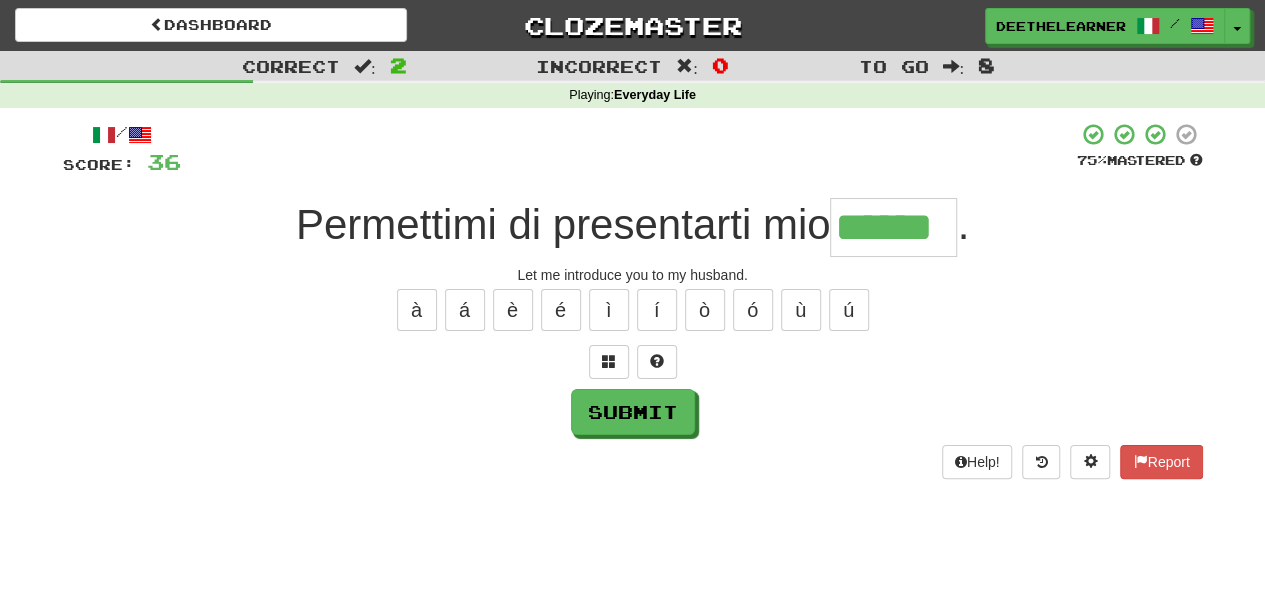 type on "******" 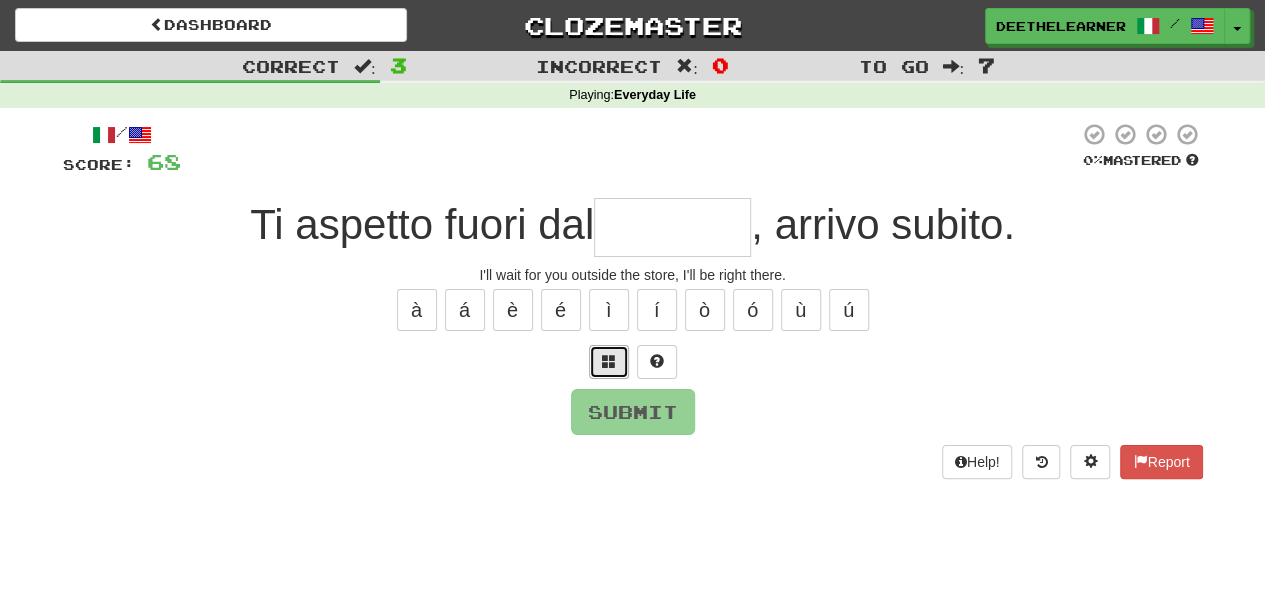 click at bounding box center (609, 361) 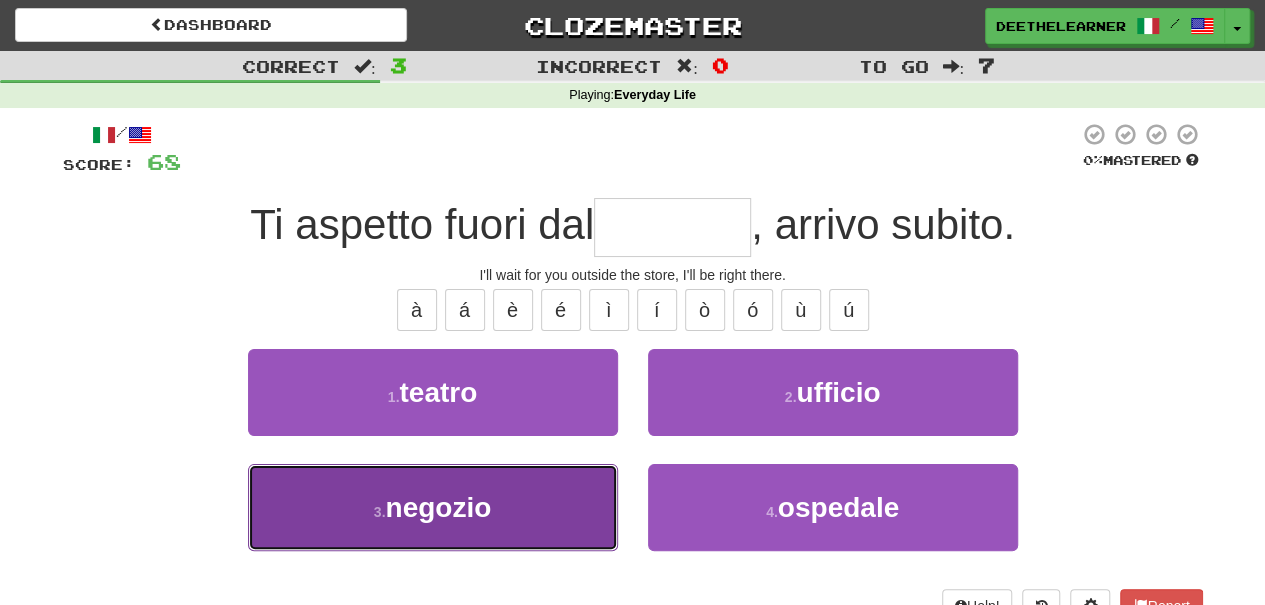 click on "3 .  negozio" at bounding box center (433, 507) 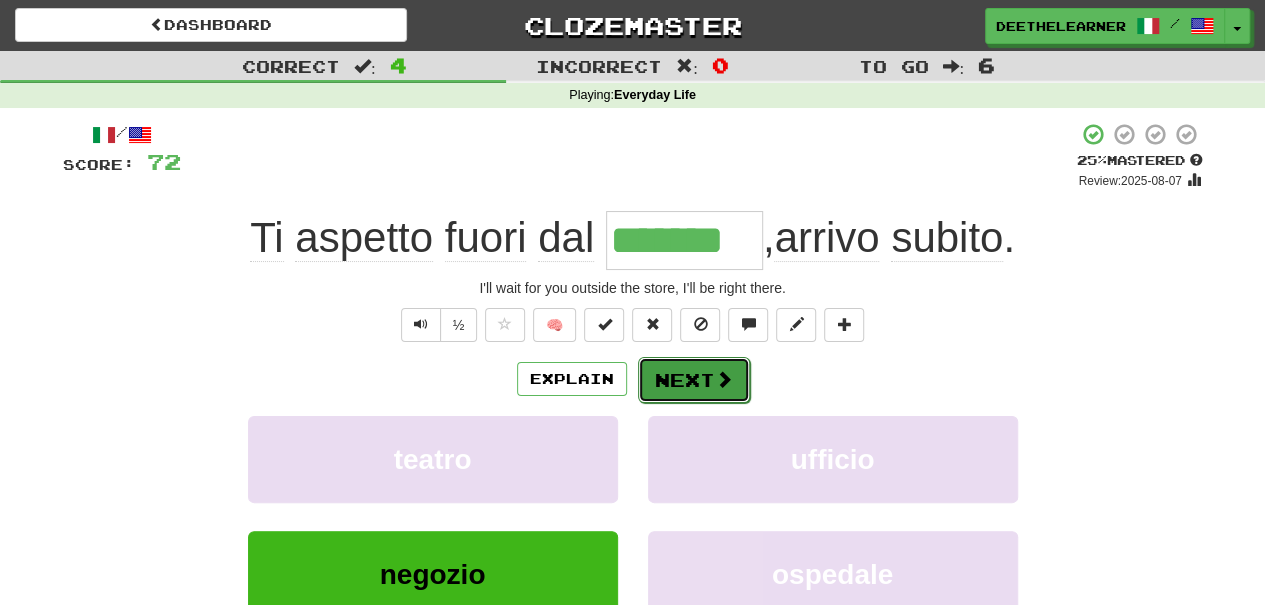click at bounding box center [724, 379] 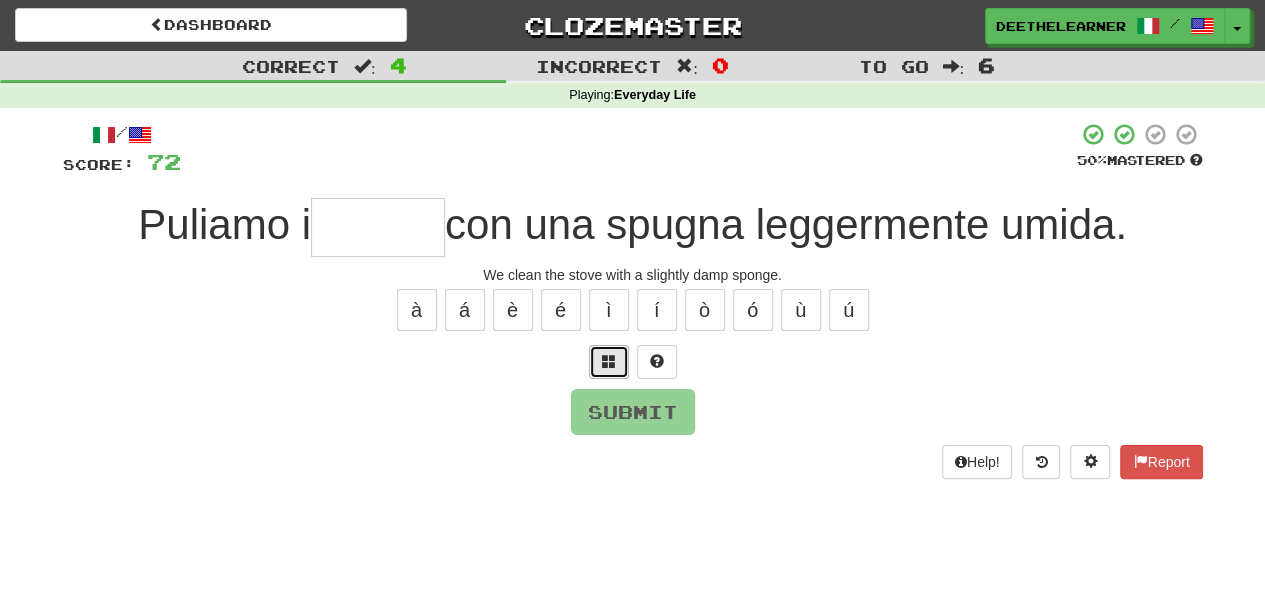 click at bounding box center (609, 361) 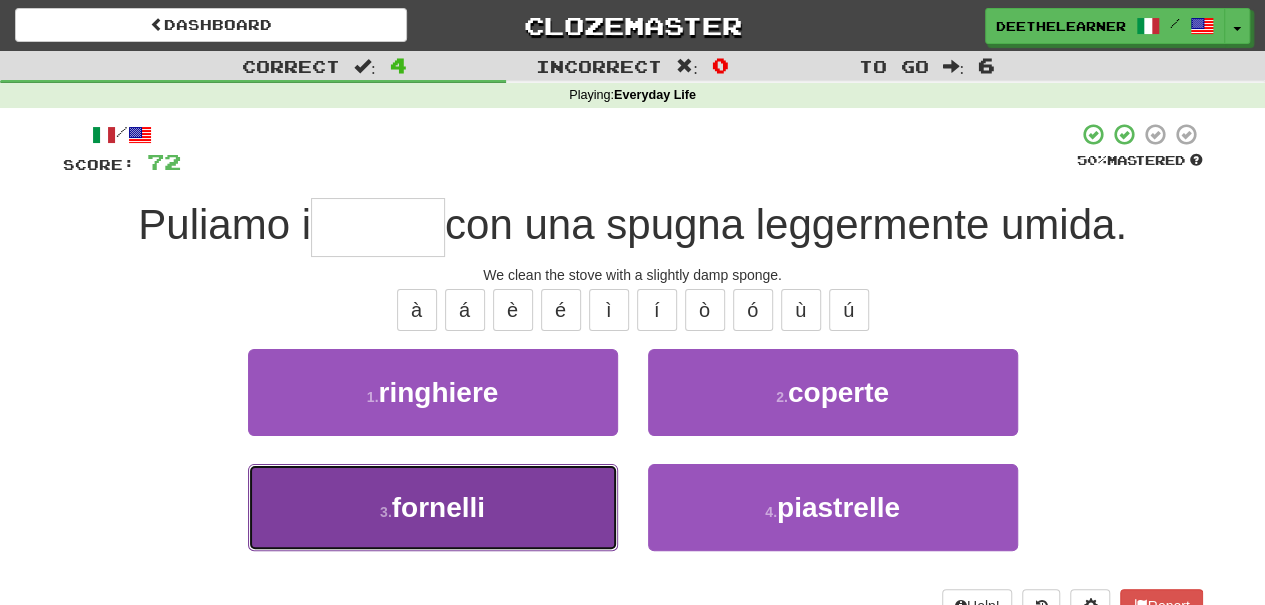 click on "3 .  fornelli" at bounding box center (433, 507) 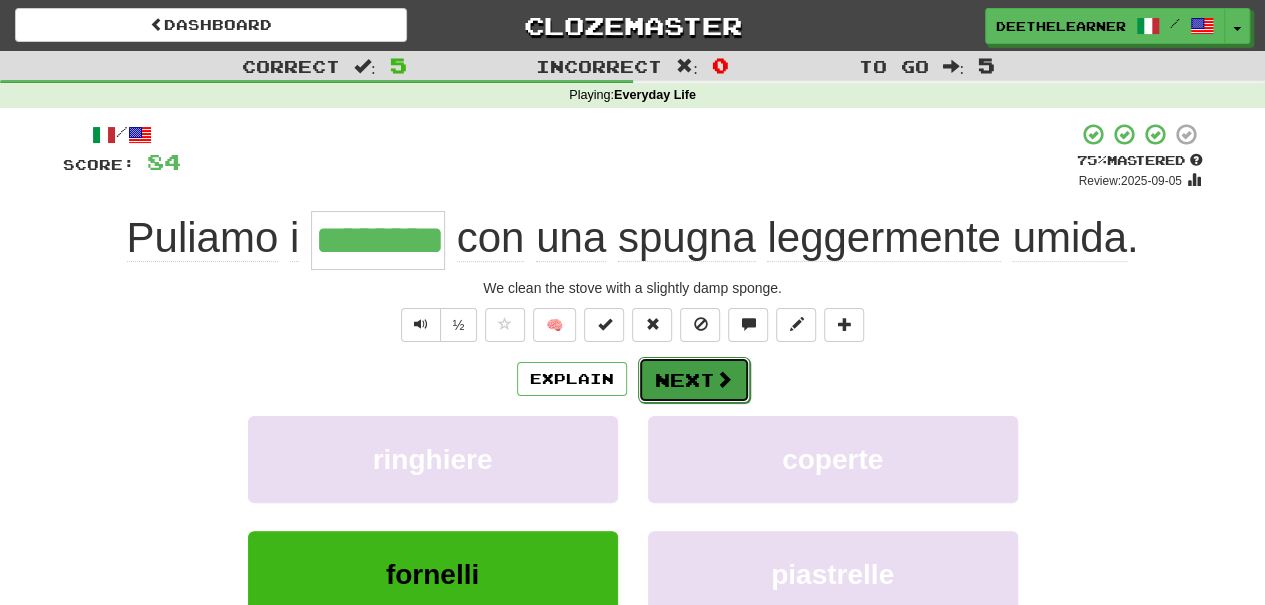 click on "Next" at bounding box center [694, 380] 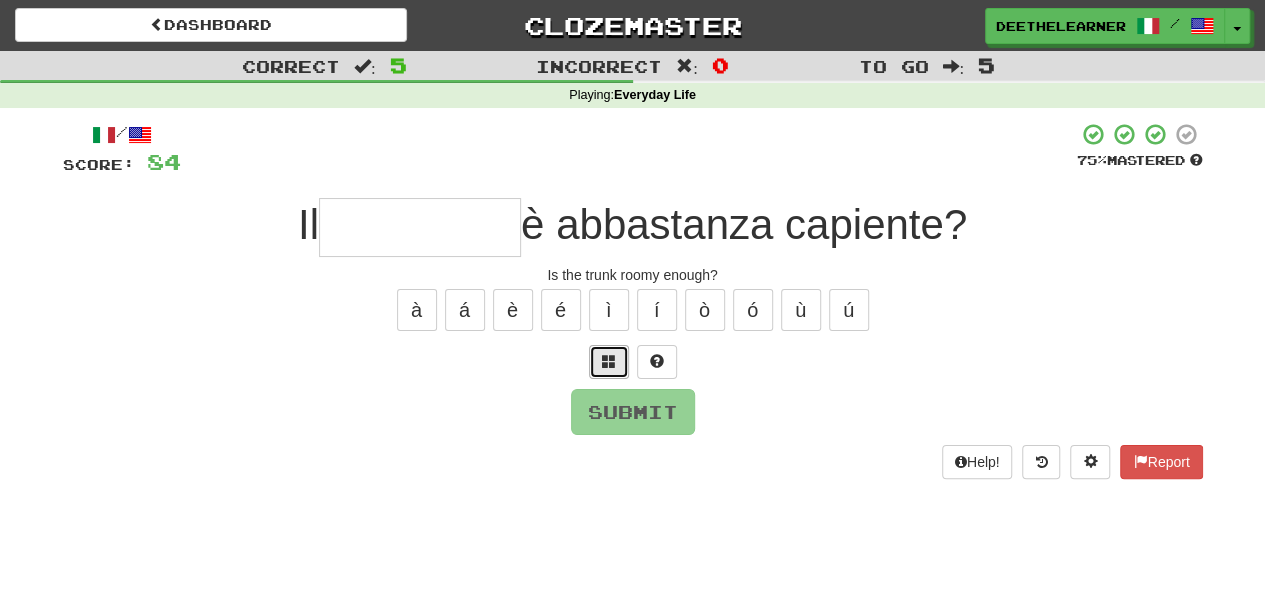 click at bounding box center [609, 362] 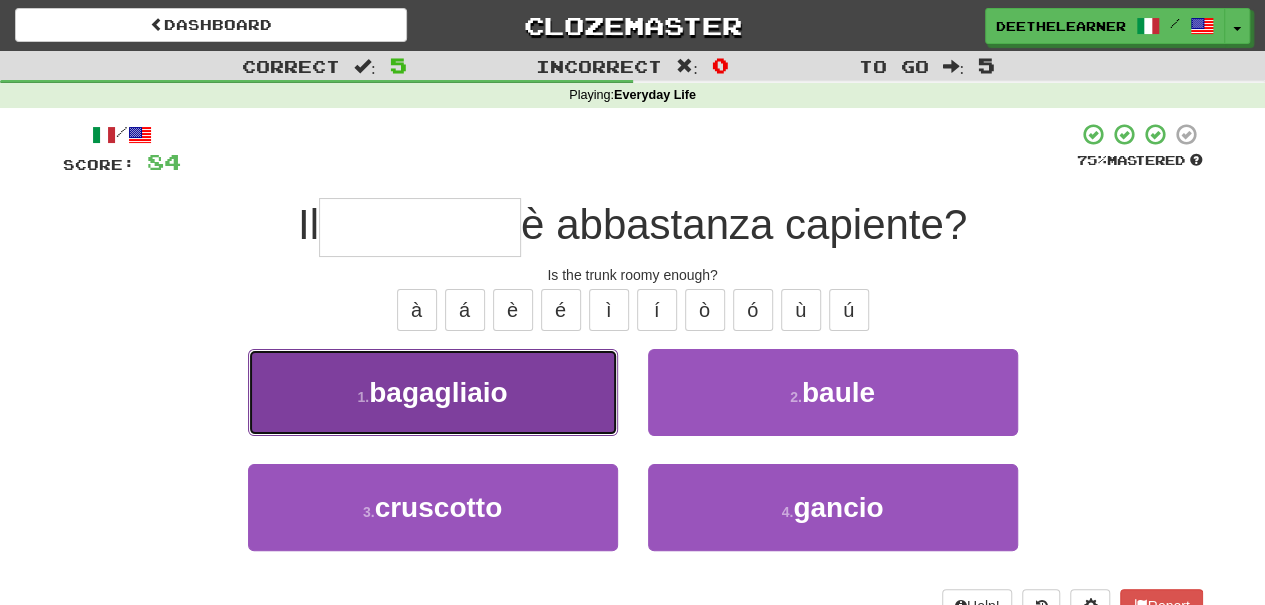 click on "bagagliaio" at bounding box center (438, 392) 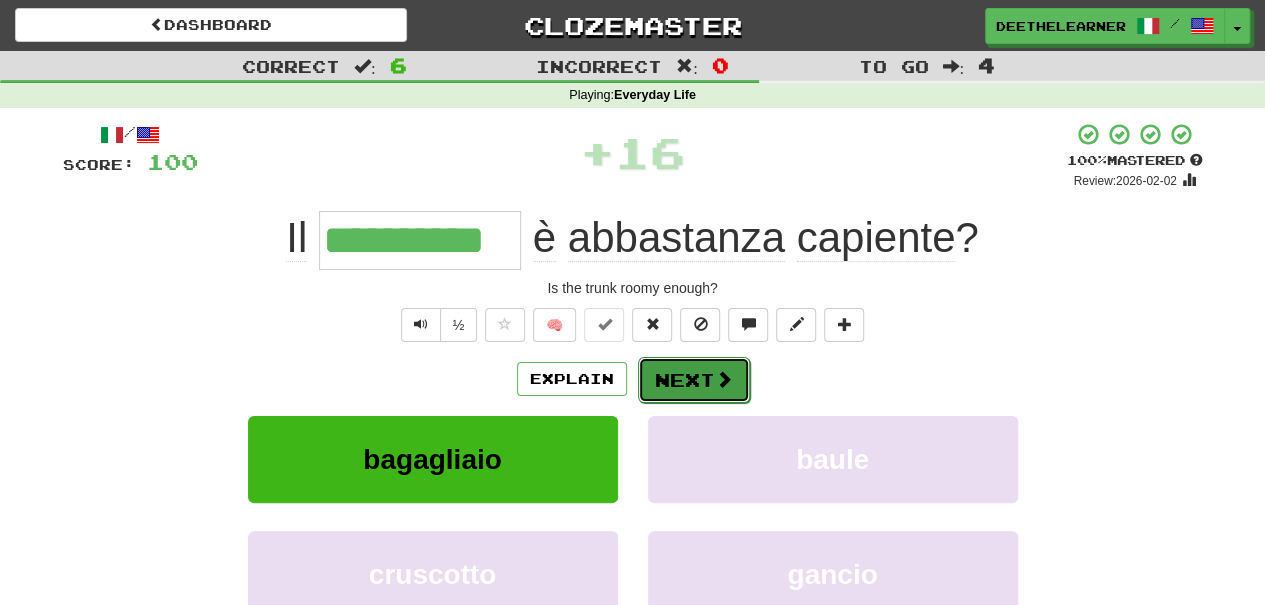 click on "Next" at bounding box center [694, 380] 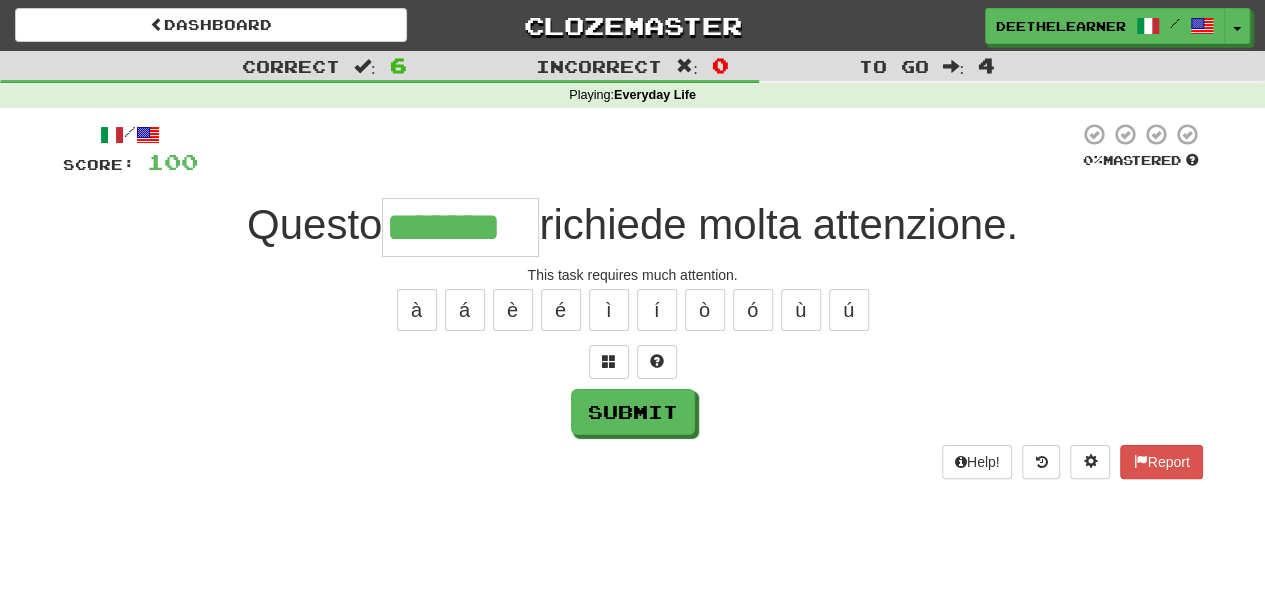 type on "*******" 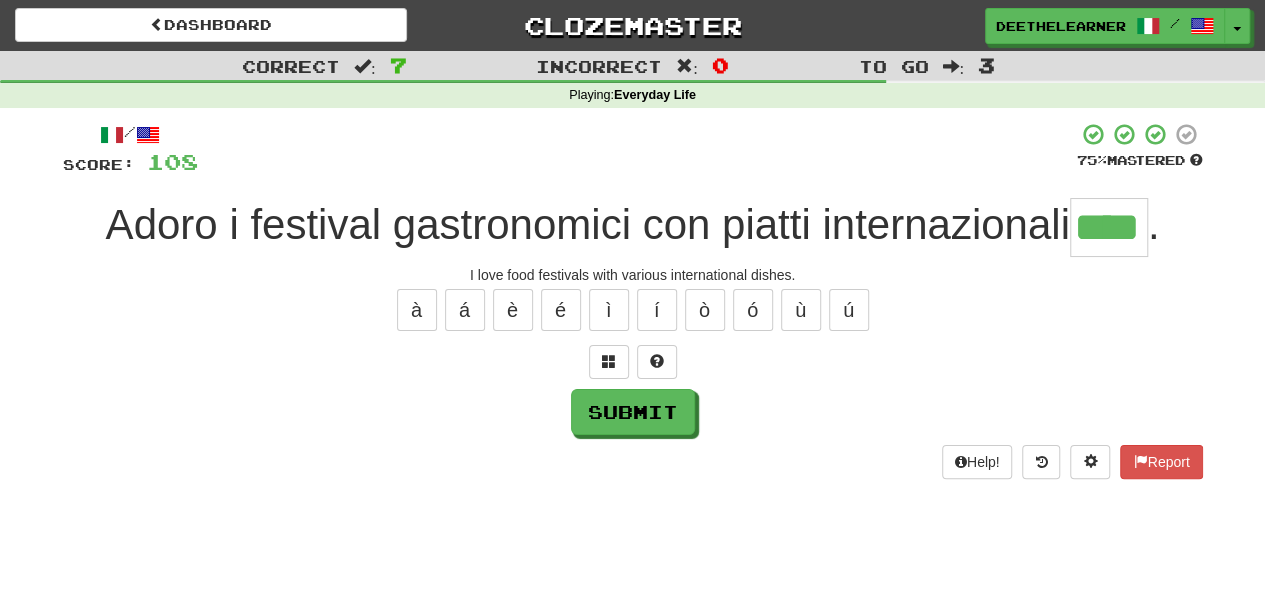 type on "****" 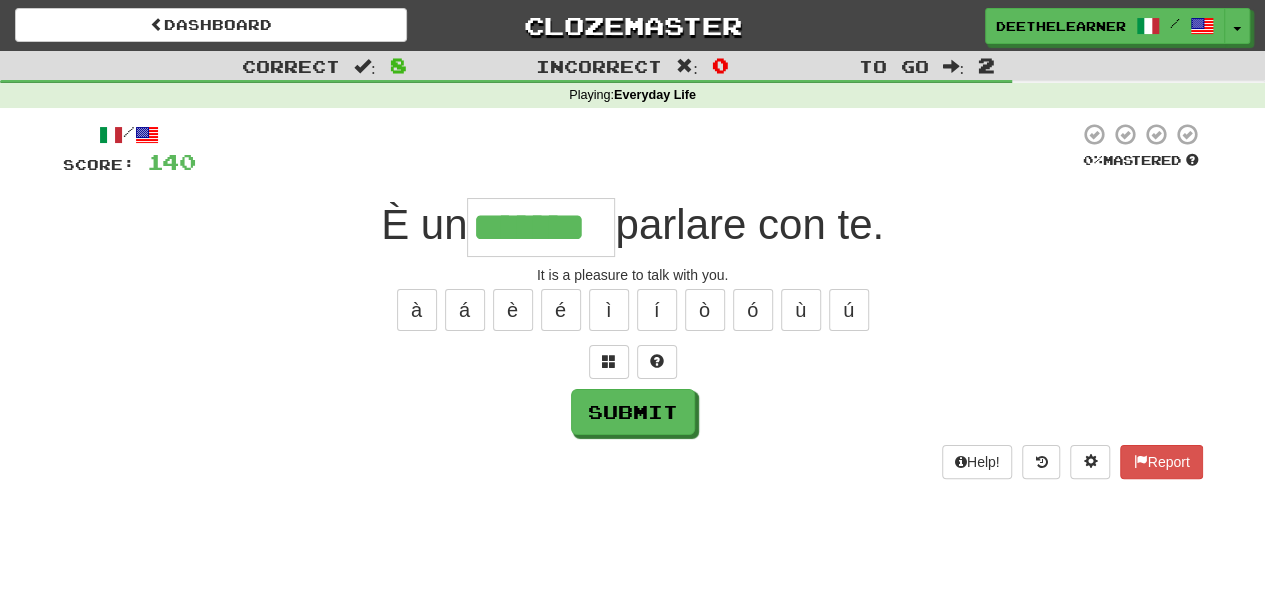 type on "*******" 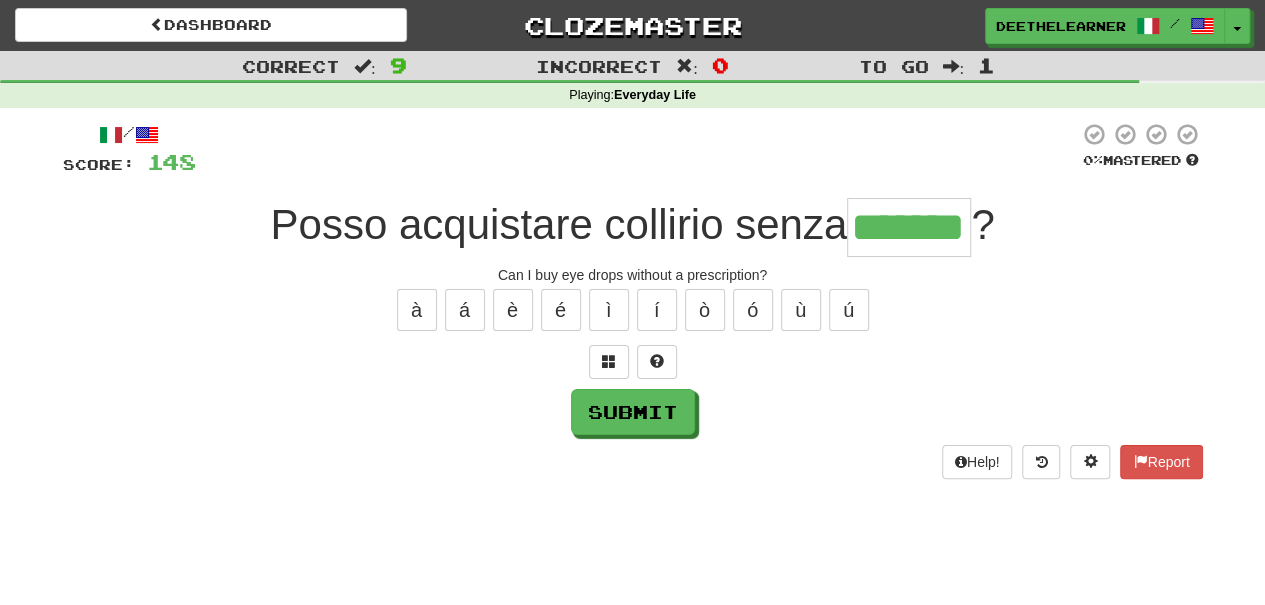 type on "*******" 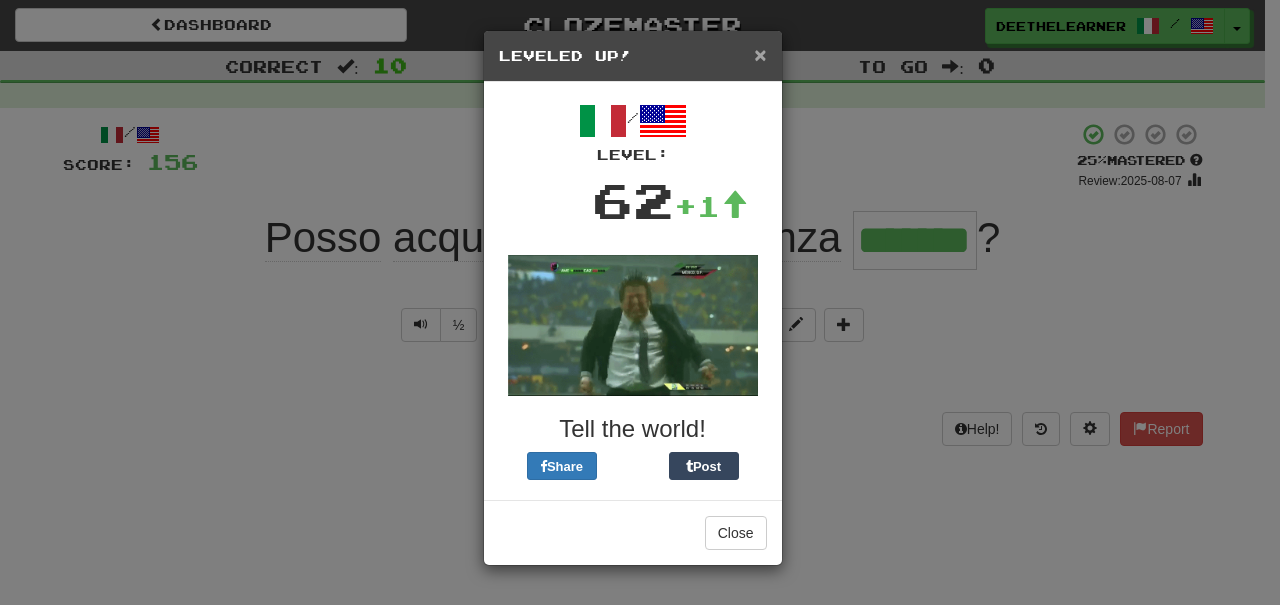 click on "×" at bounding box center (760, 54) 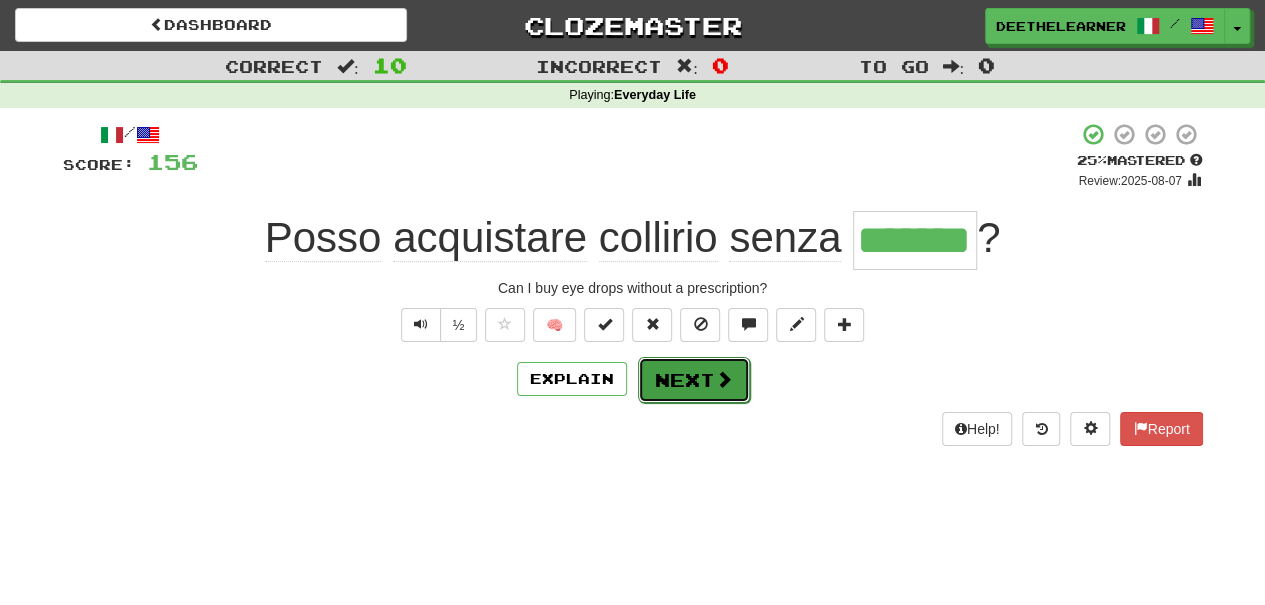 click on "Next" at bounding box center [694, 380] 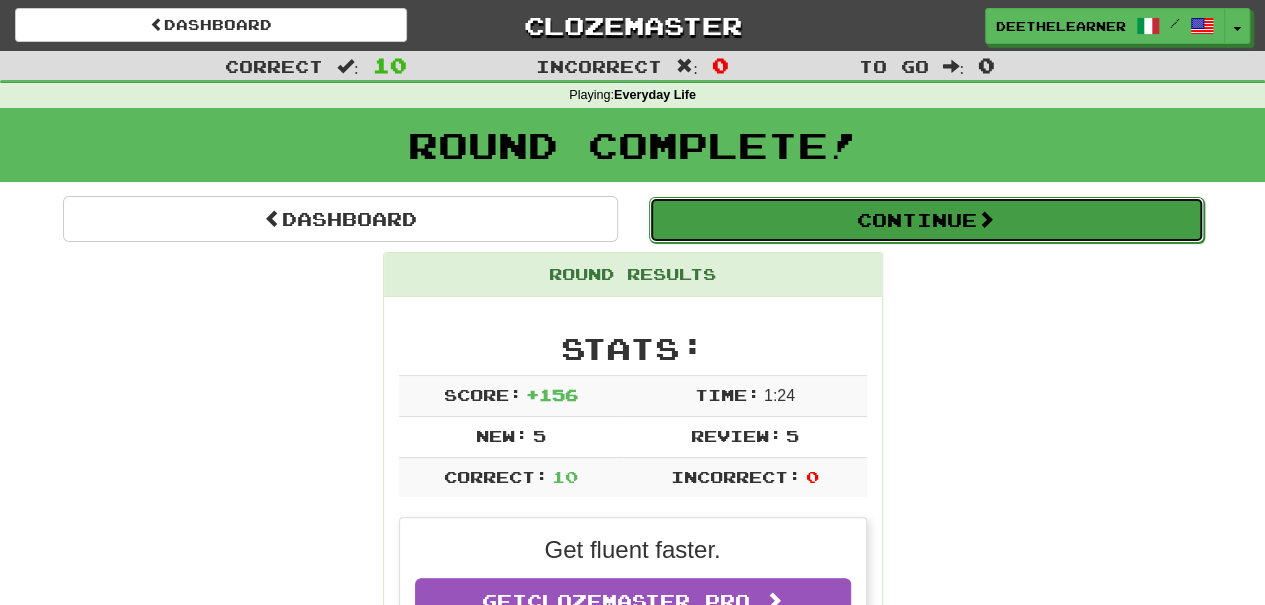 click on "Continue" at bounding box center [926, 220] 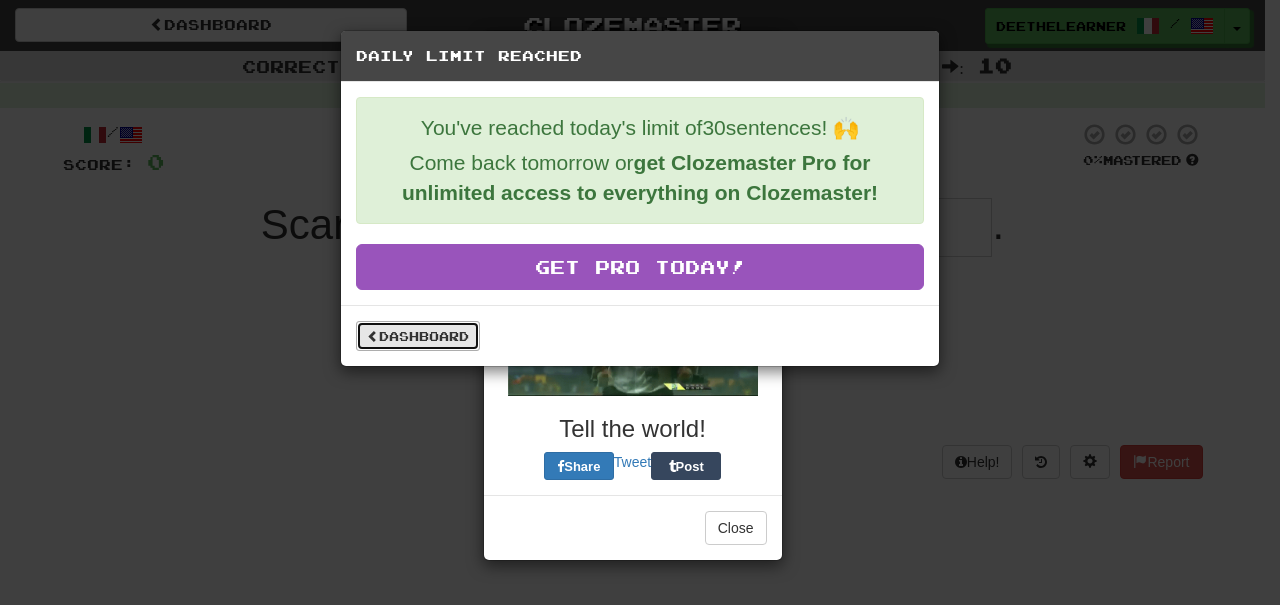 click on "Dashboard" at bounding box center [418, 336] 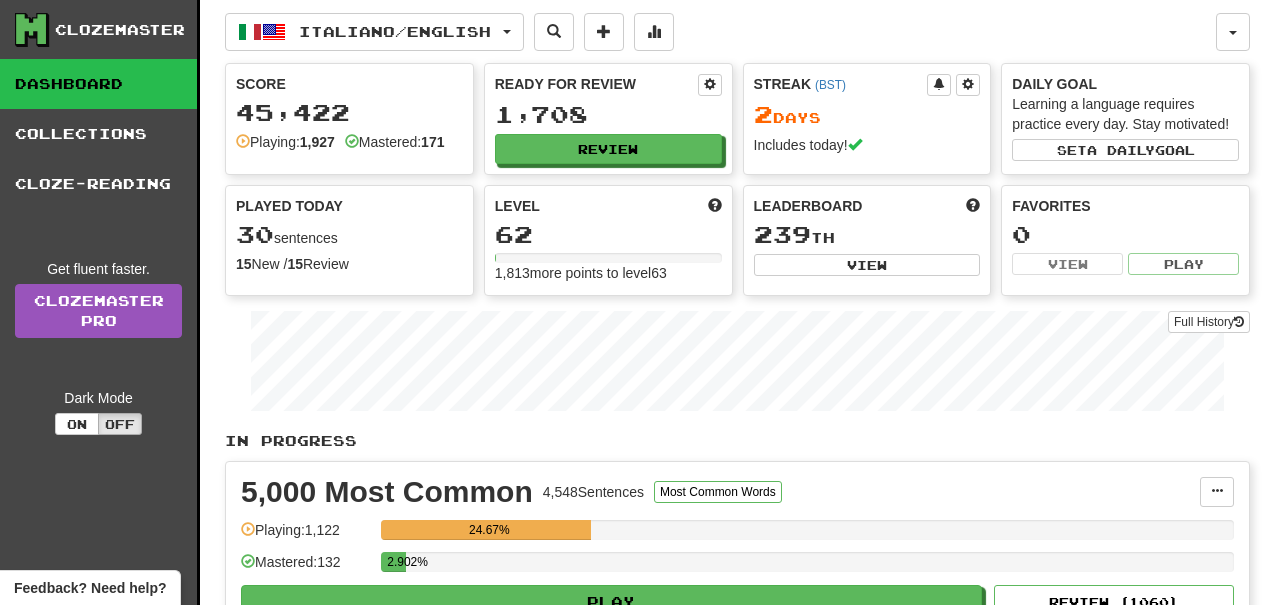 scroll, scrollTop: 0, scrollLeft: 0, axis: both 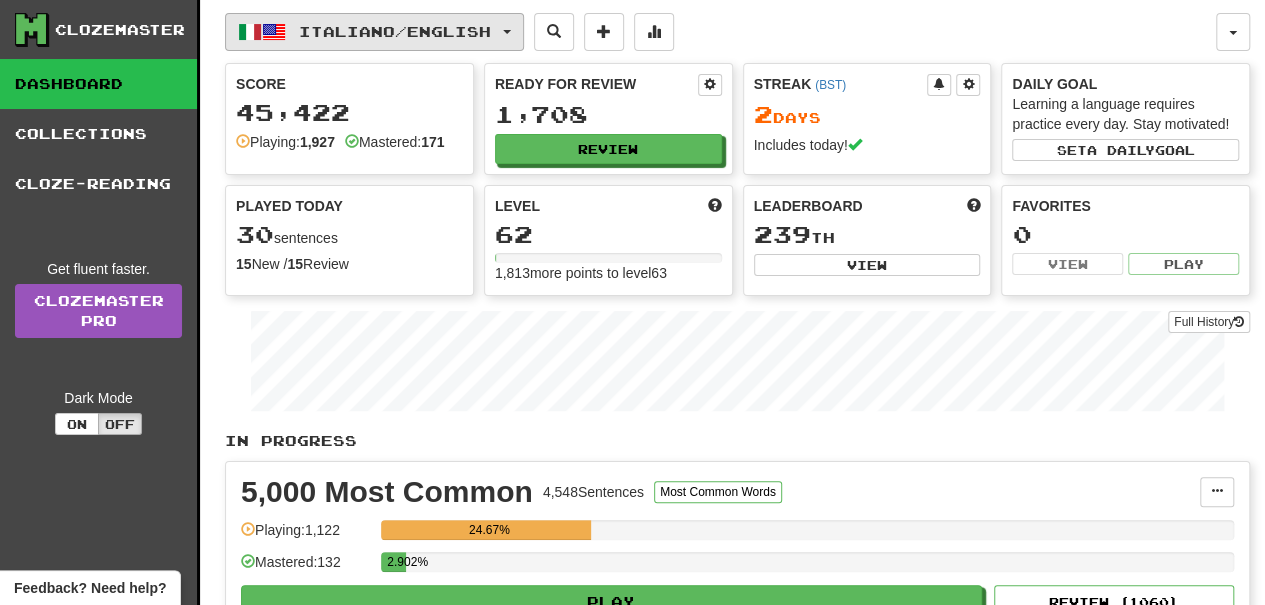 click on "Italiano  /  English" at bounding box center [374, 32] 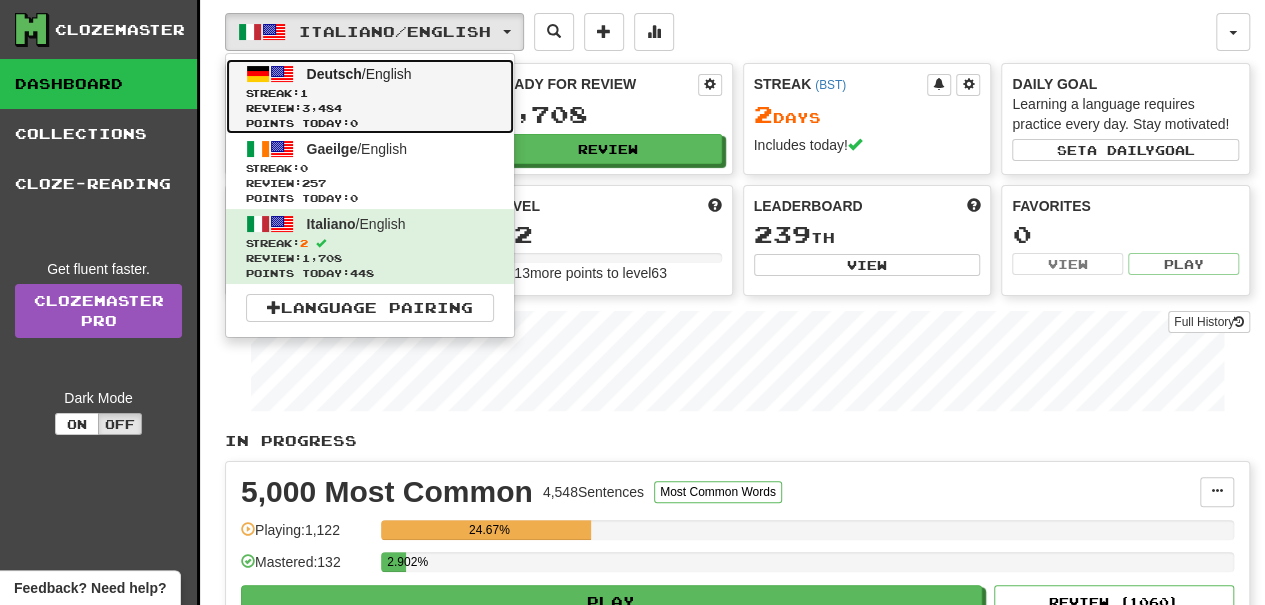 click on "Streak:  1" at bounding box center (370, 93) 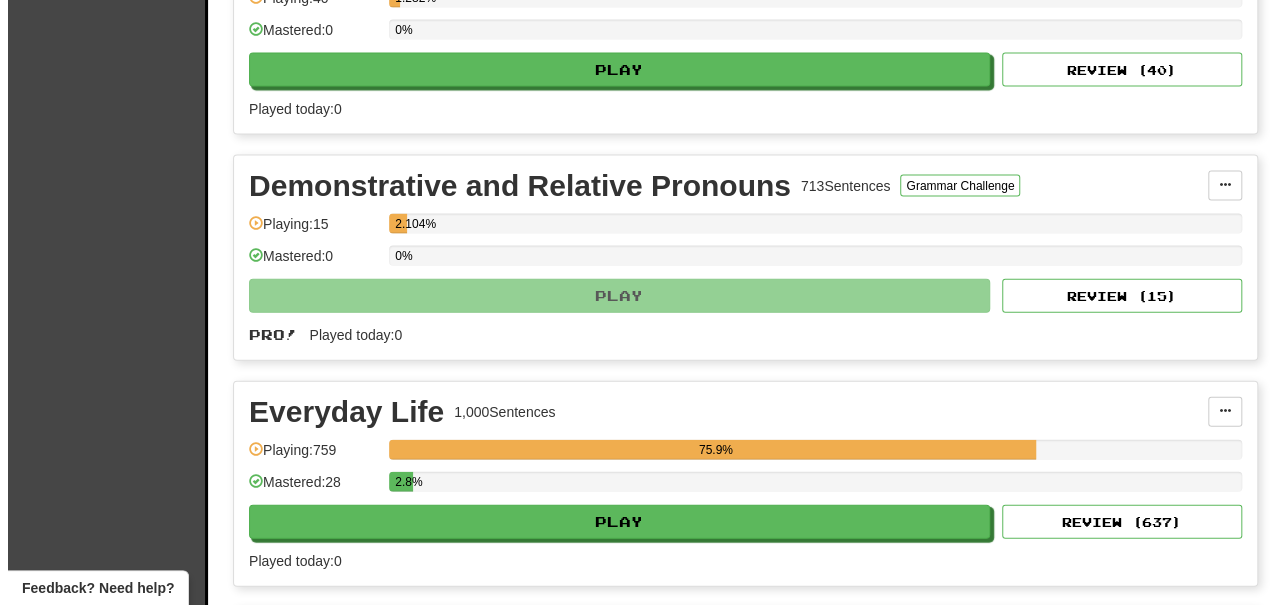 scroll, scrollTop: 2200, scrollLeft: 0, axis: vertical 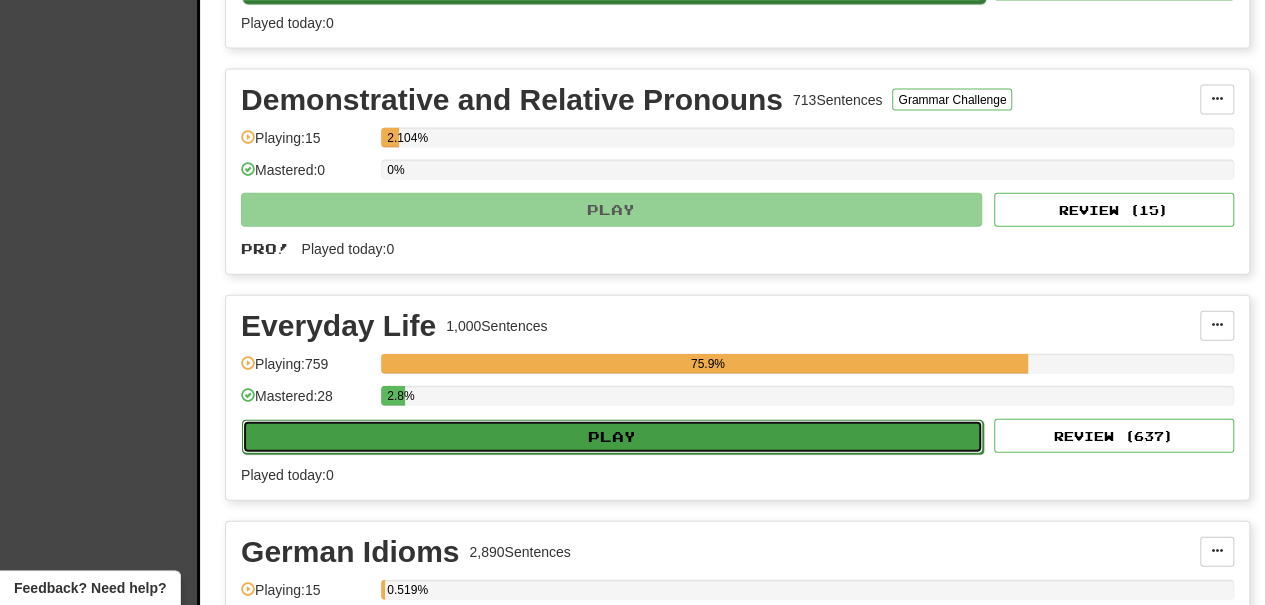 click on "Play" at bounding box center (612, 437) 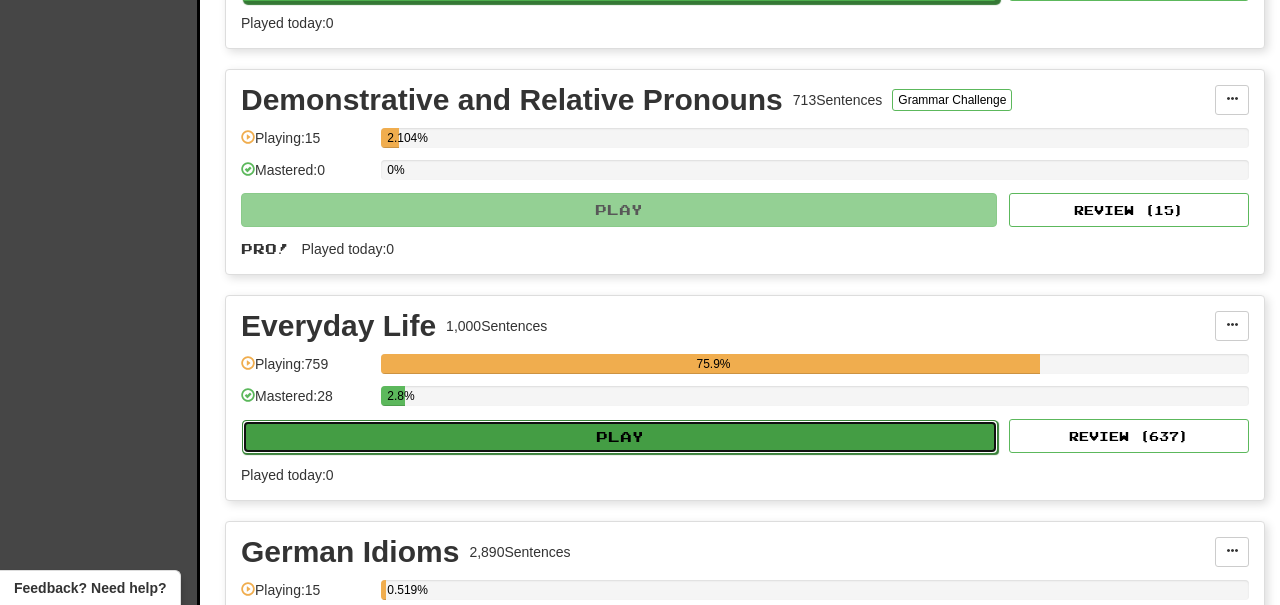 select on "**" 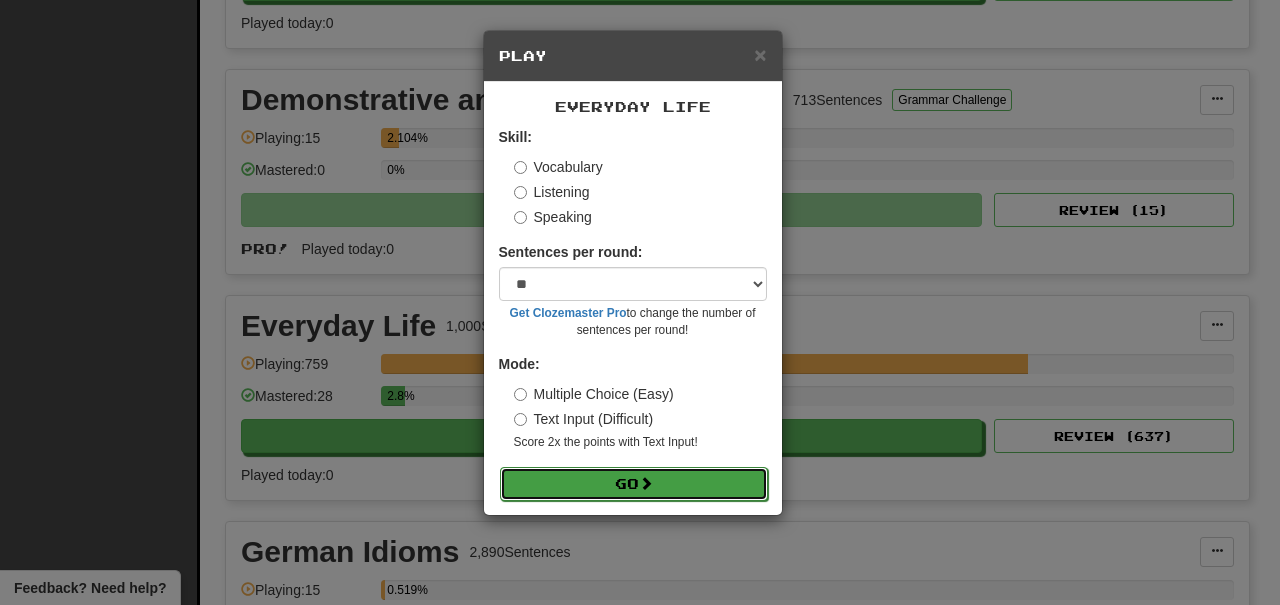 click on "Go" at bounding box center (634, 484) 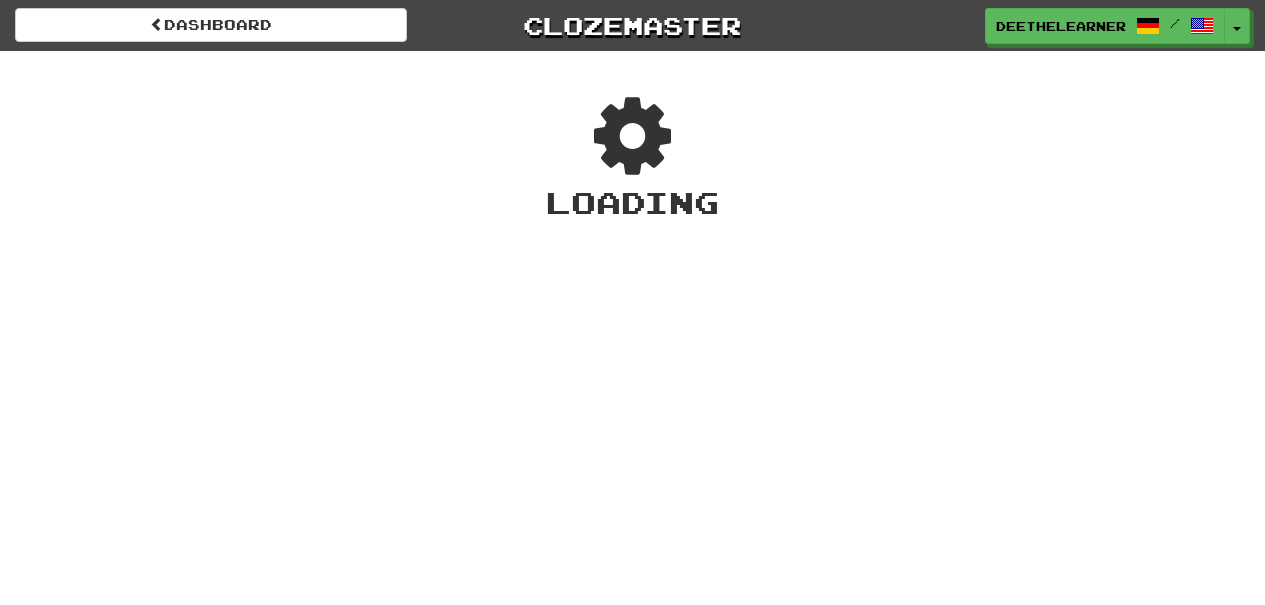 scroll, scrollTop: 0, scrollLeft: 0, axis: both 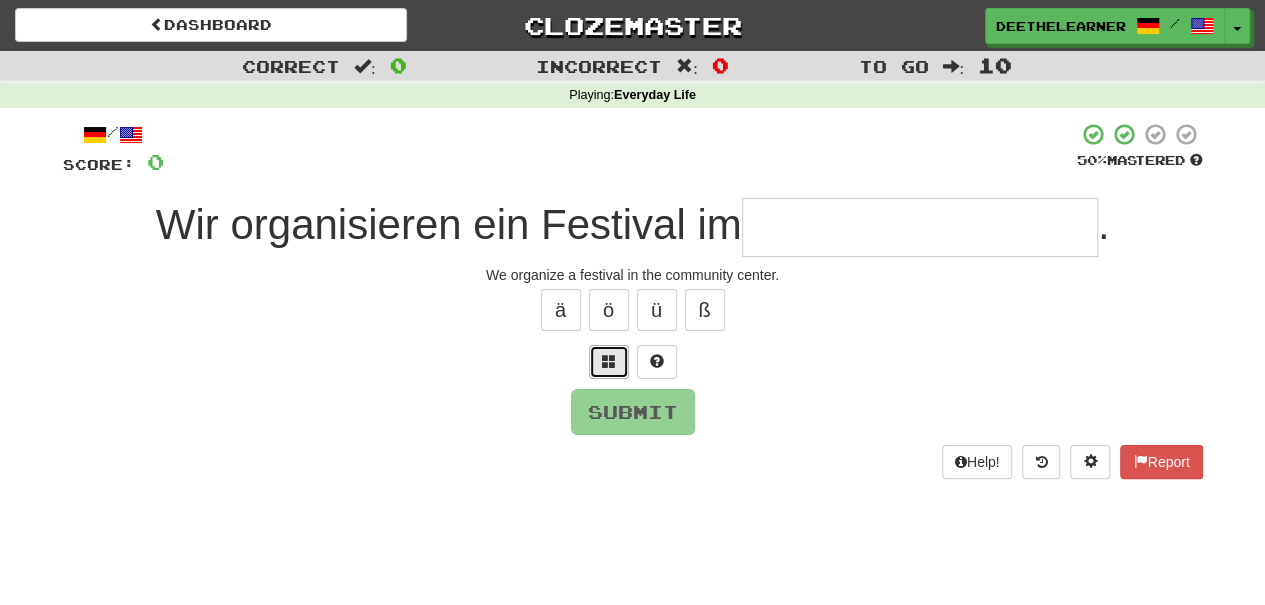click at bounding box center [609, 362] 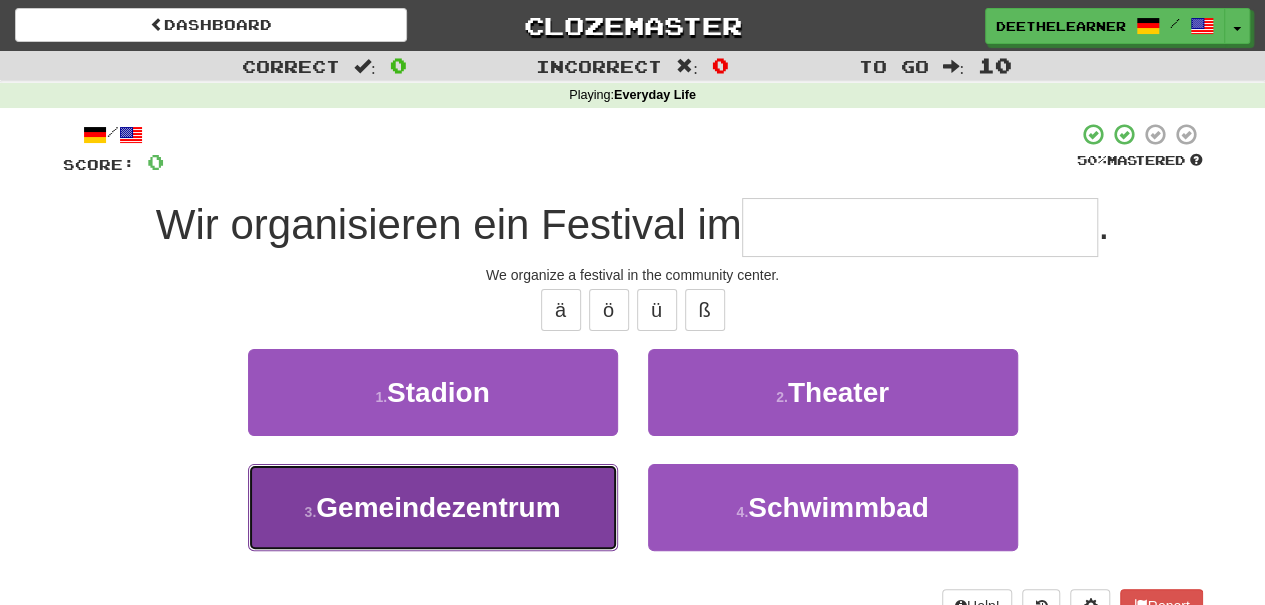 click on "Gemeindezentrum" at bounding box center [438, 507] 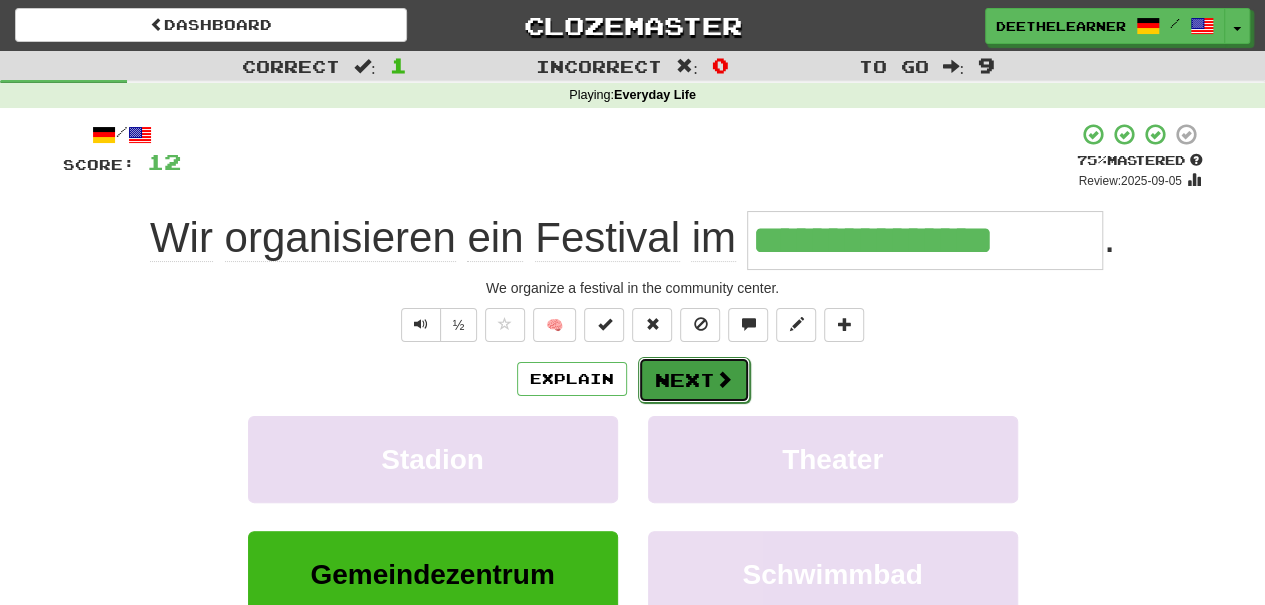 click on "Next" at bounding box center (694, 380) 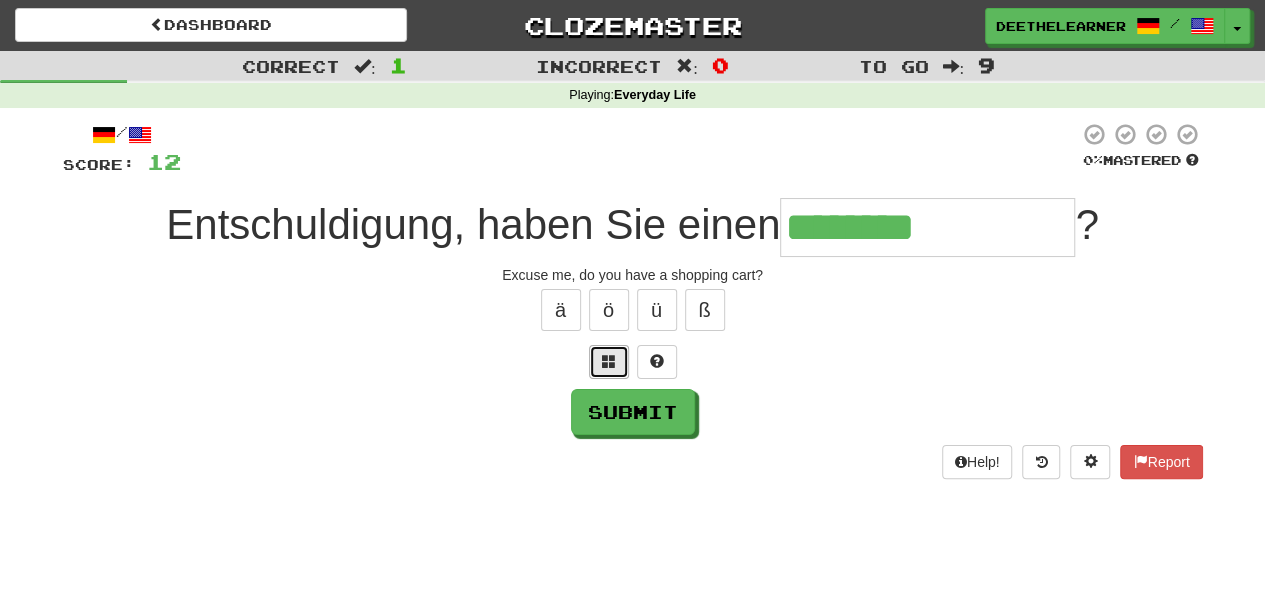 click at bounding box center [609, 362] 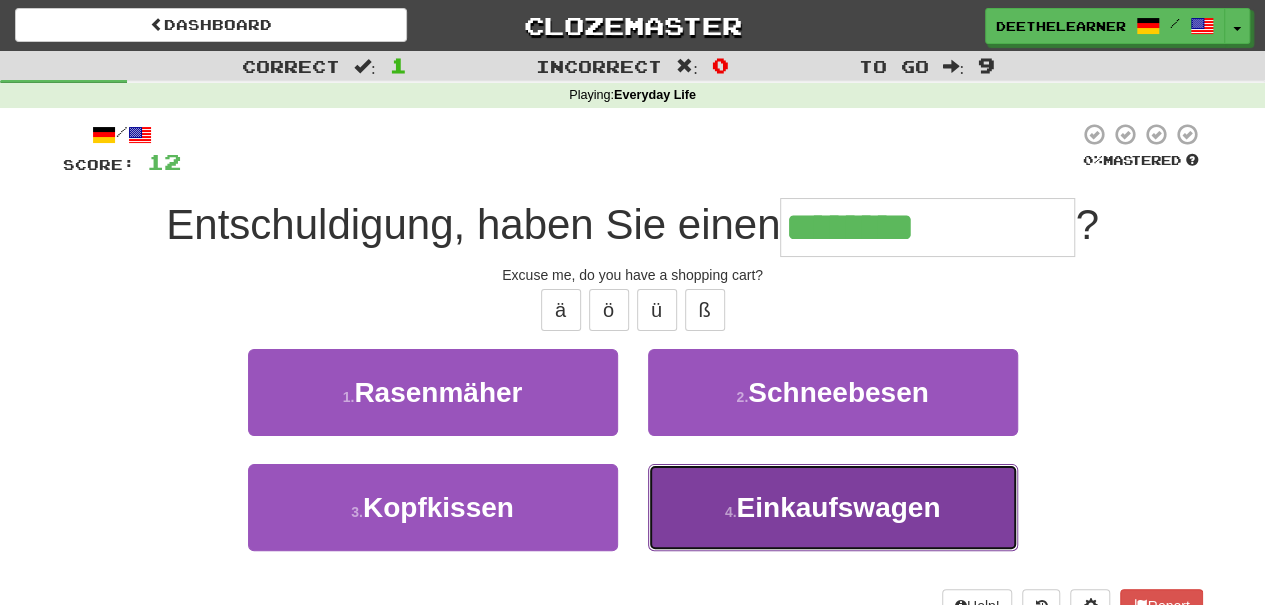 click on "Einkaufswagen" at bounding box center [838, 507] 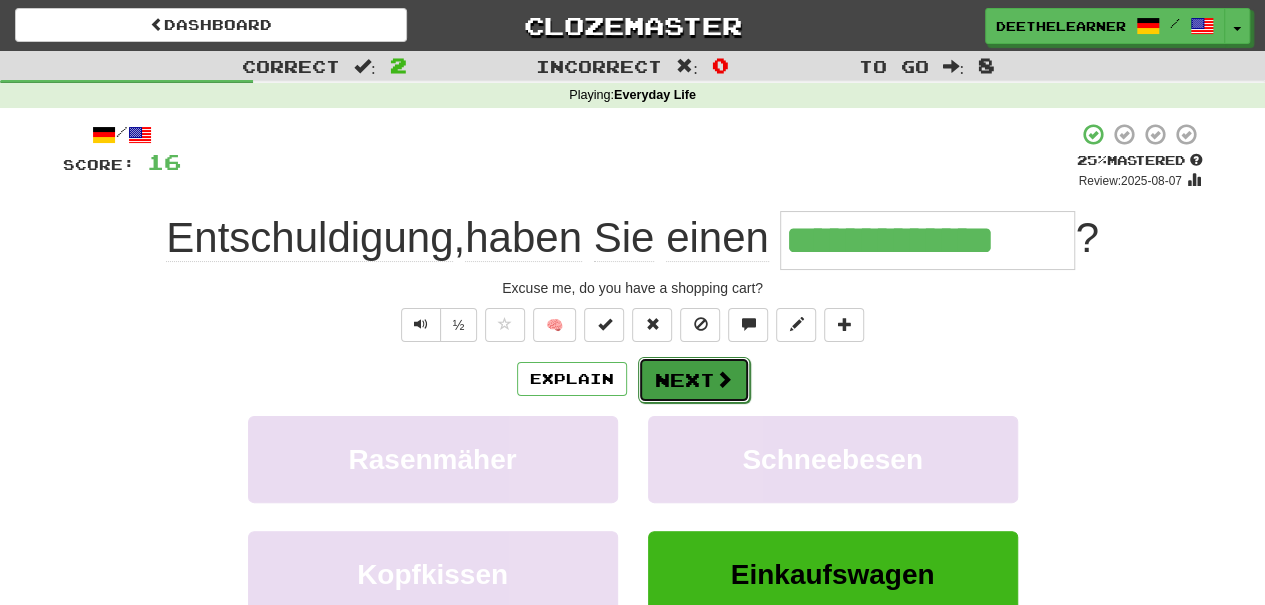 click on "Next" at bounding box center (694, 380) 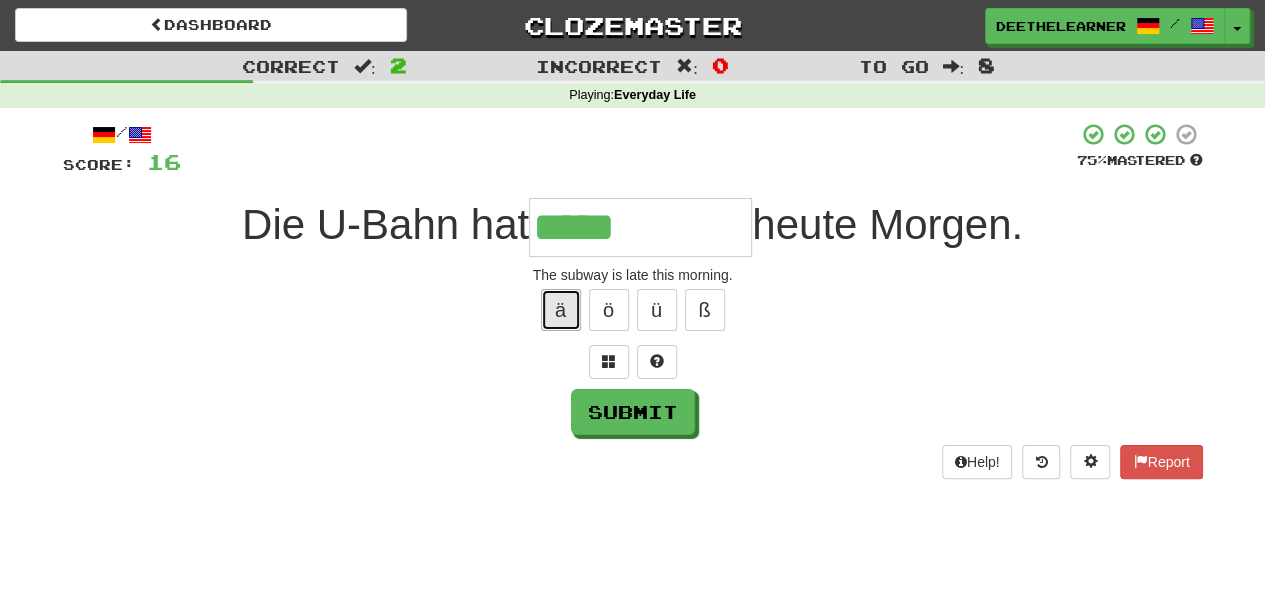 click on "ä" at bounding box center (561, 310) 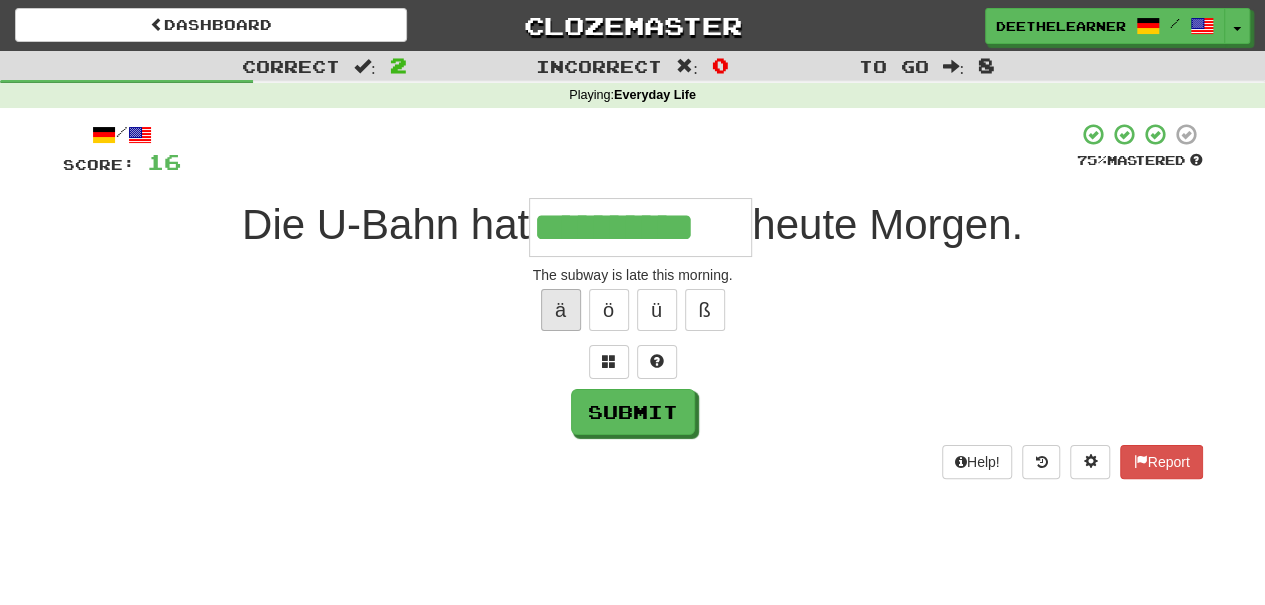 type on "**********" 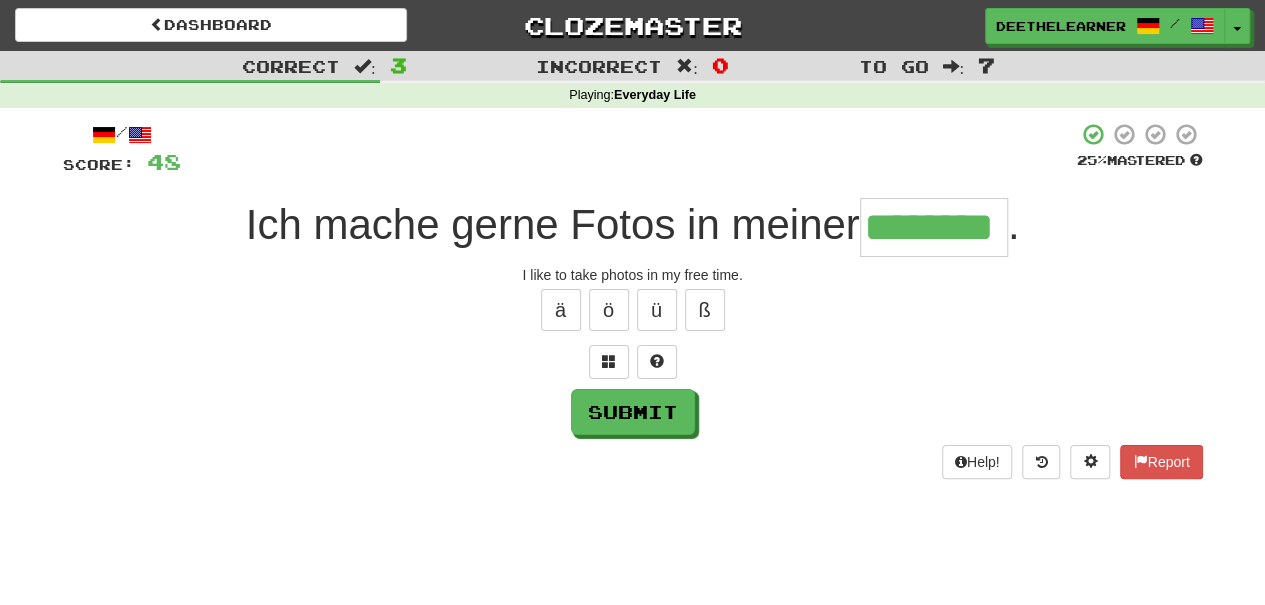 type on "********" 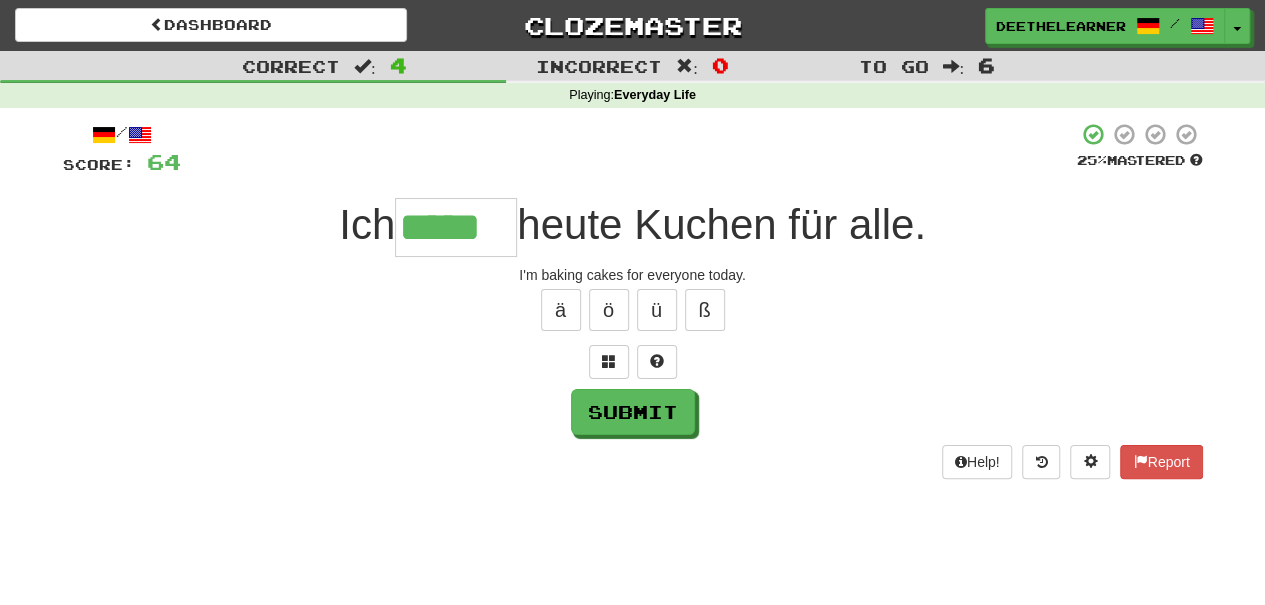 type on "*****" 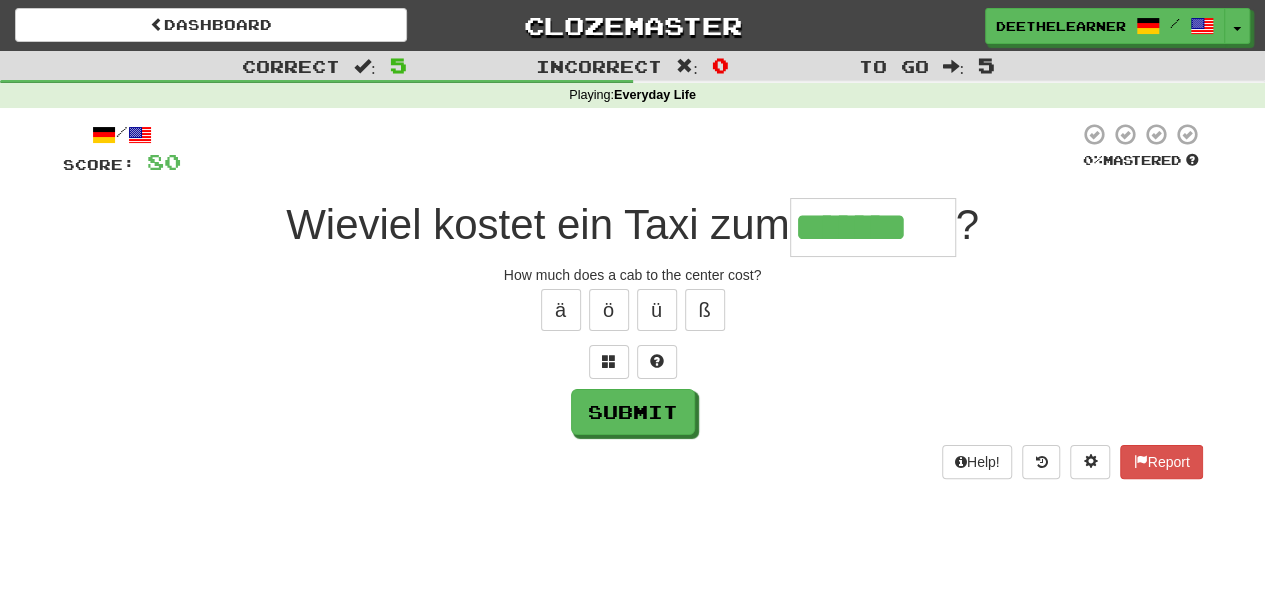 type on "*******" 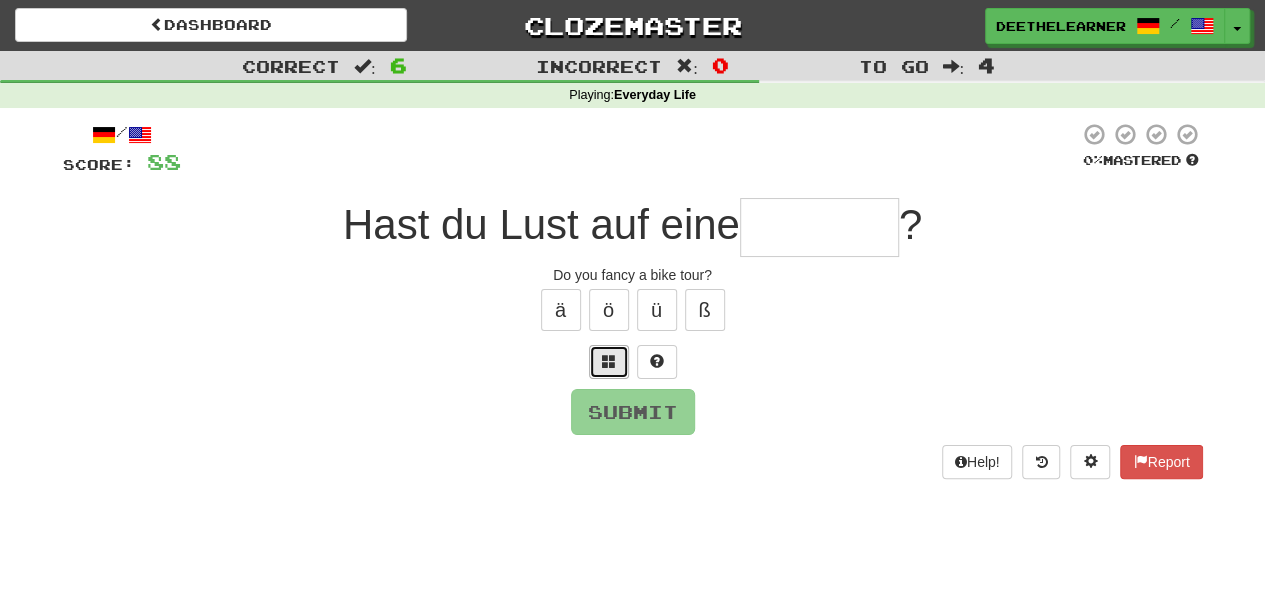 click at bounding box center [609, 362] 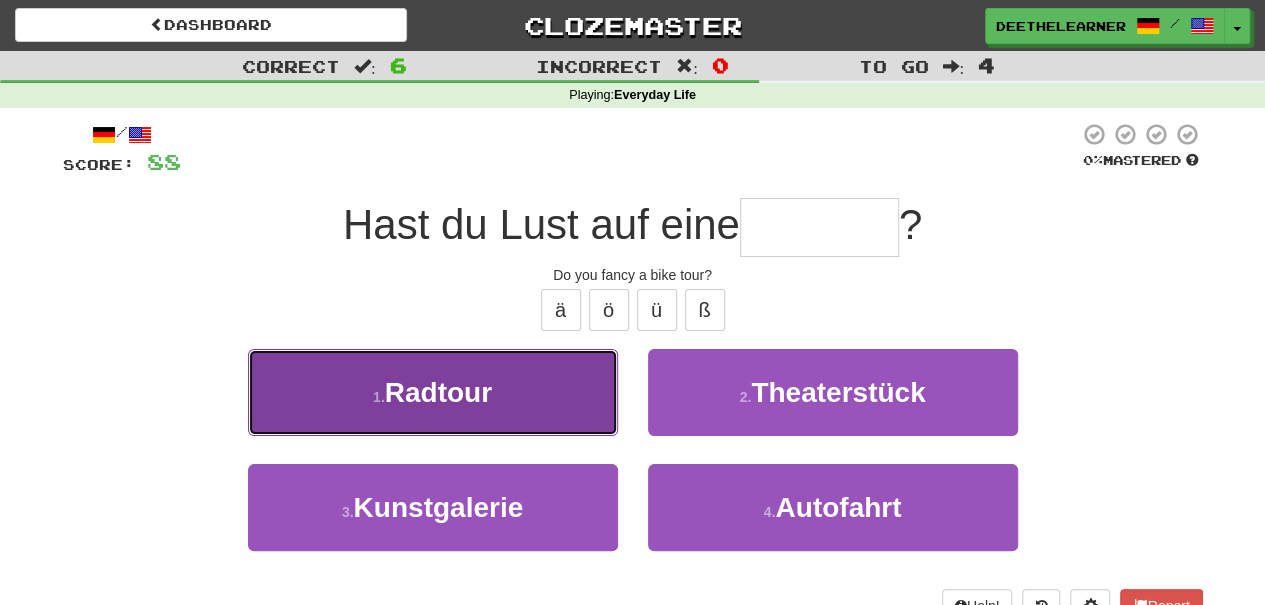 click on "Radtour" at bounding box center [438, 392] 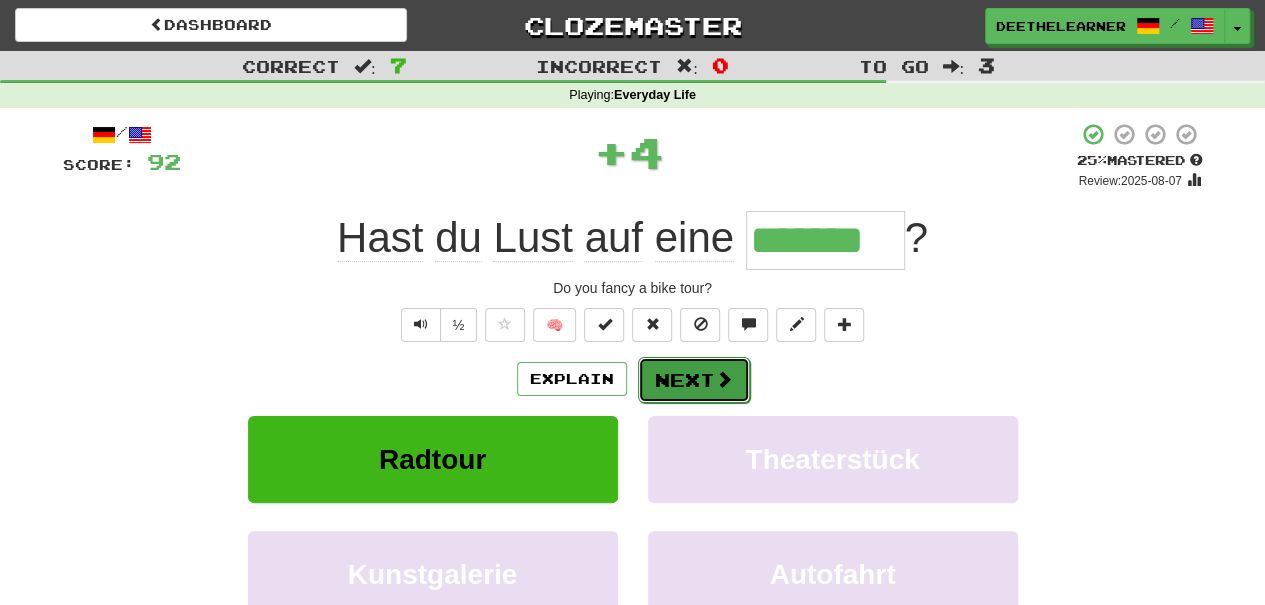 click on "Next" at bounding box center [694, 380] 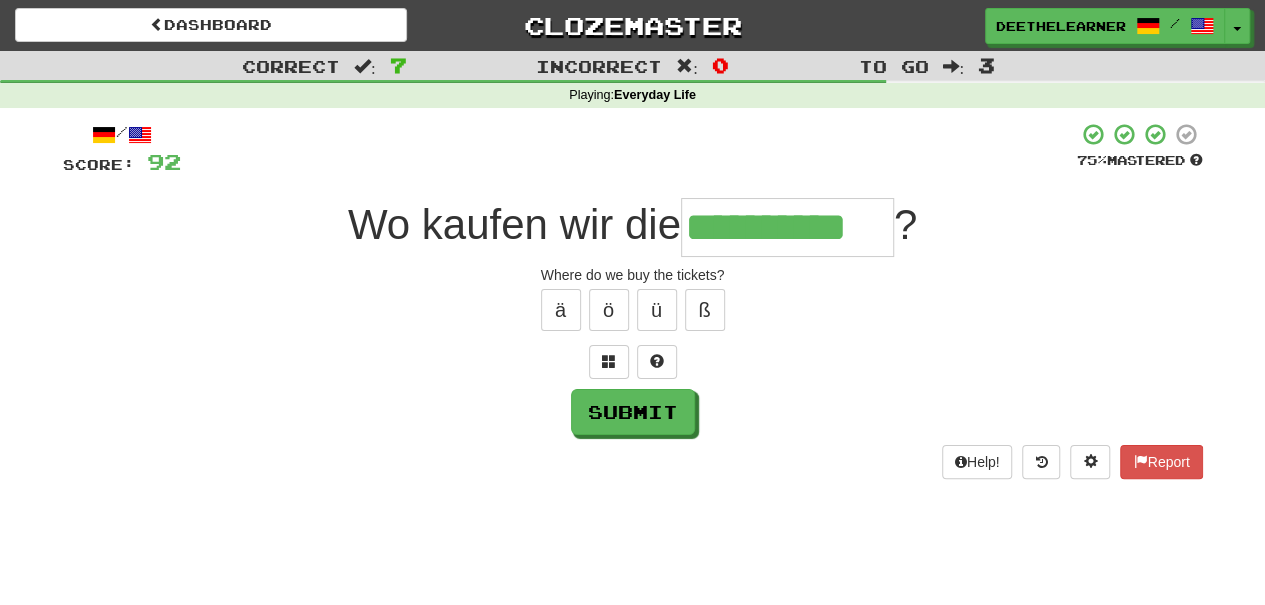 type on "**********" 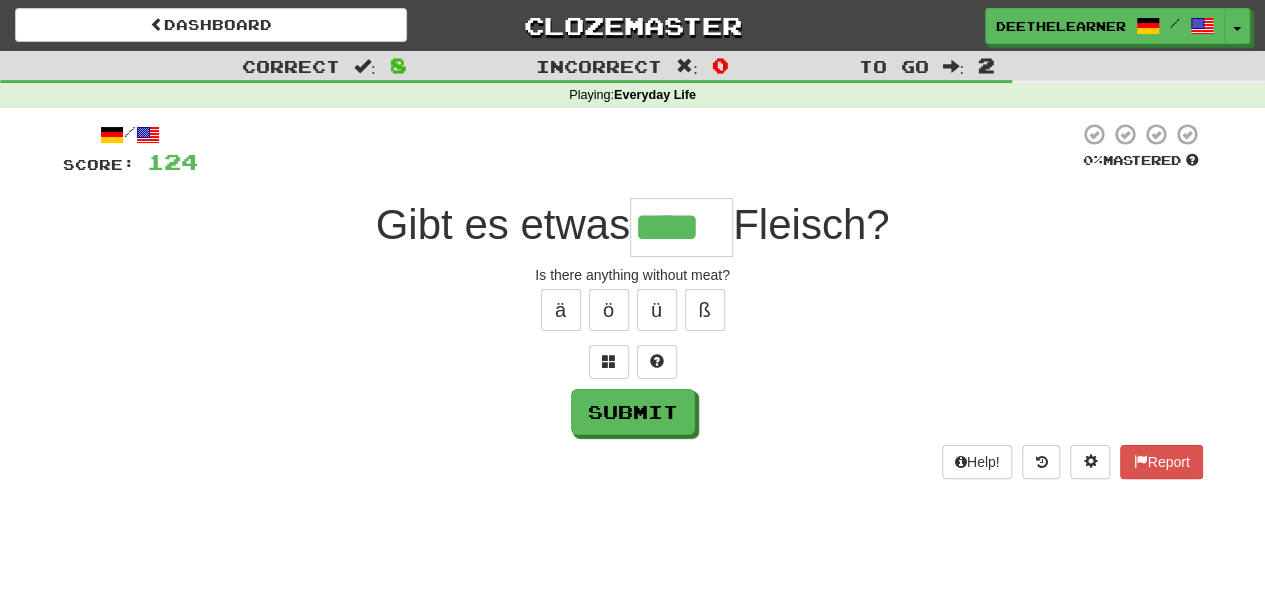 type on "****" 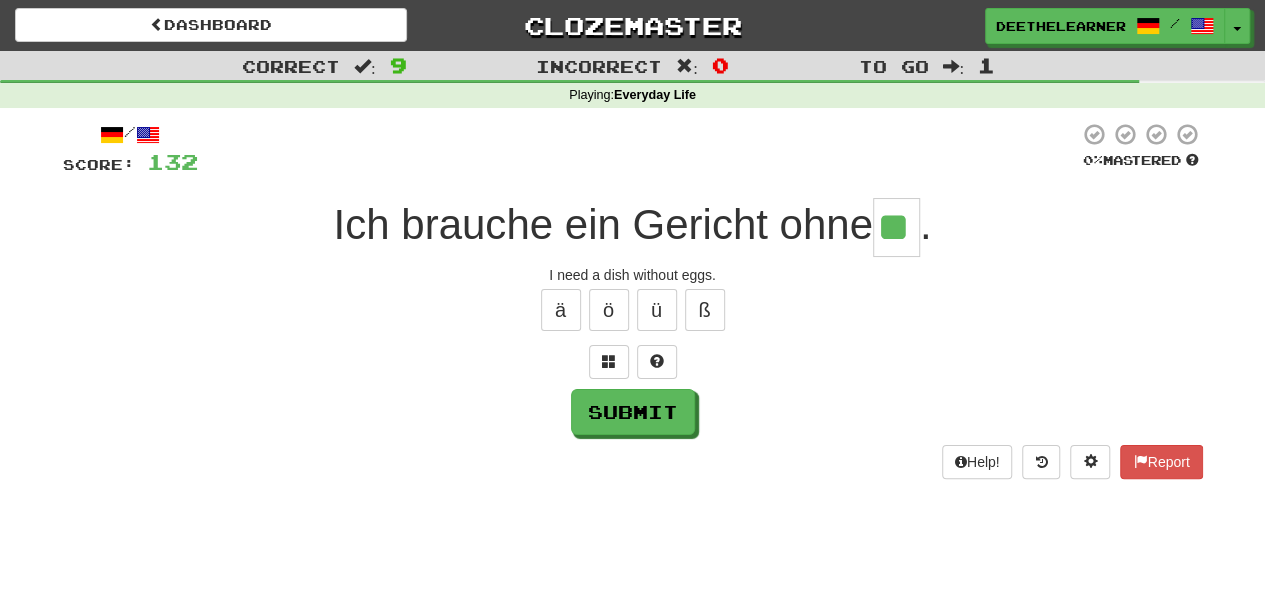 type on "**" 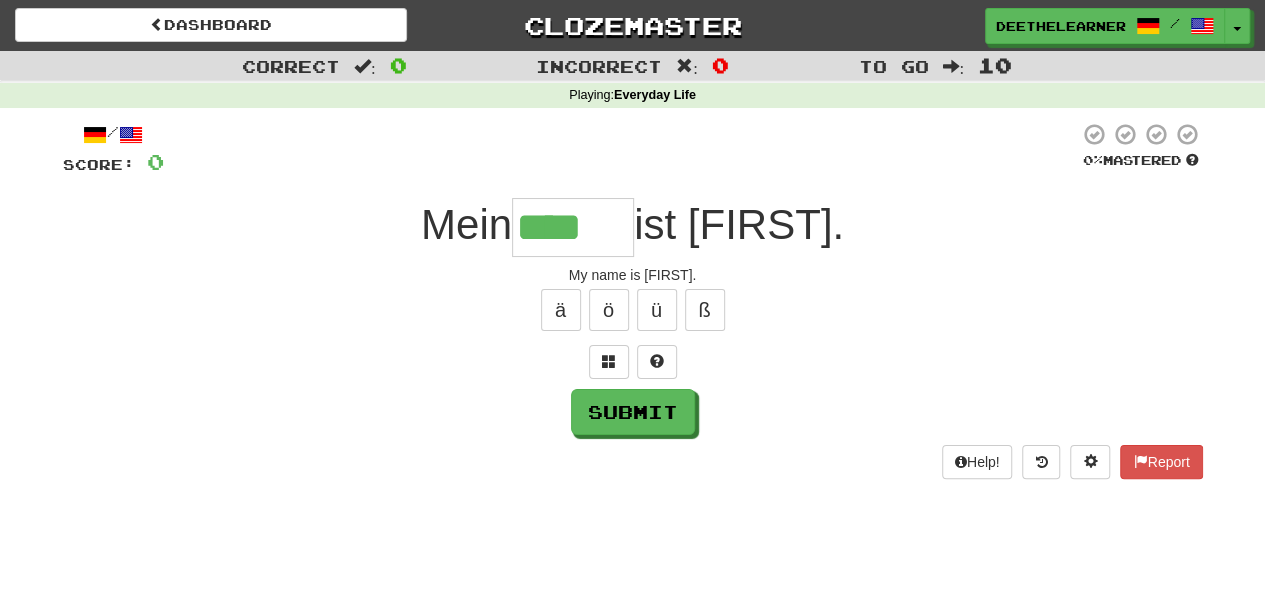 type on "****" 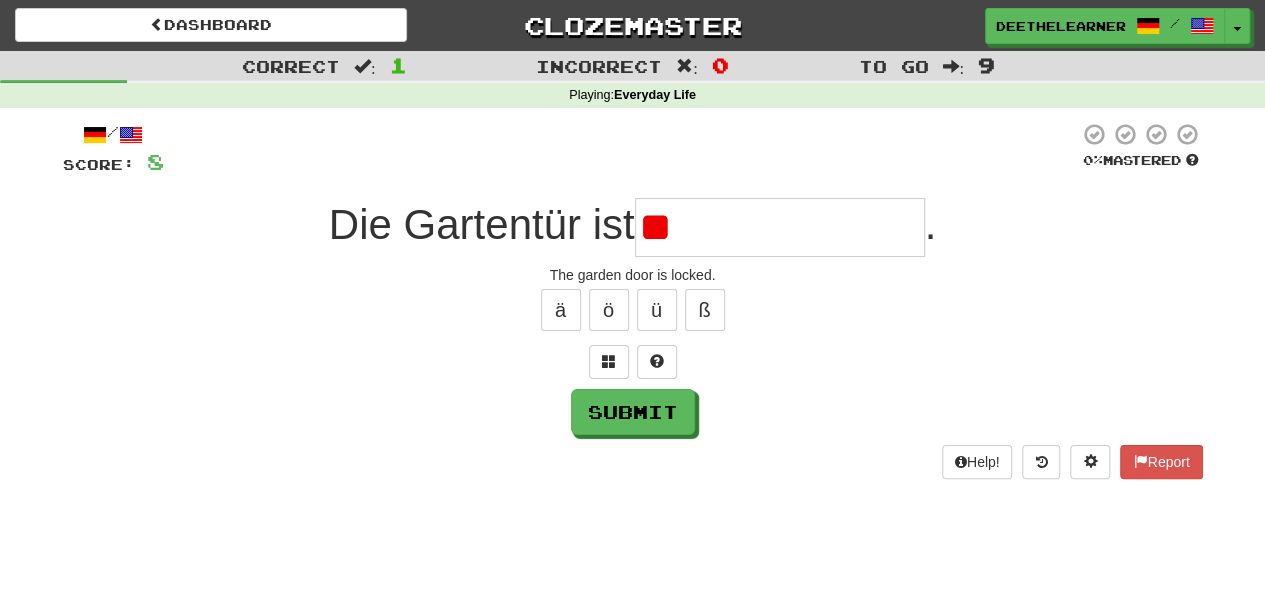 type on "*" 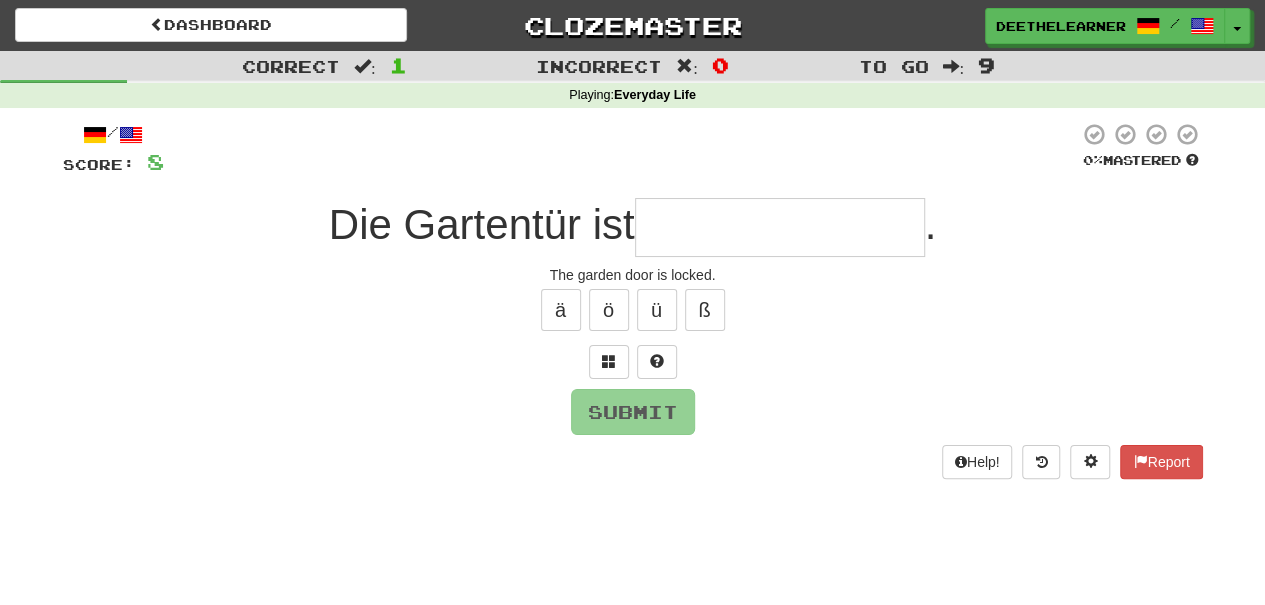 type on "*" 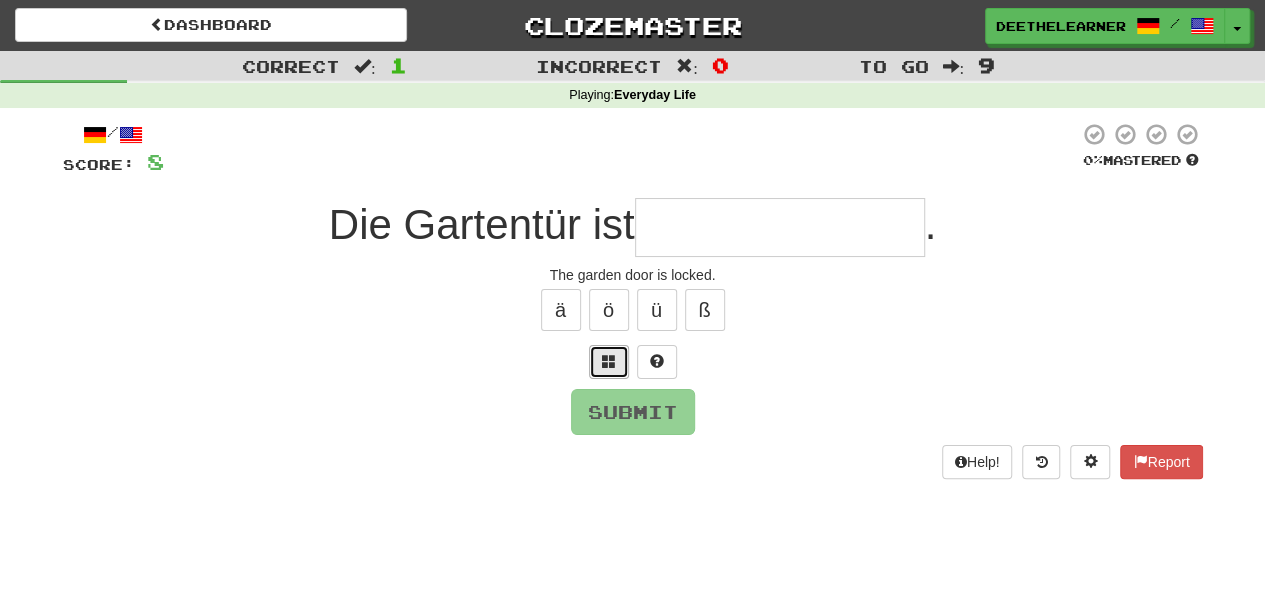 click at bounding box center (609, 361) 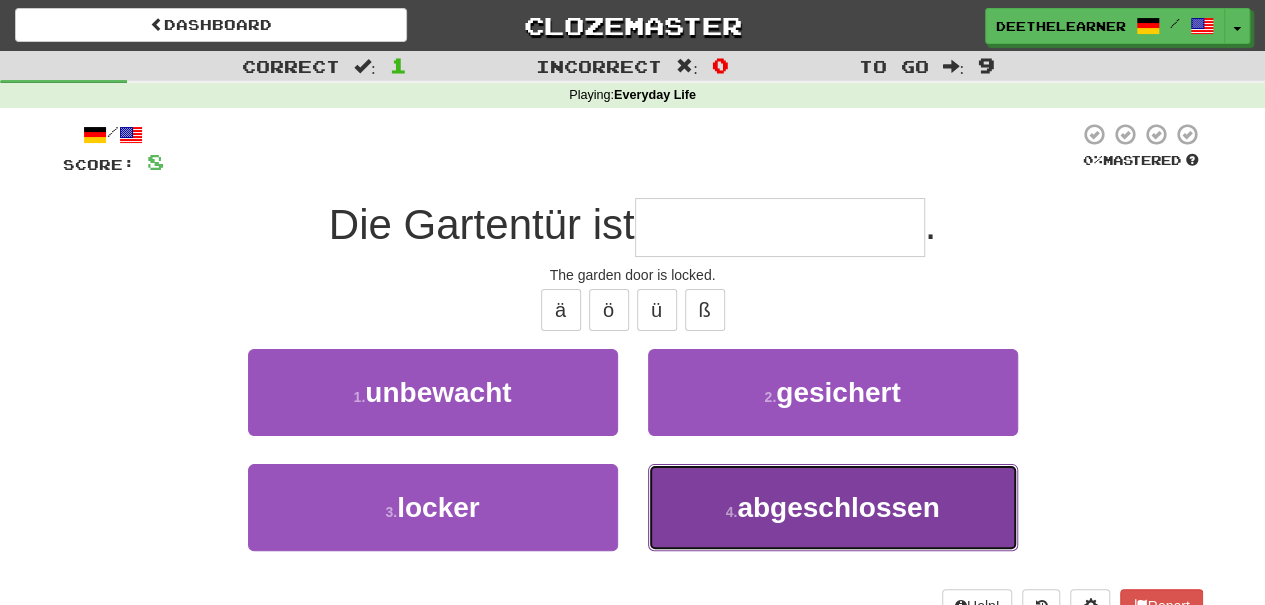 click on "abgeschlossen" at bounding box center [838, 507] 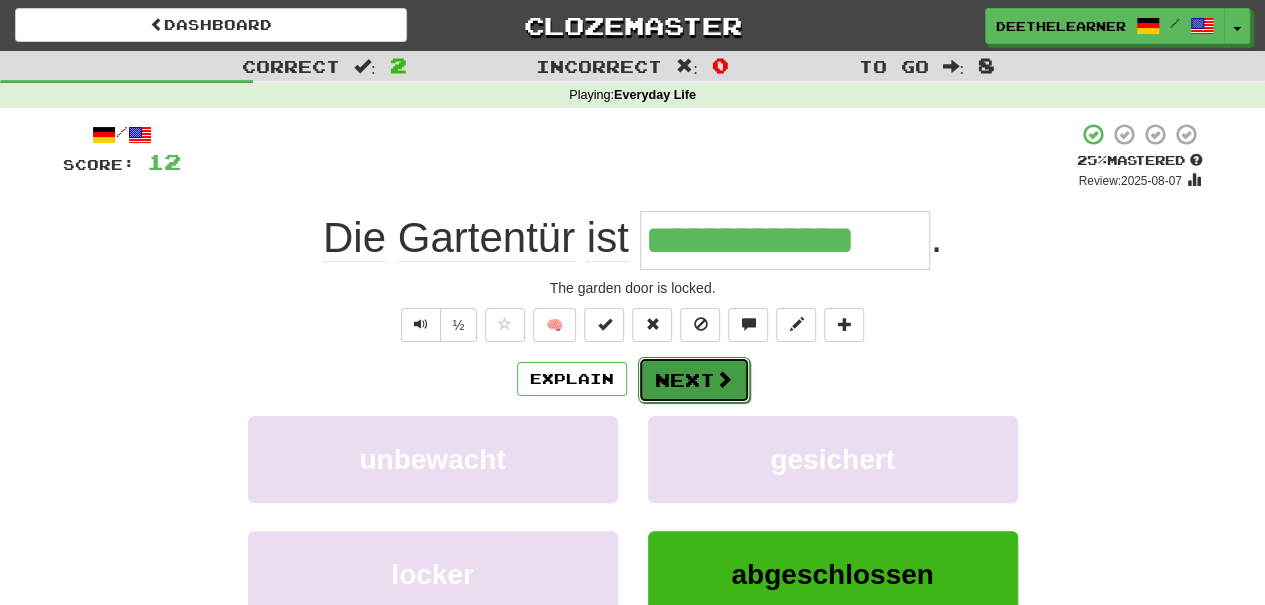 click on "Next" at bounding box center [694, 380] 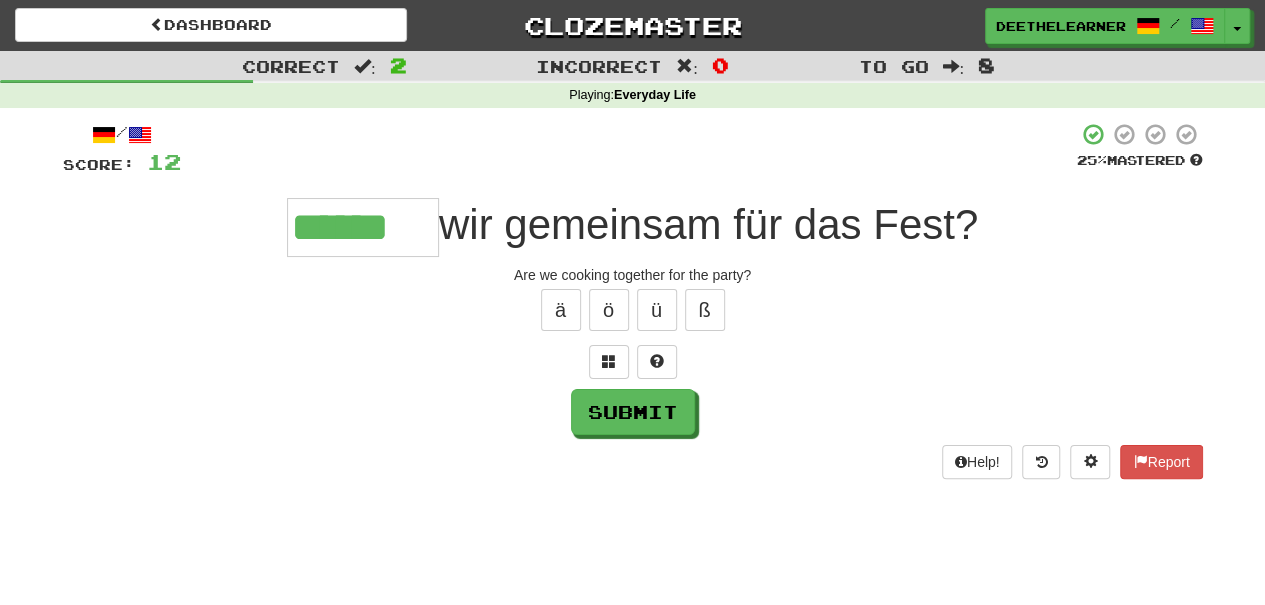 type on "******" 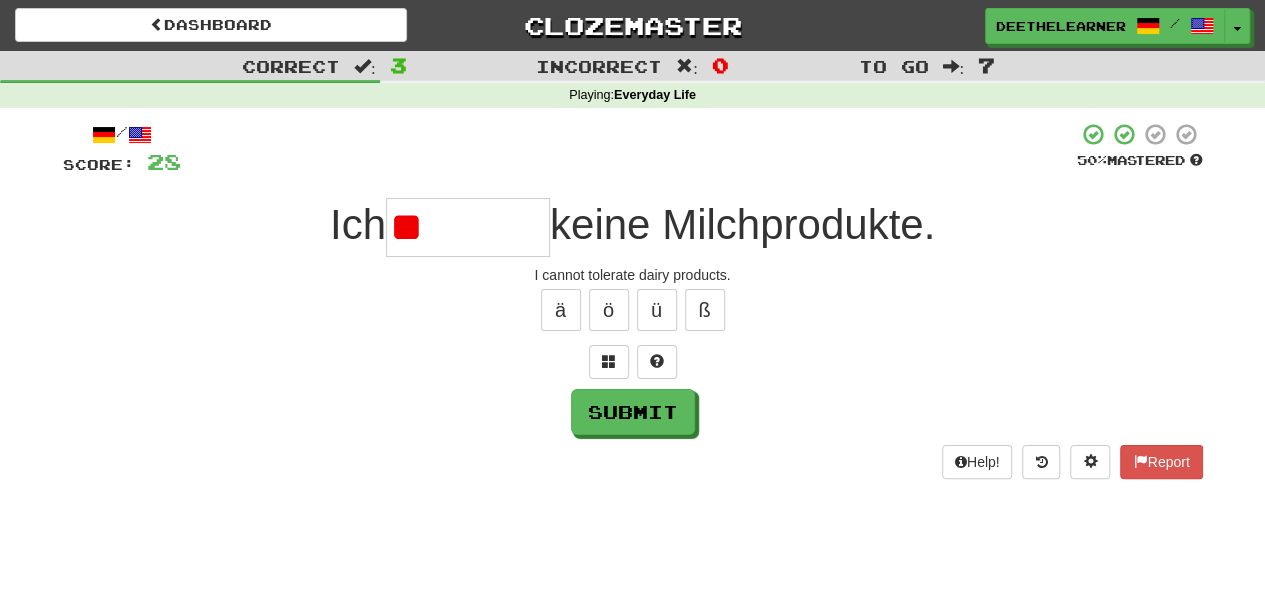 type on "*" 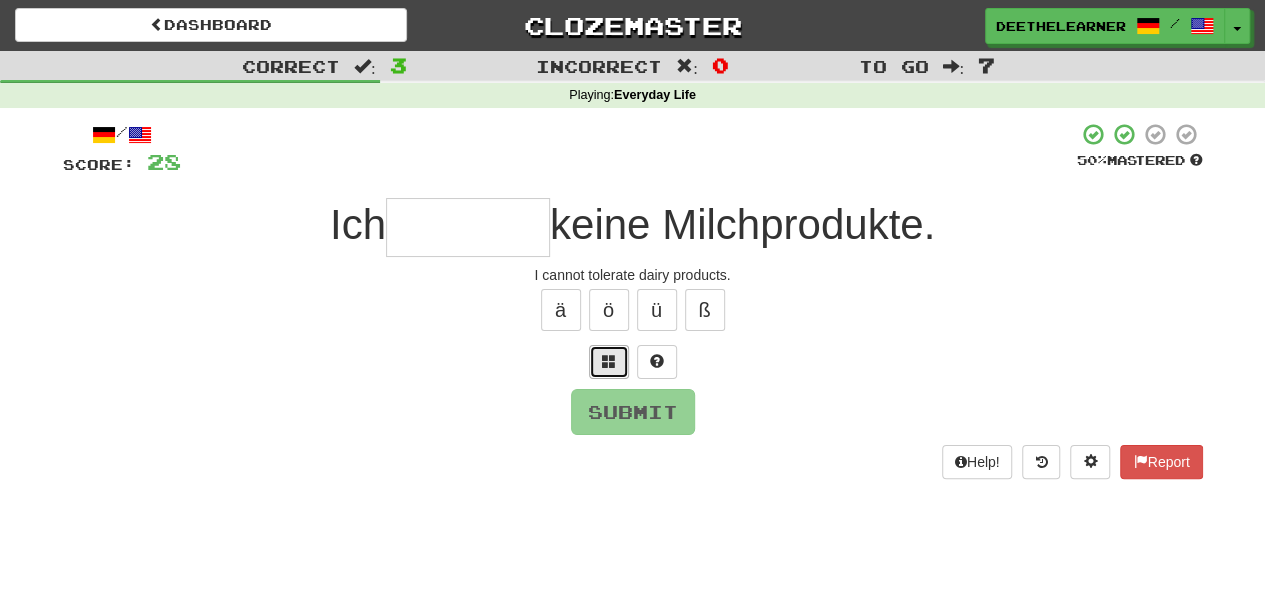 click at bounding box center (609, 361) 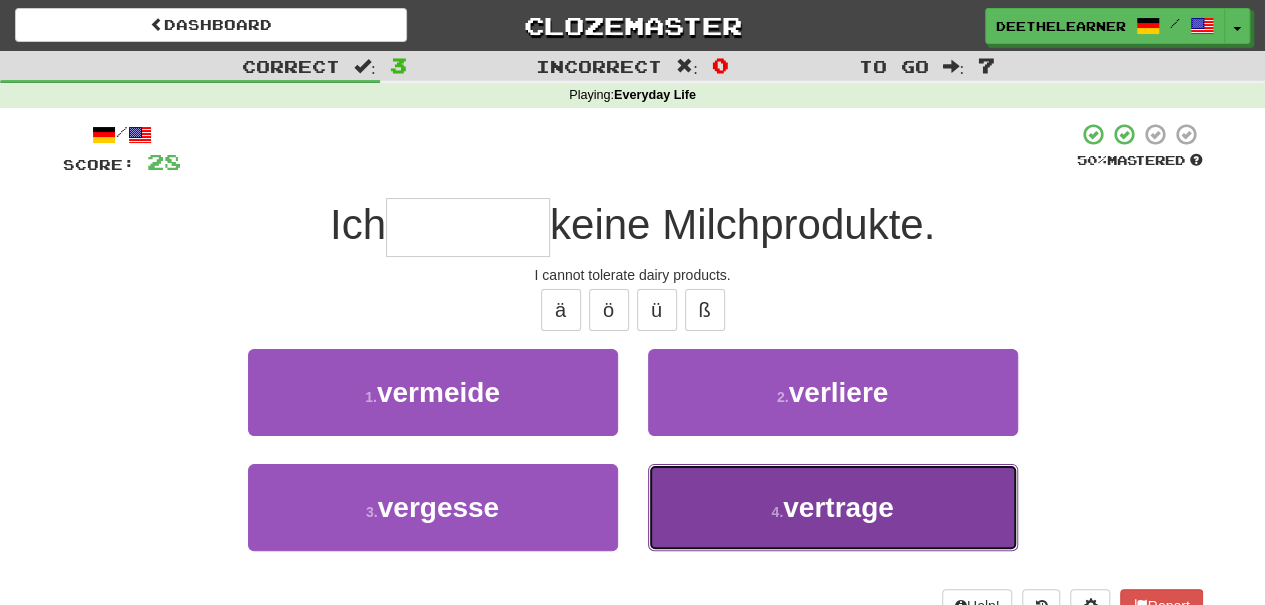 click on "4 .  vertrage" at bounding box center (833, 507) 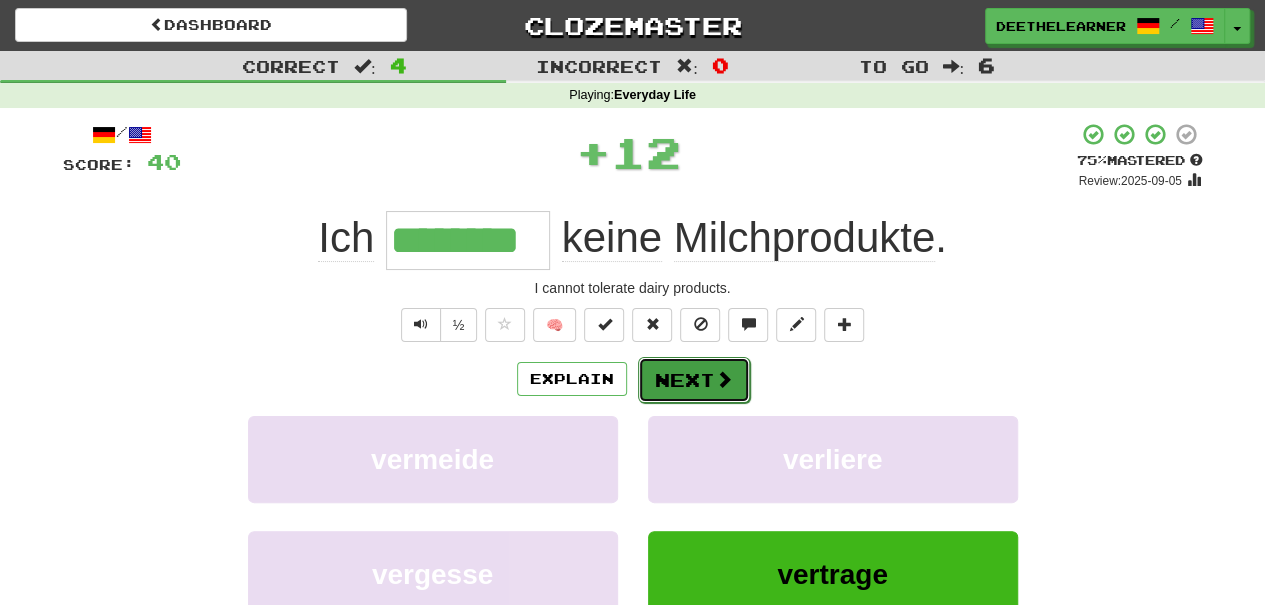 click on "Next" at bounding box center (694, 380) 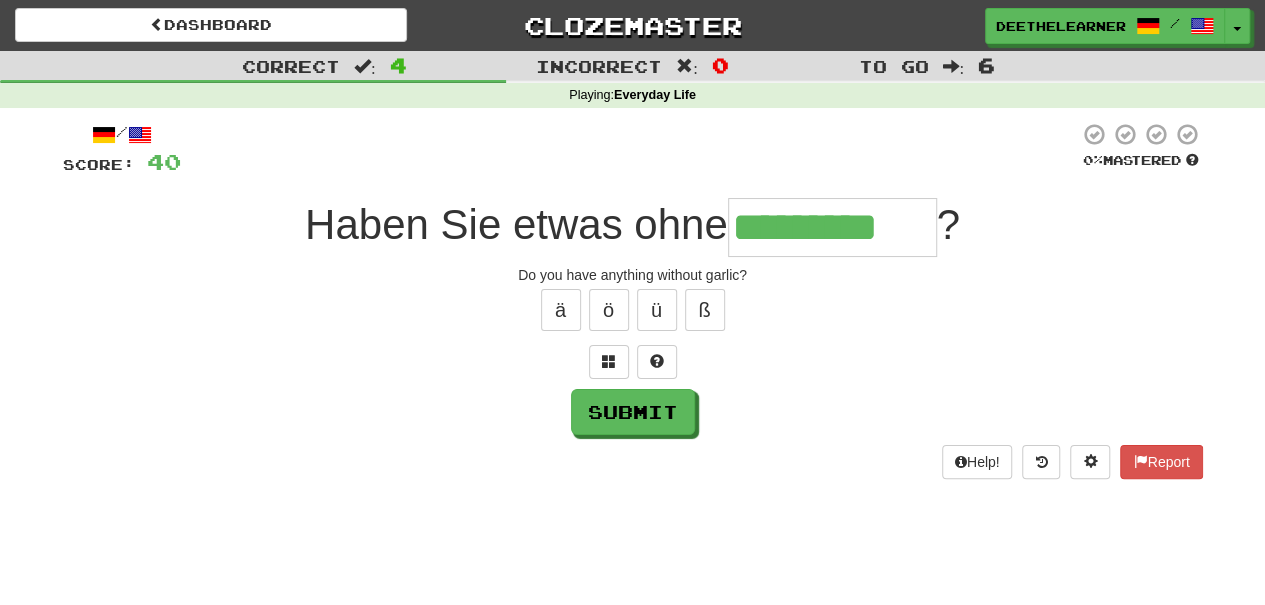 type on "*********" 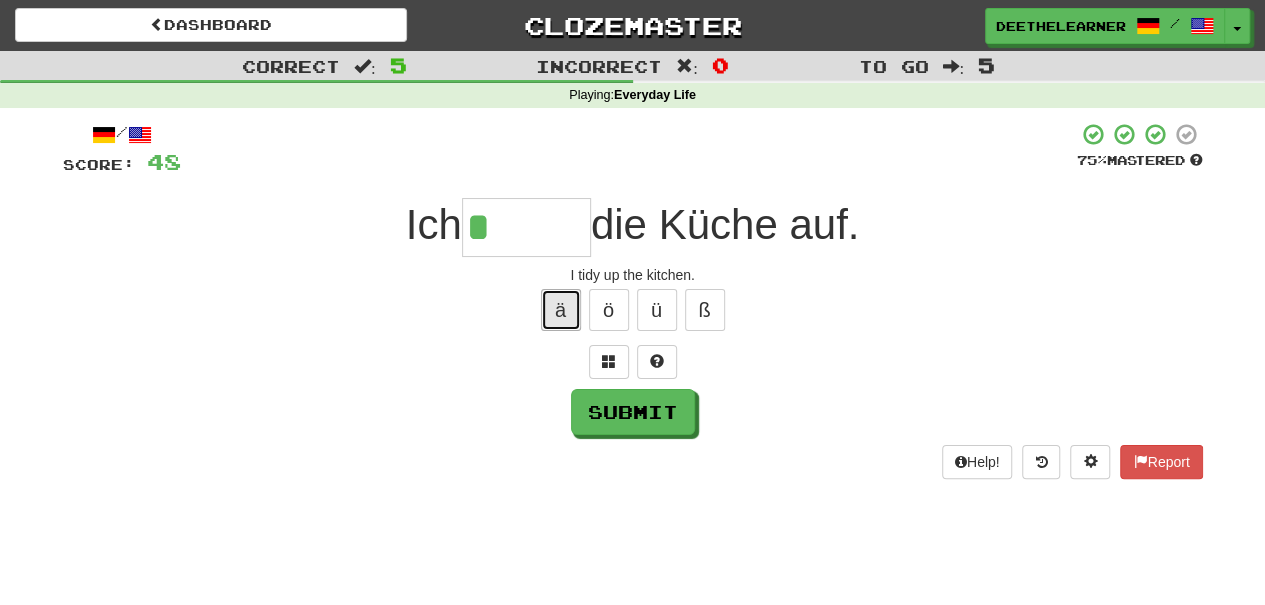 click on "ä" at bounding box center [561, 310] 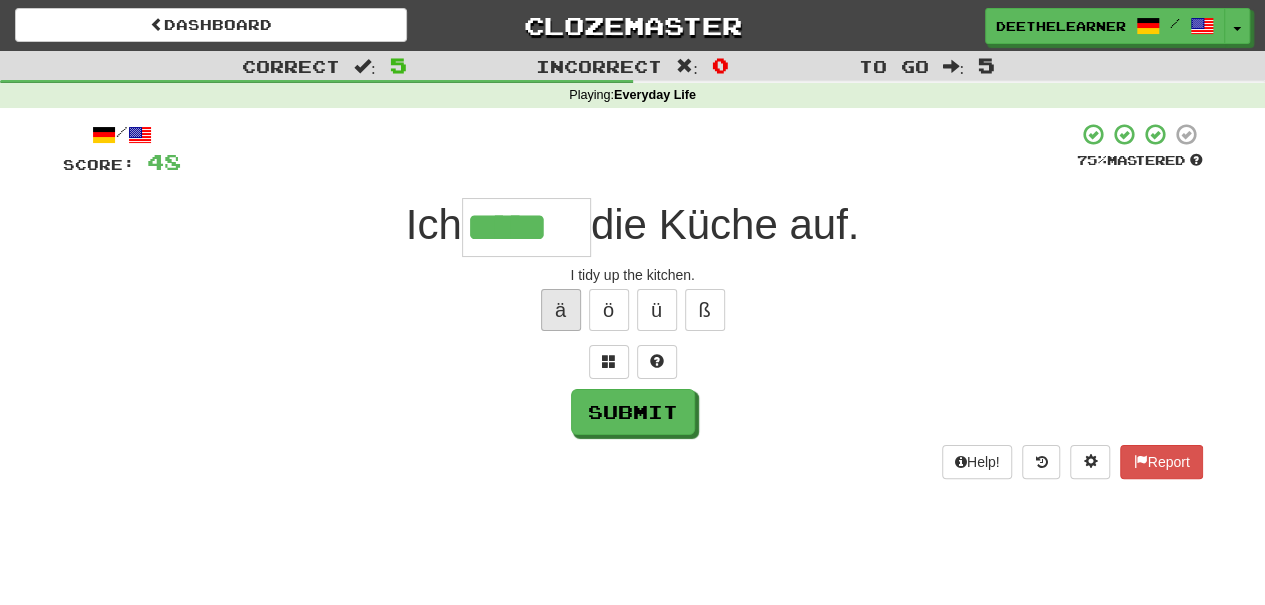 type on "*****" 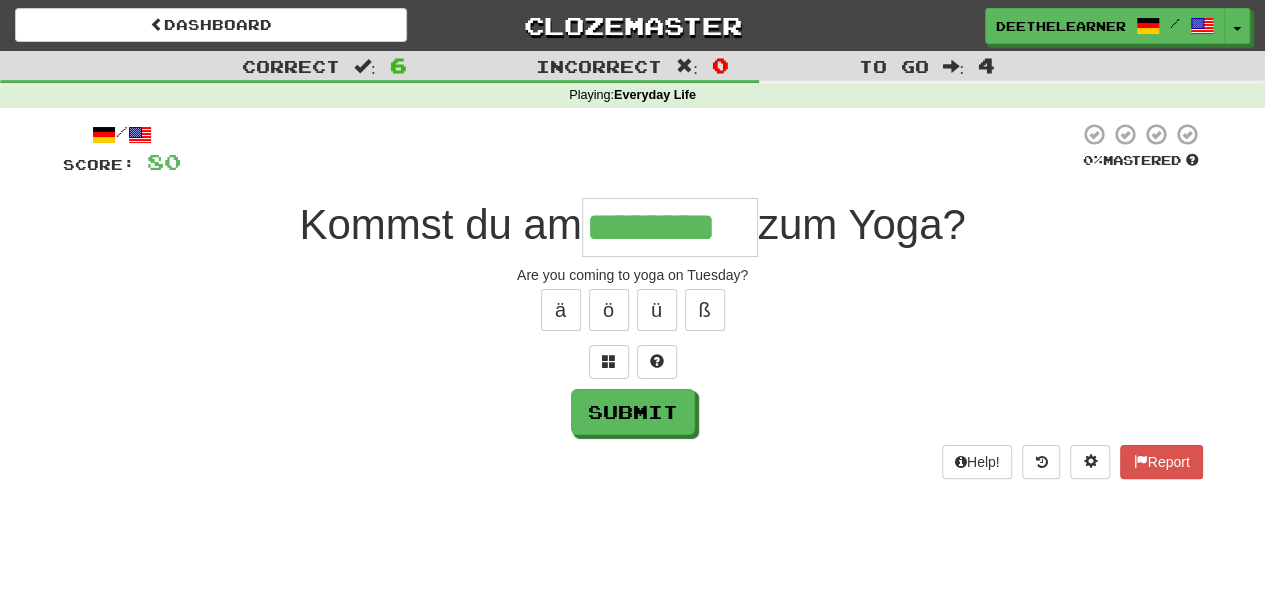 type on "********" 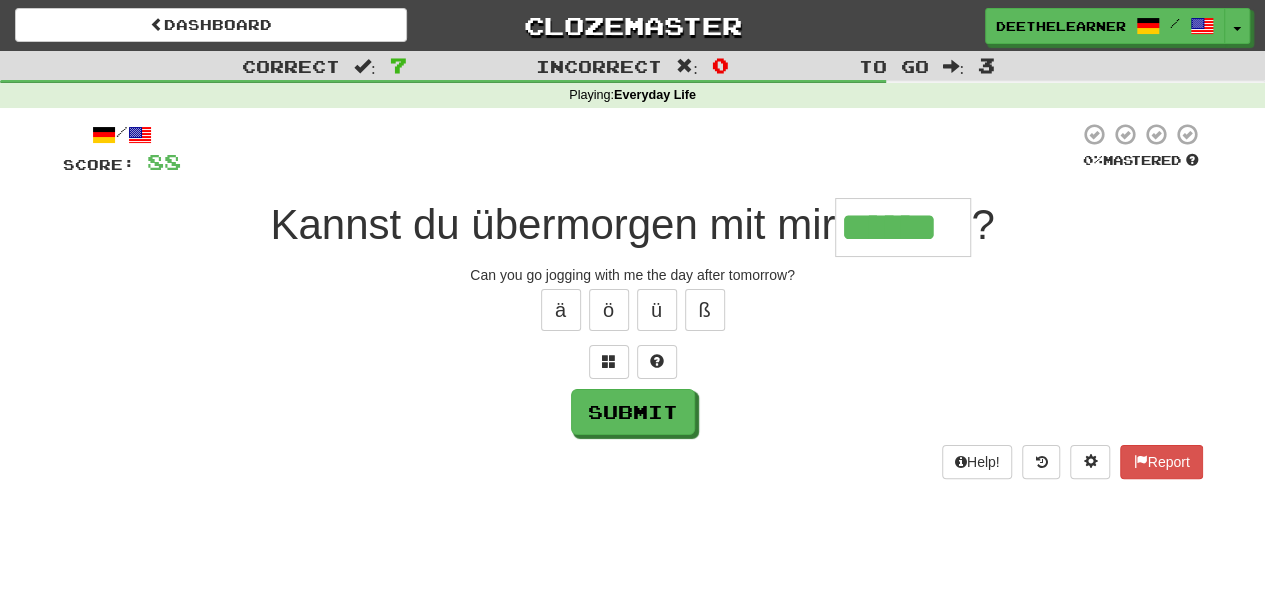 scroll, scrollTop: 0, scrollLeft: 9, axis: horizontal 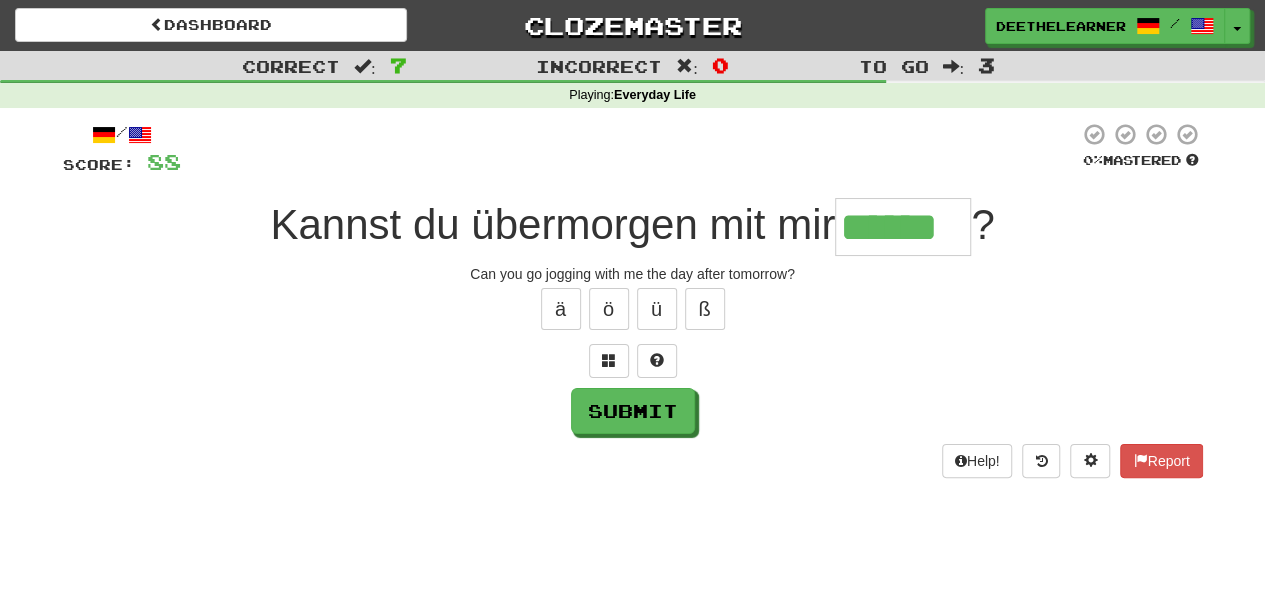 type on "******" 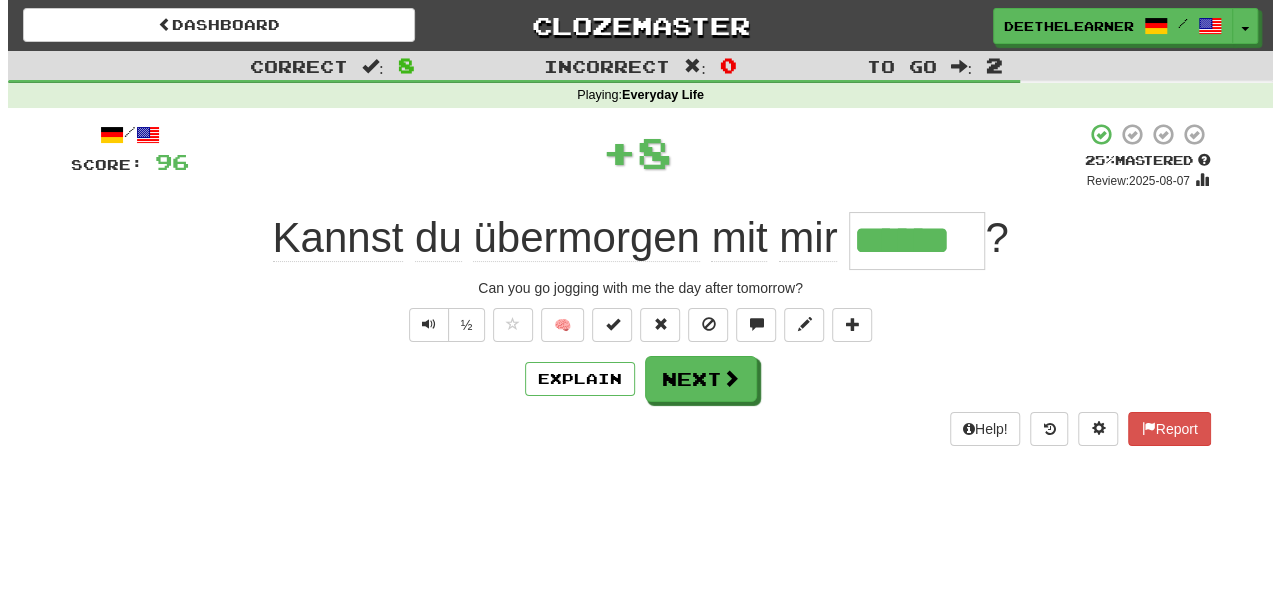 scroll, scrollTop: 0, scrollLeft: 0, axis: both 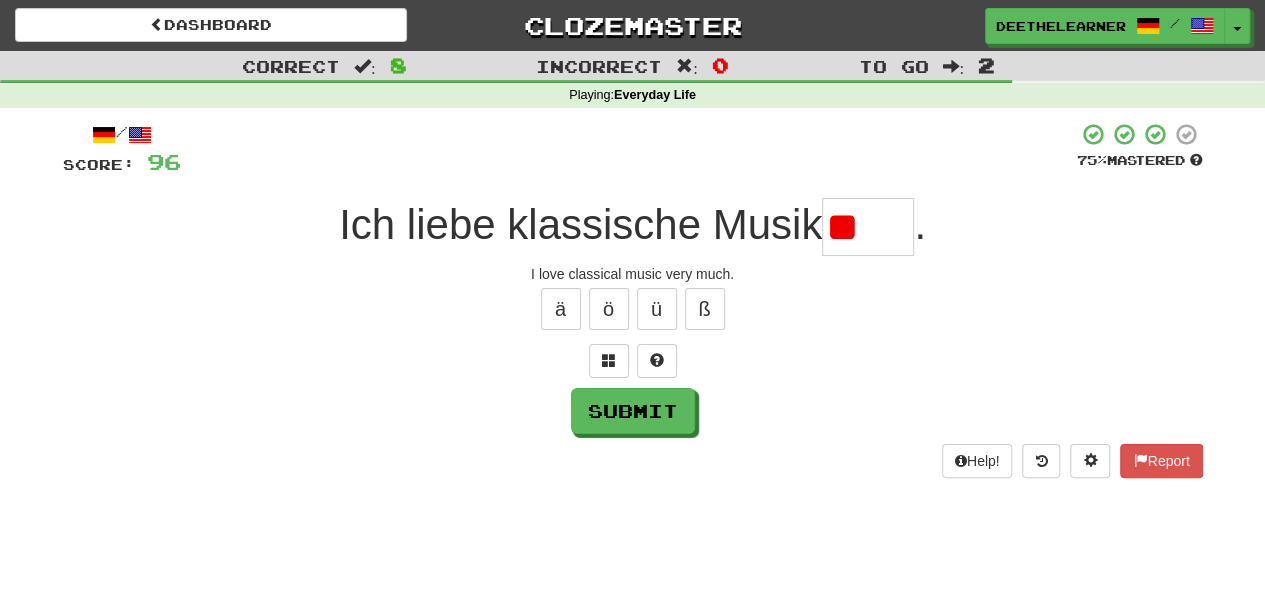 type on "*" 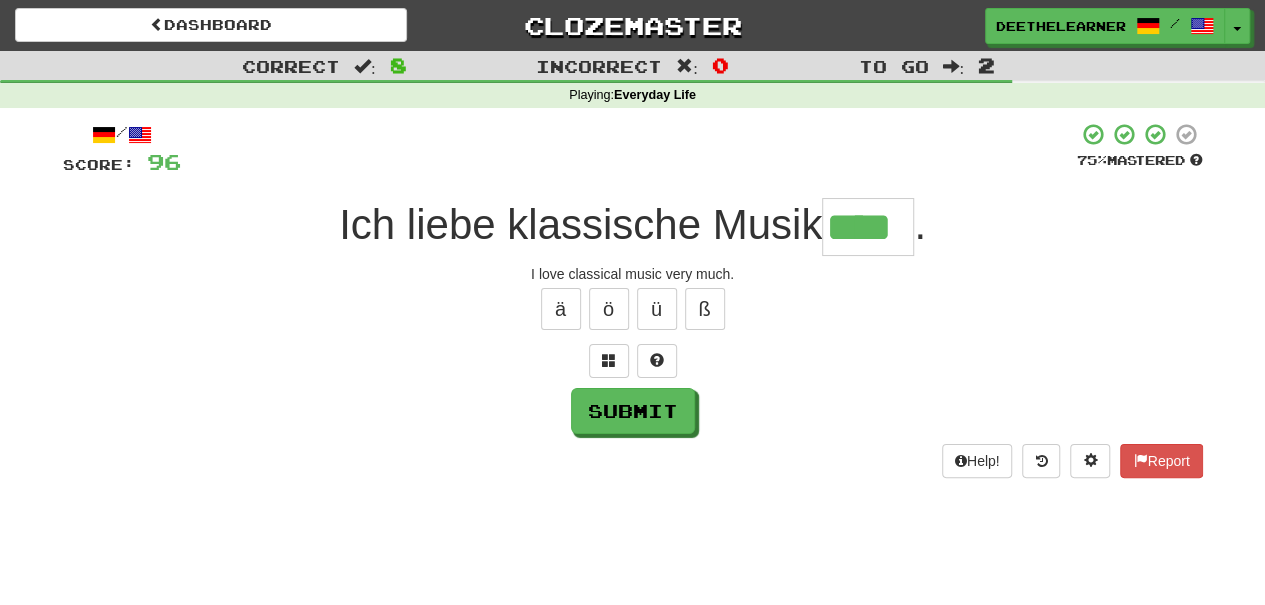 type on "****" 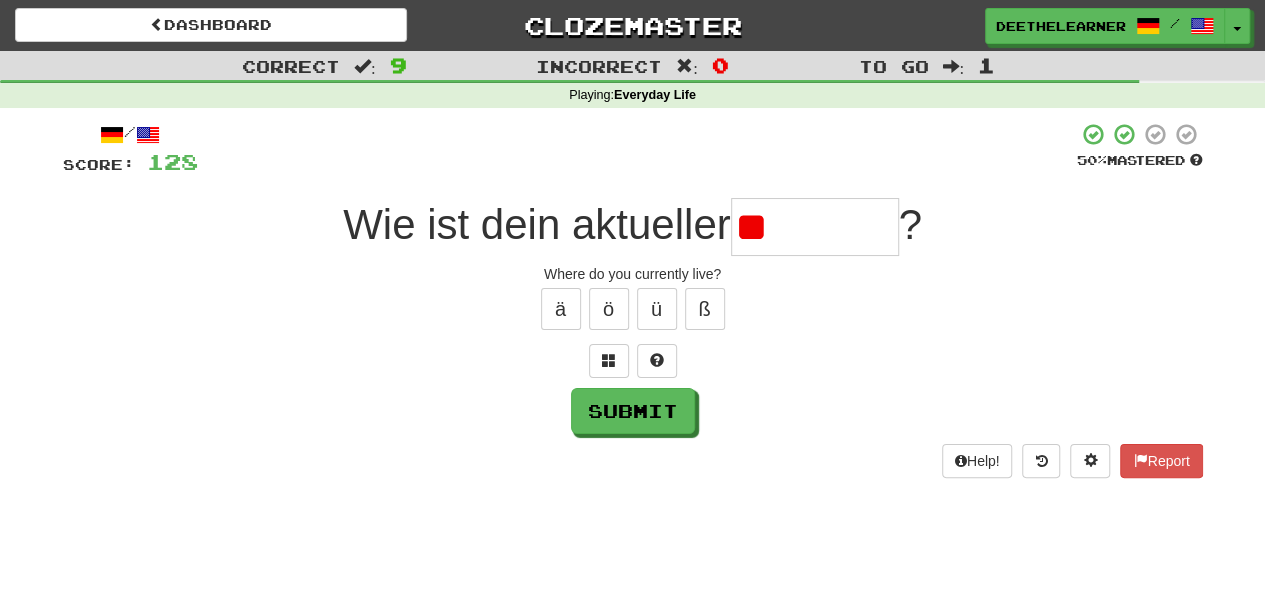 type on "*" 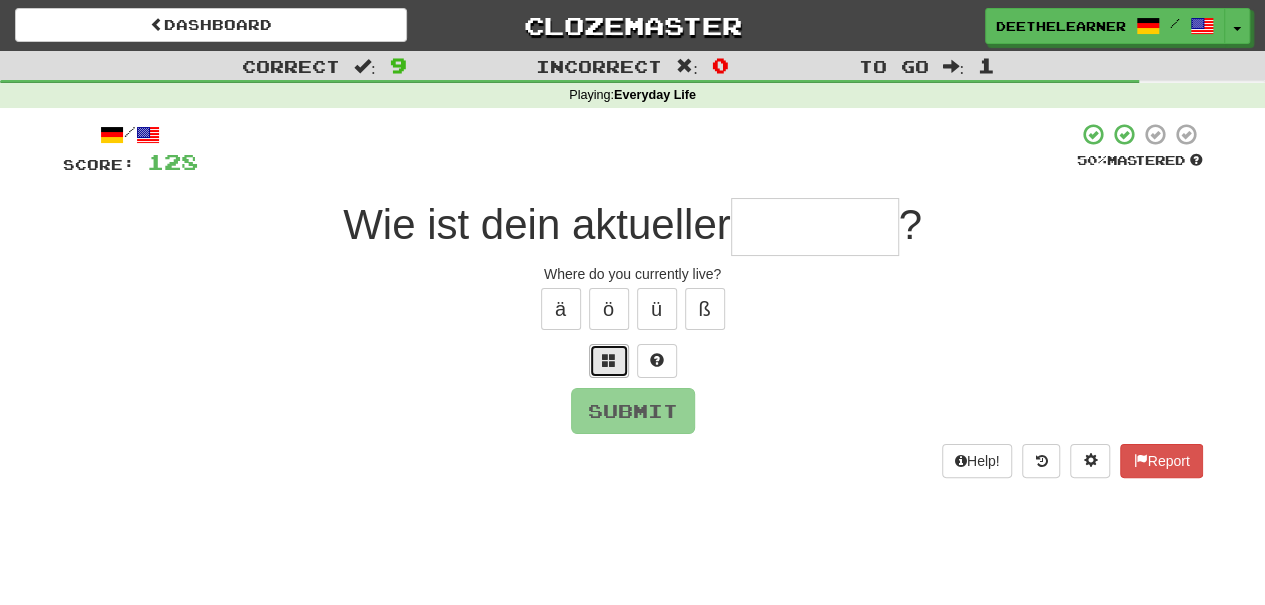 click at bounding box center [609, 361] 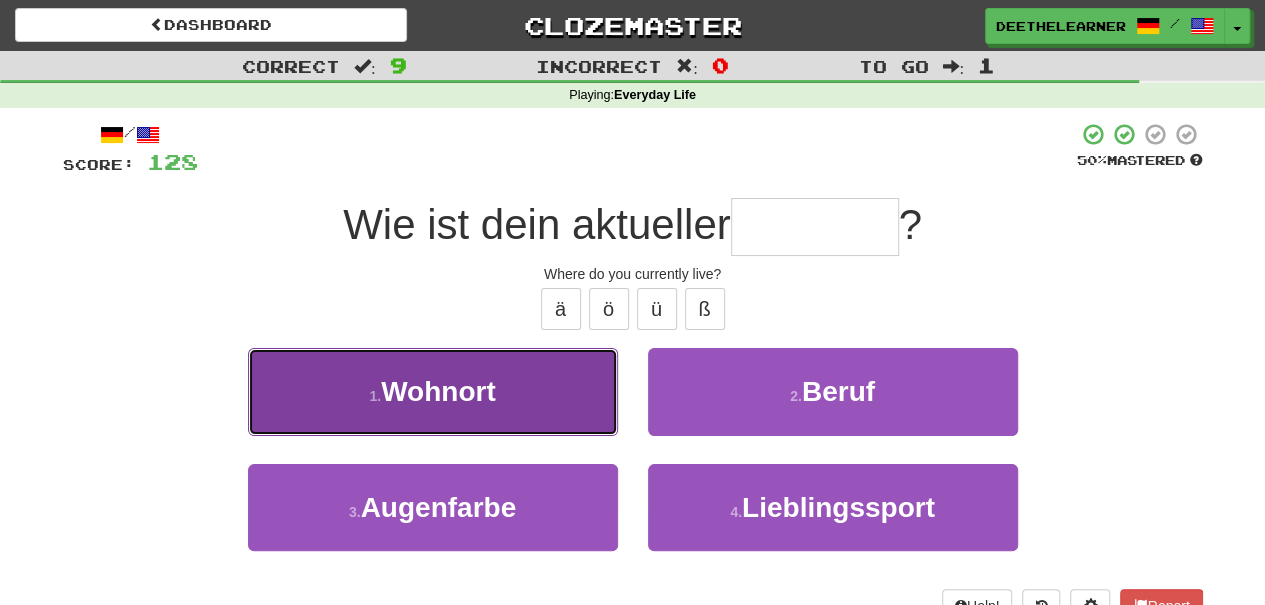 click on "1 .  Wohnort" at bounding box center (433, 391) 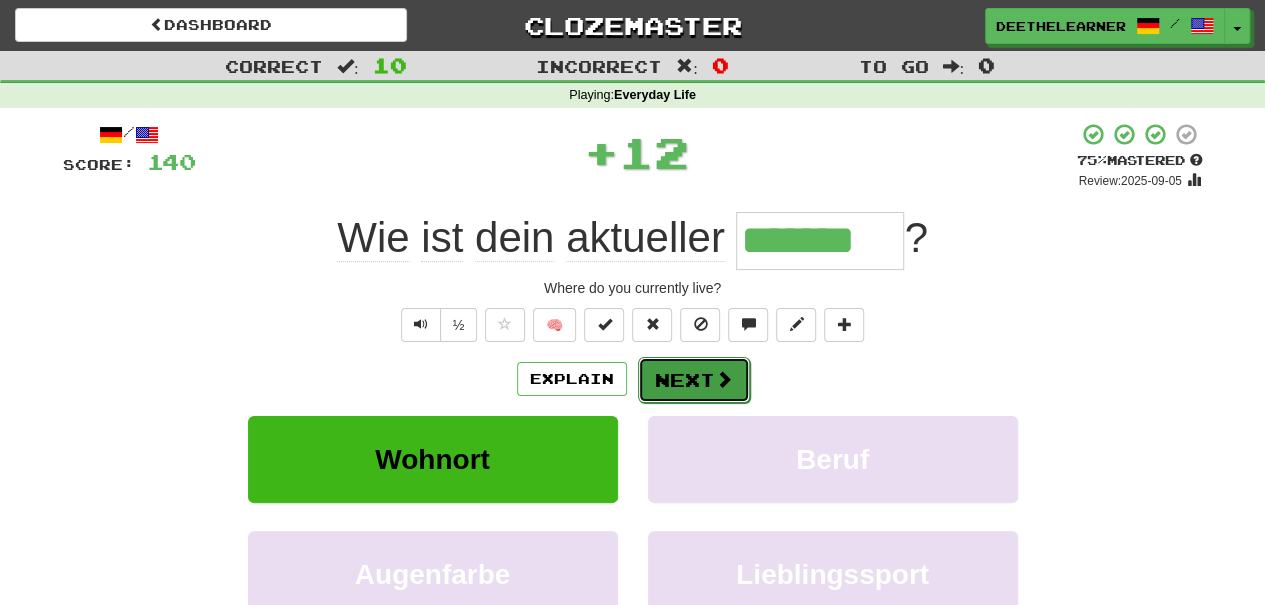 click on "Next" at bounding box center [694, 380] 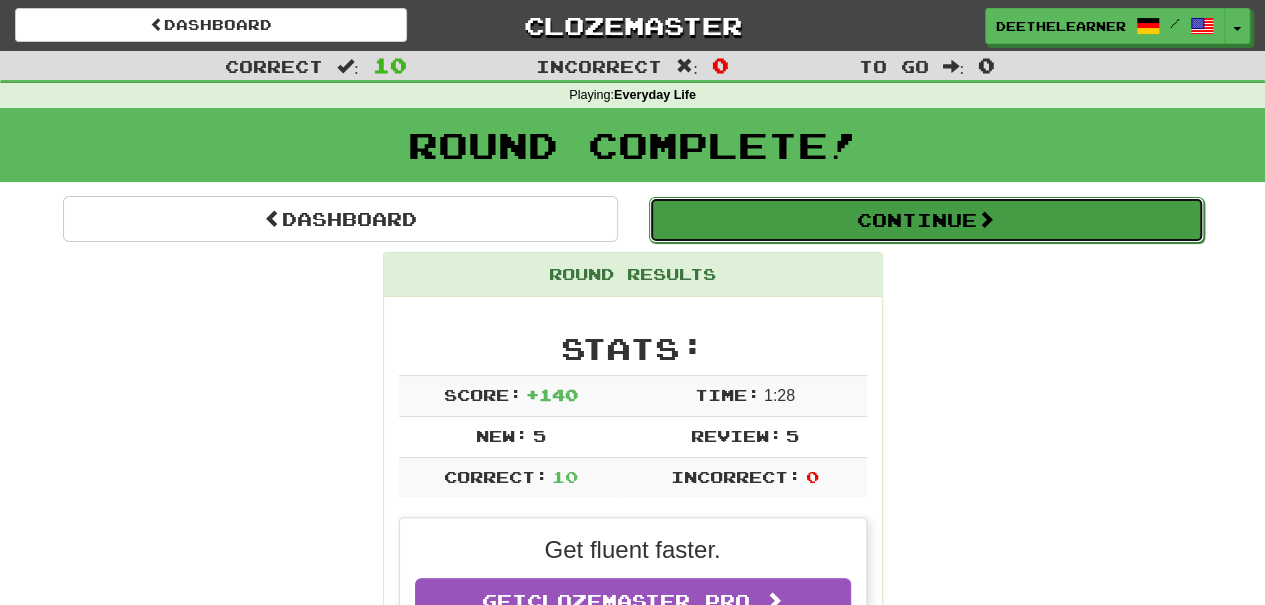 click on "Continue" at bounding box center (926, 220) 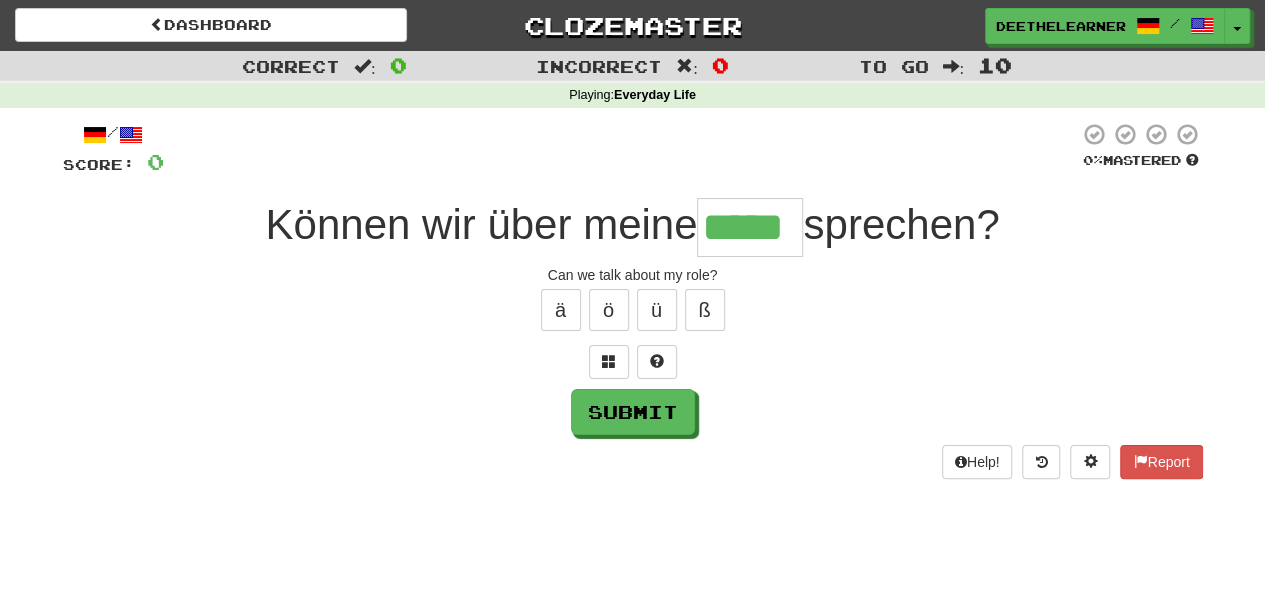 type on "*****" 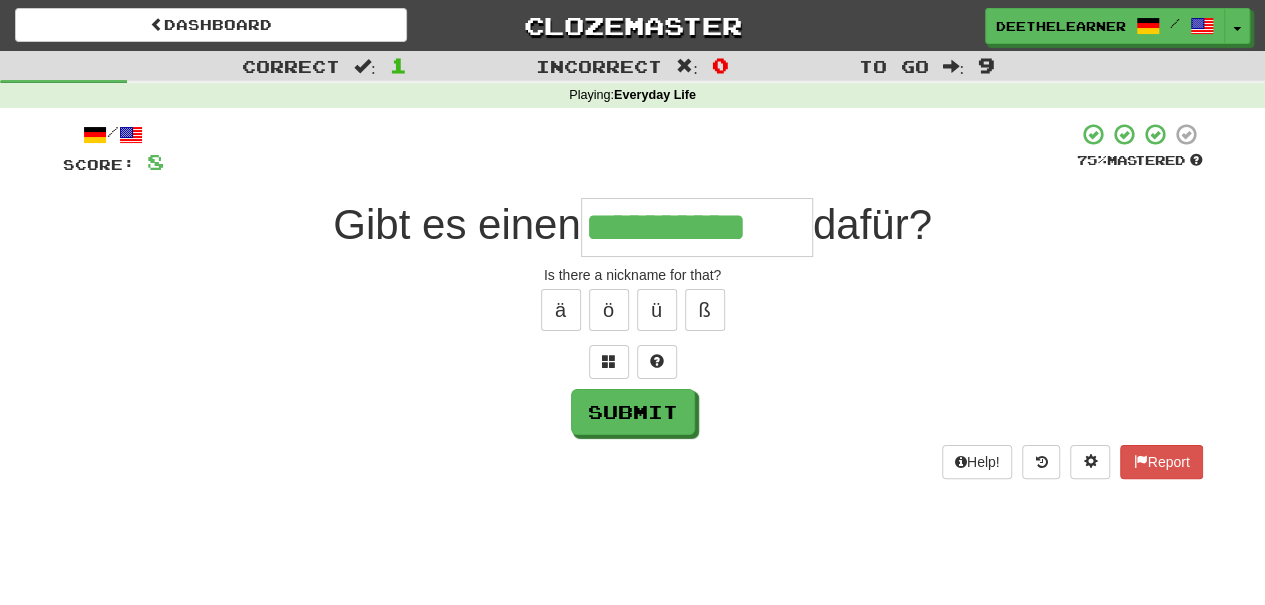 type on "**********" 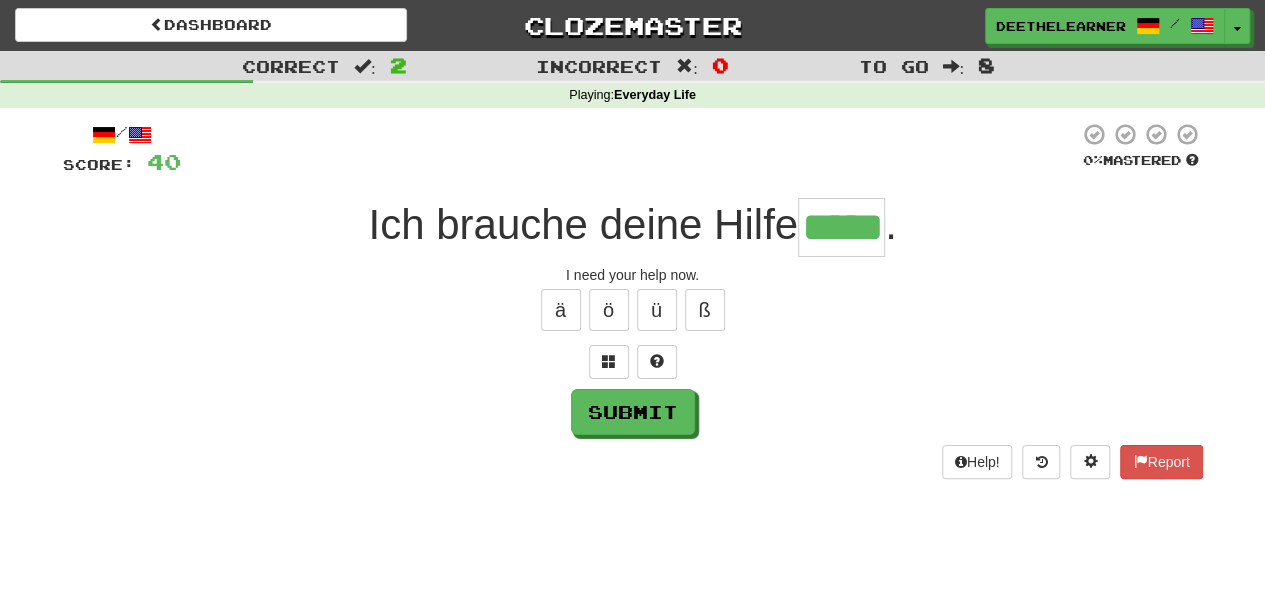 type on "*****" 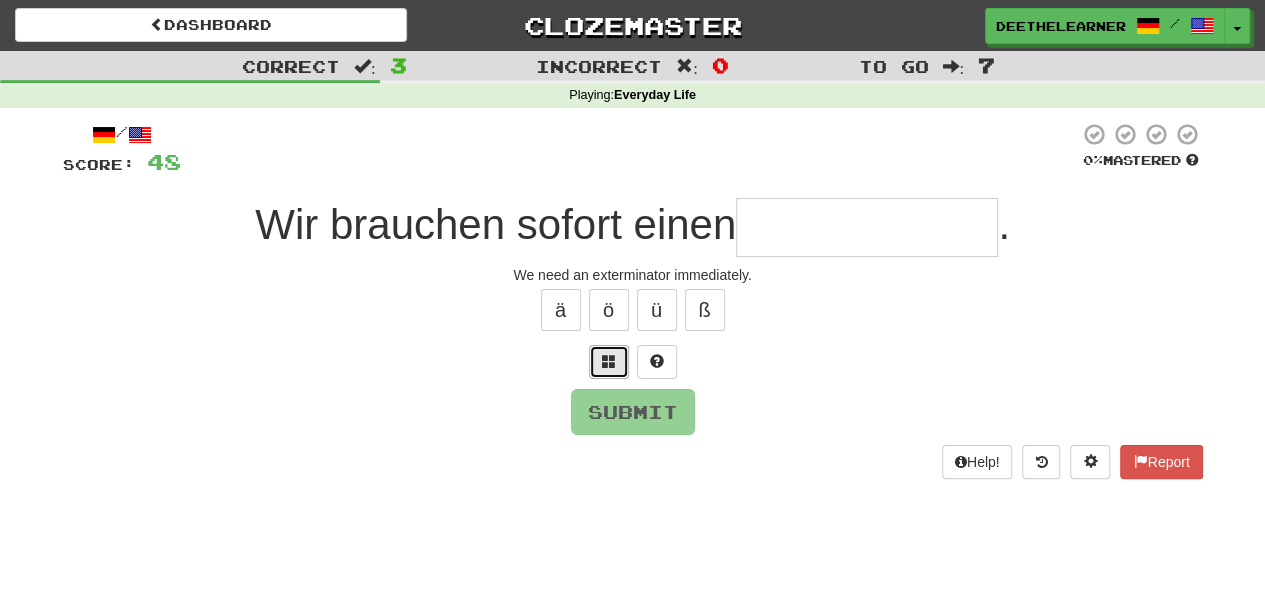 click at bounding box center [609, 361] 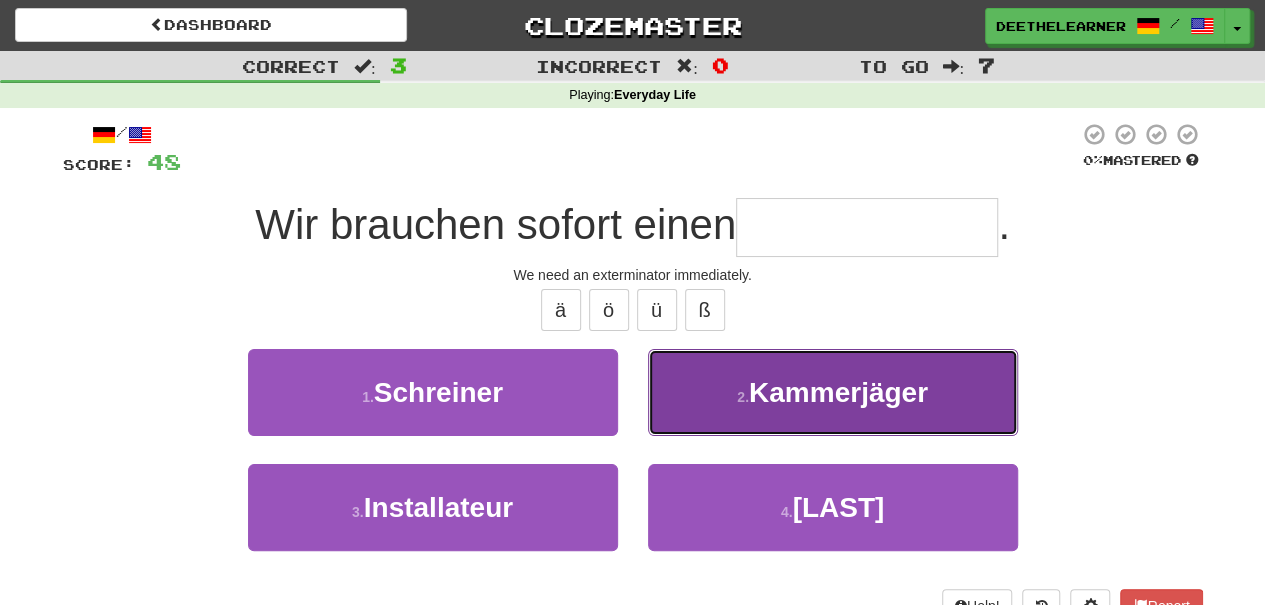click on "Kammerjäger" at bounding box center (838, 392) 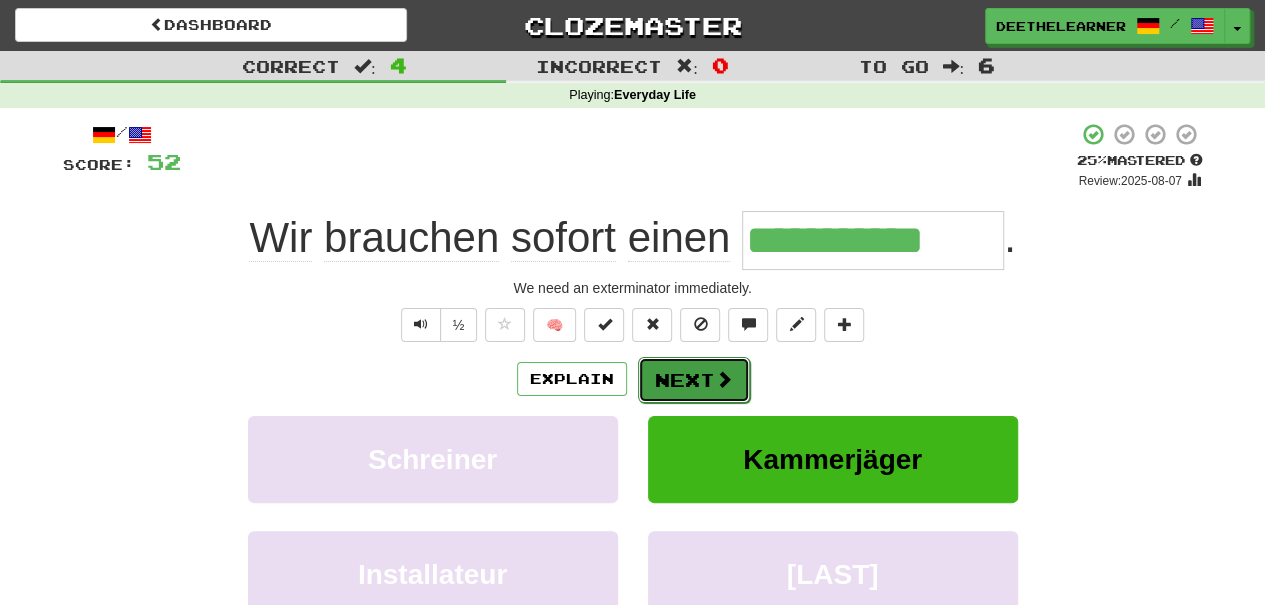 click at bounding box center [724, 379] 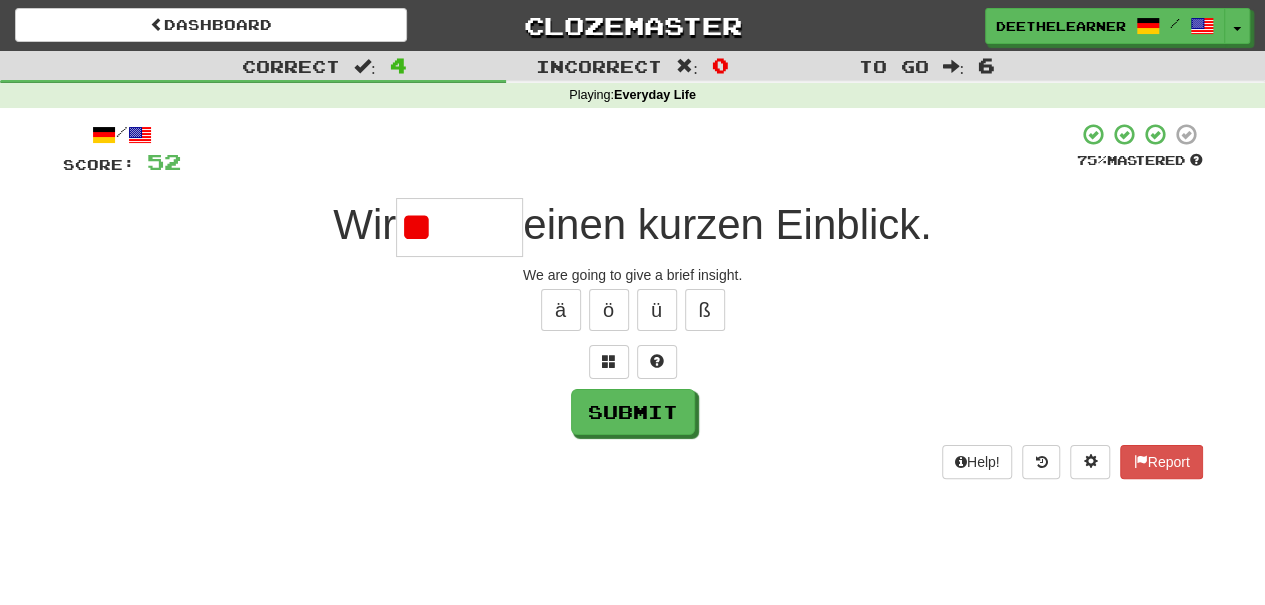 type on "*" 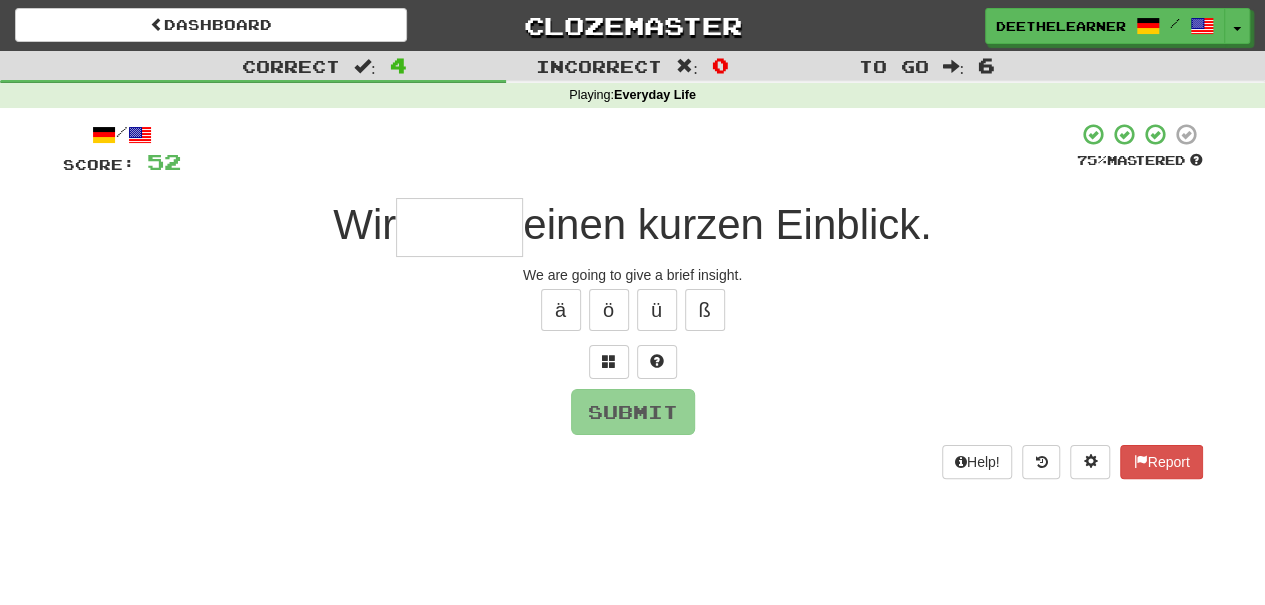 type on "*" 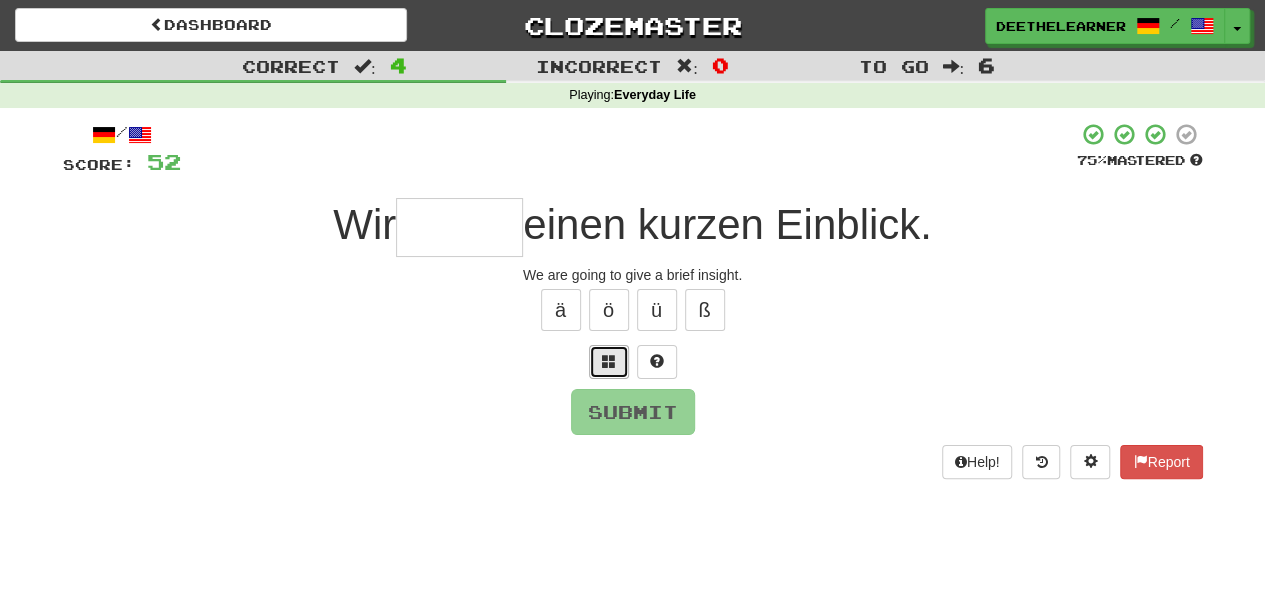click at bounding box center (609, 362) 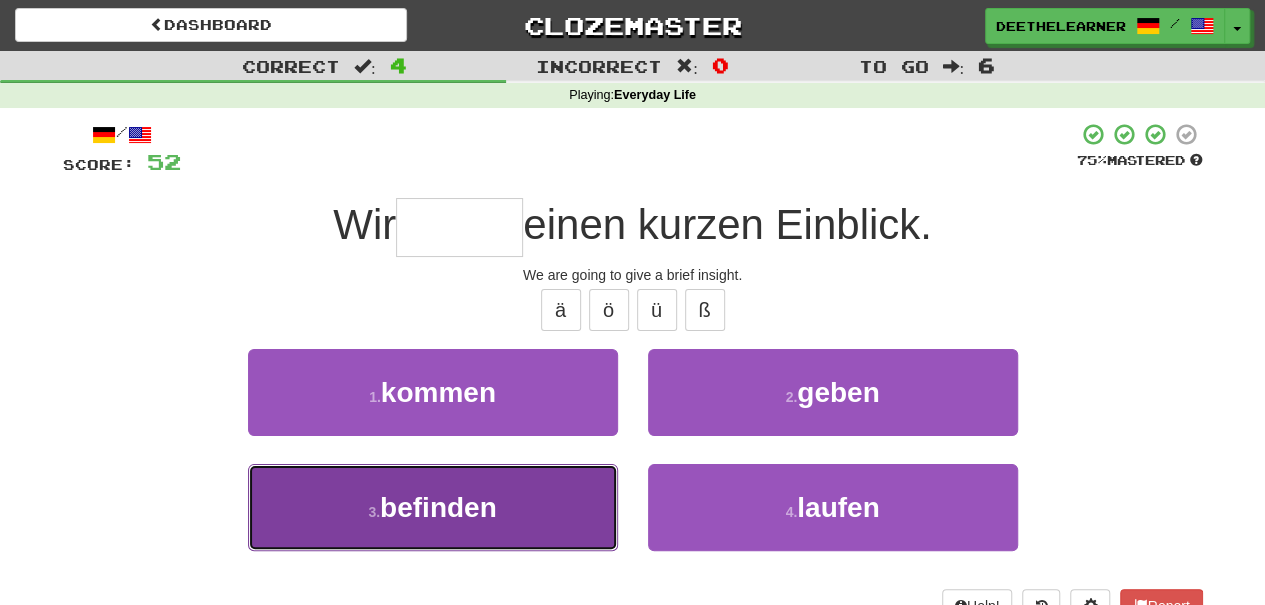 click on "3 .  befinden" at bounding box center [433, 507] 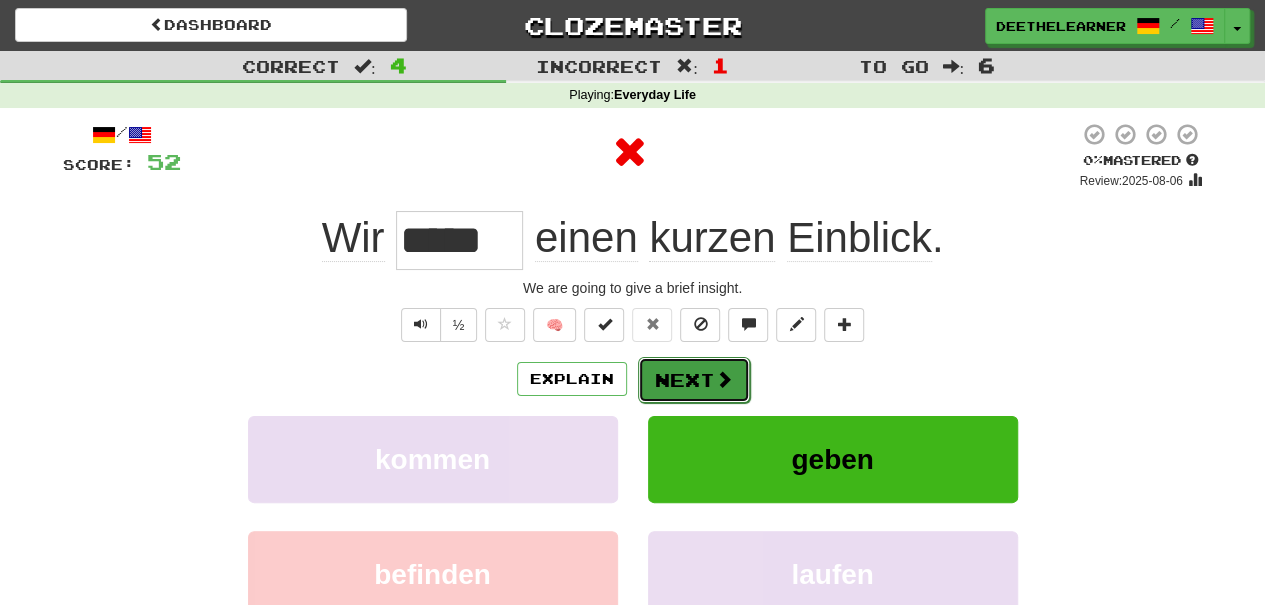 click on "Next" at bounding box center [694, 380] 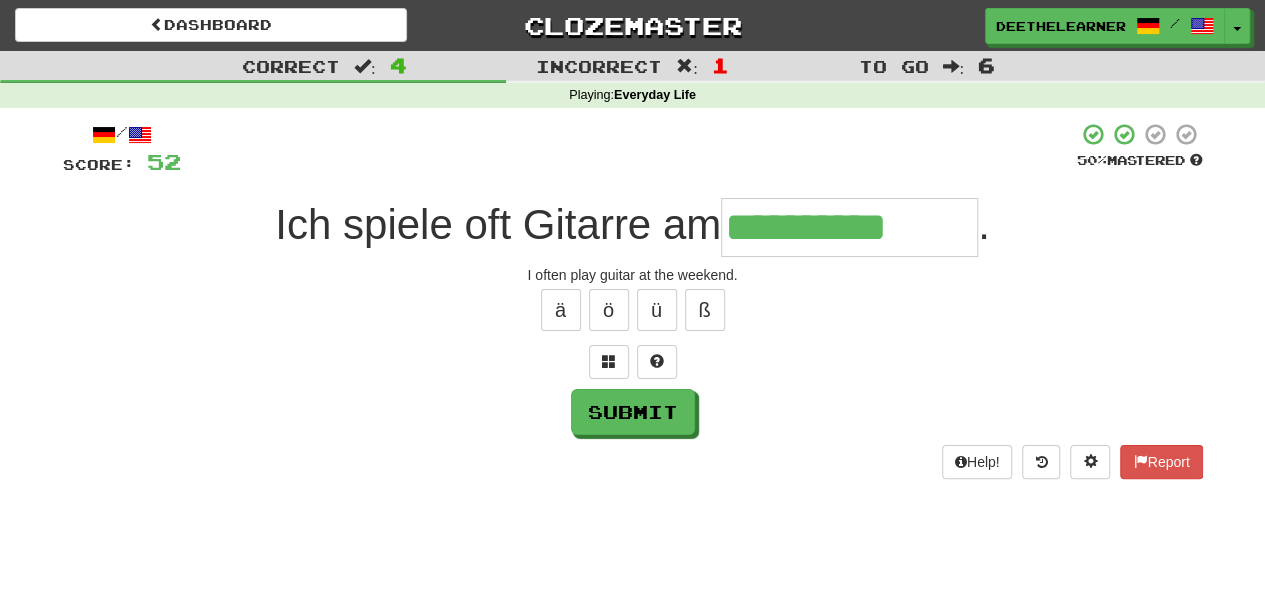 type on "**********" 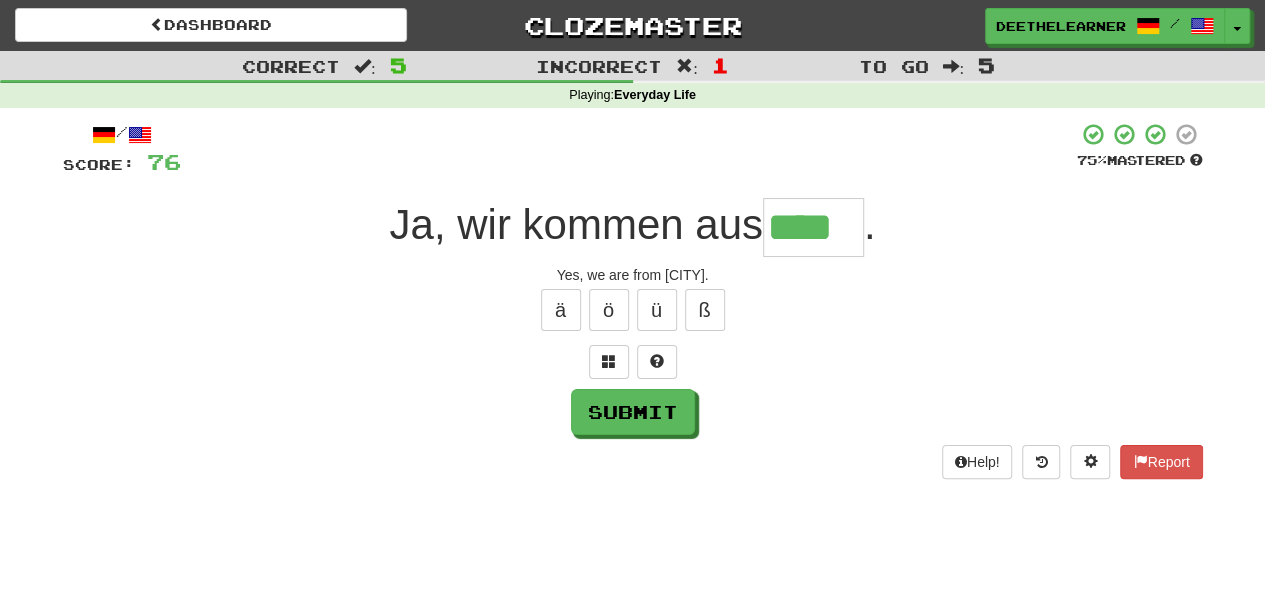 type on "****" 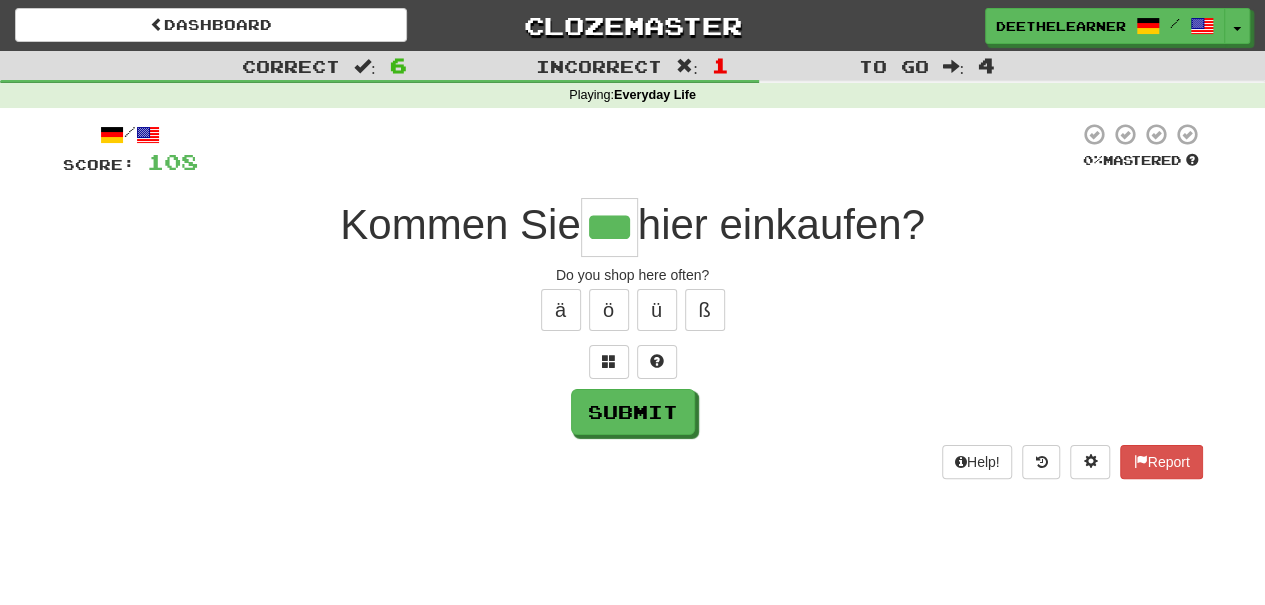 type on "***" 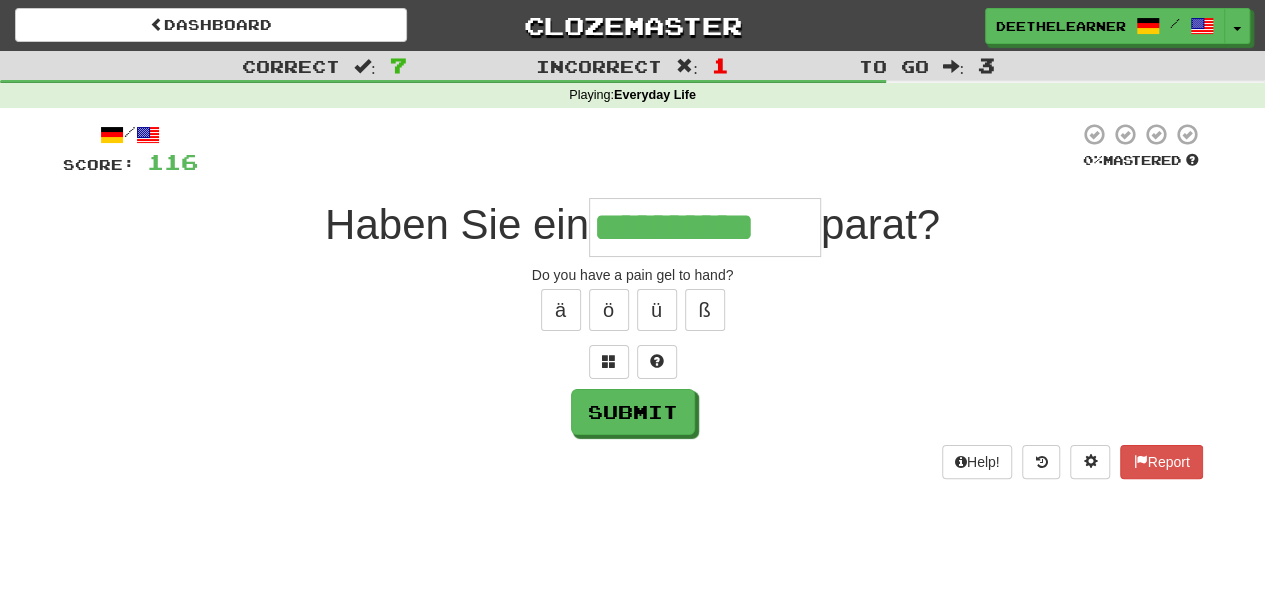 type on "**********" 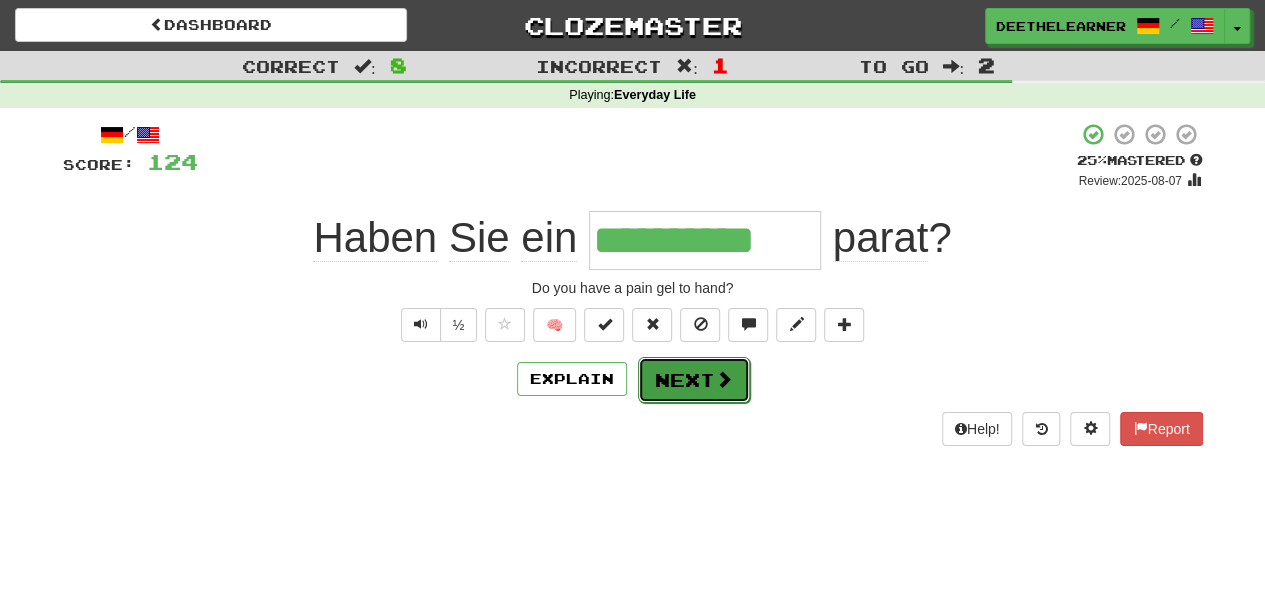click on "Next" at bounding box center (694, 380) 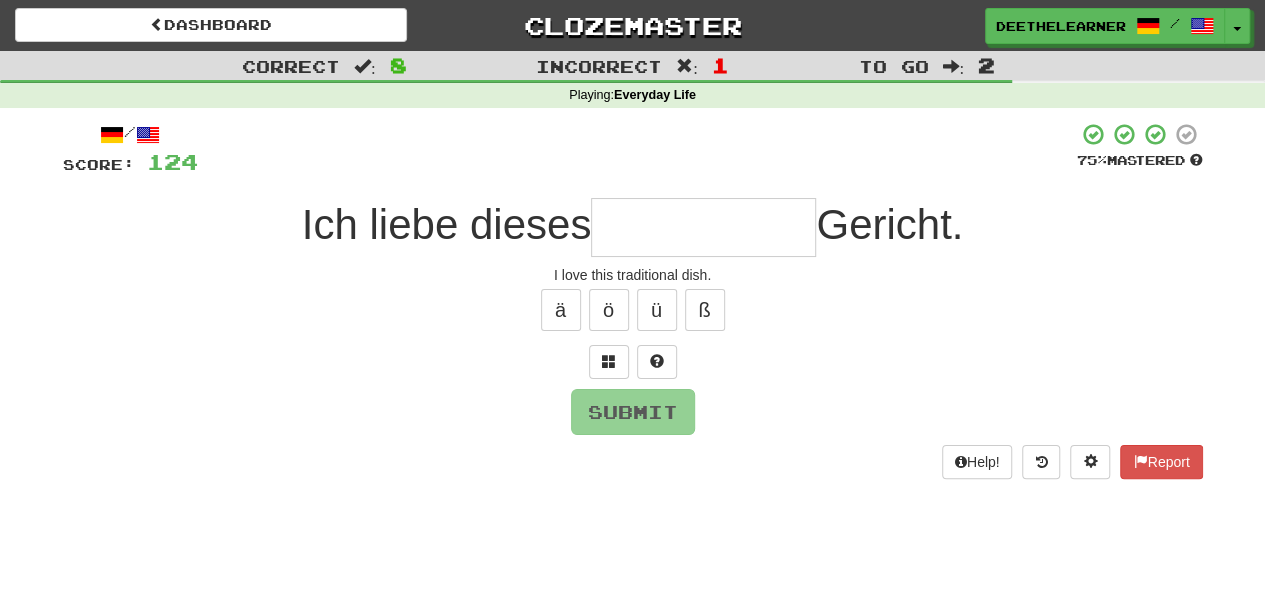 type on "*" 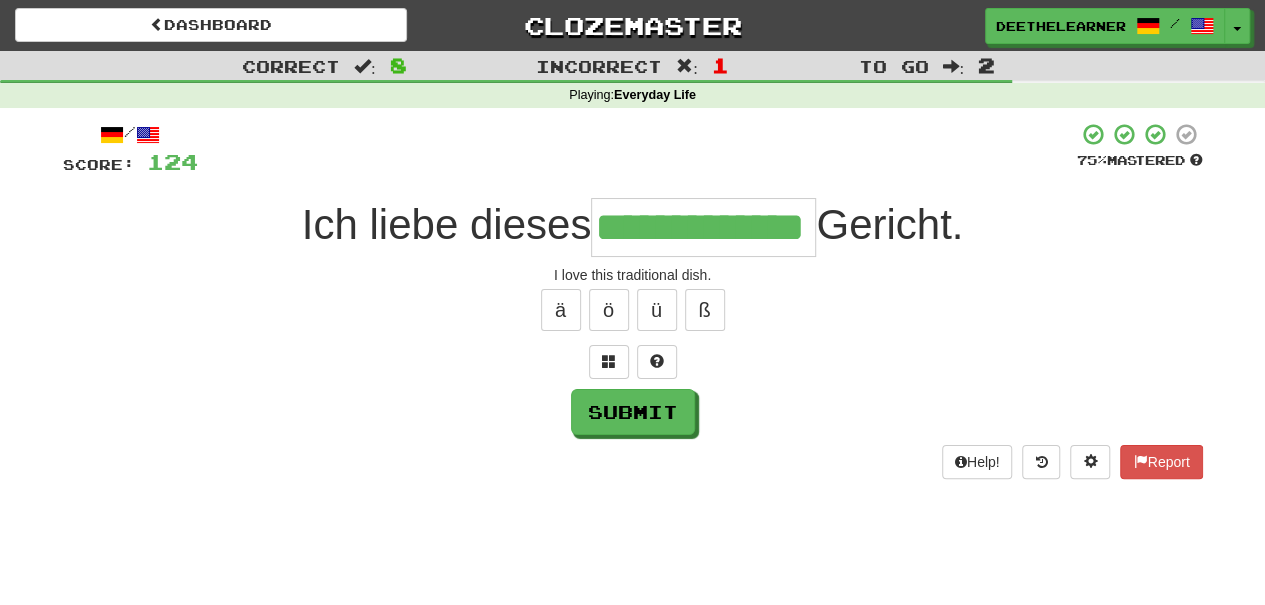 type on "**********" 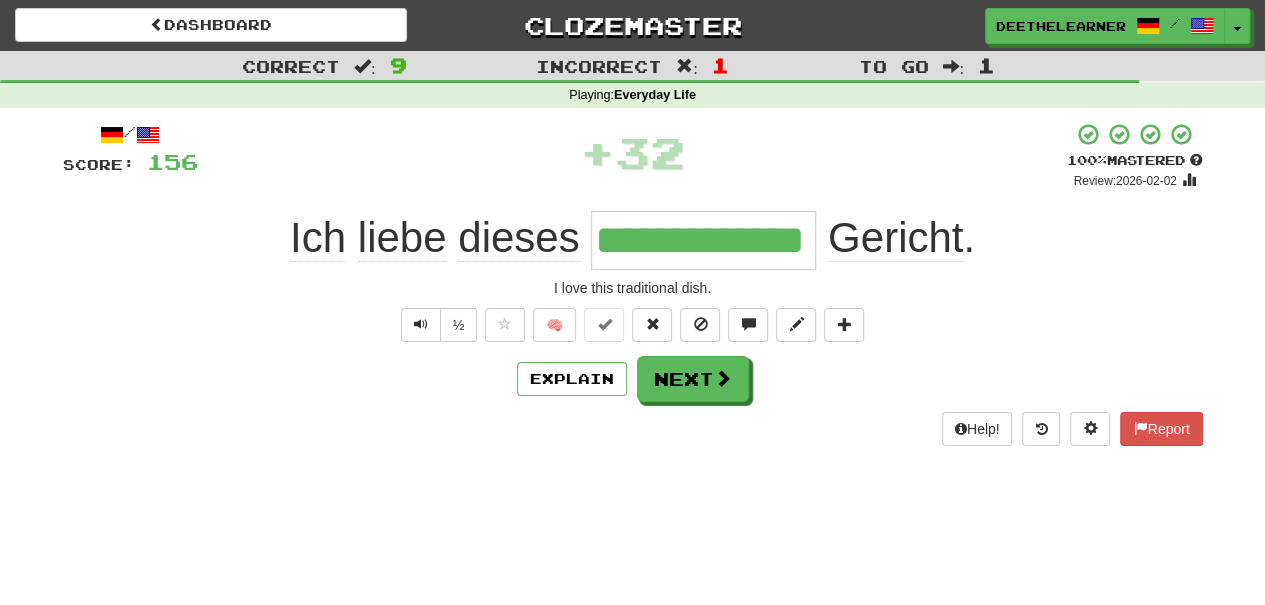 type 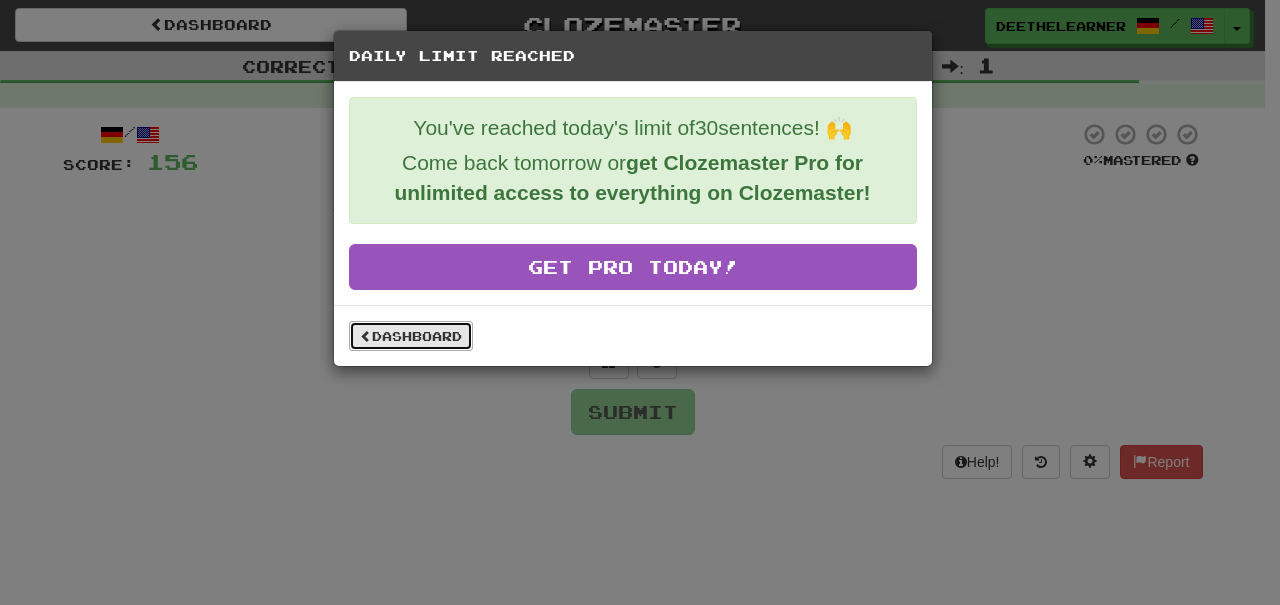 click on "Dashboard" at bounding box center (411, 336) 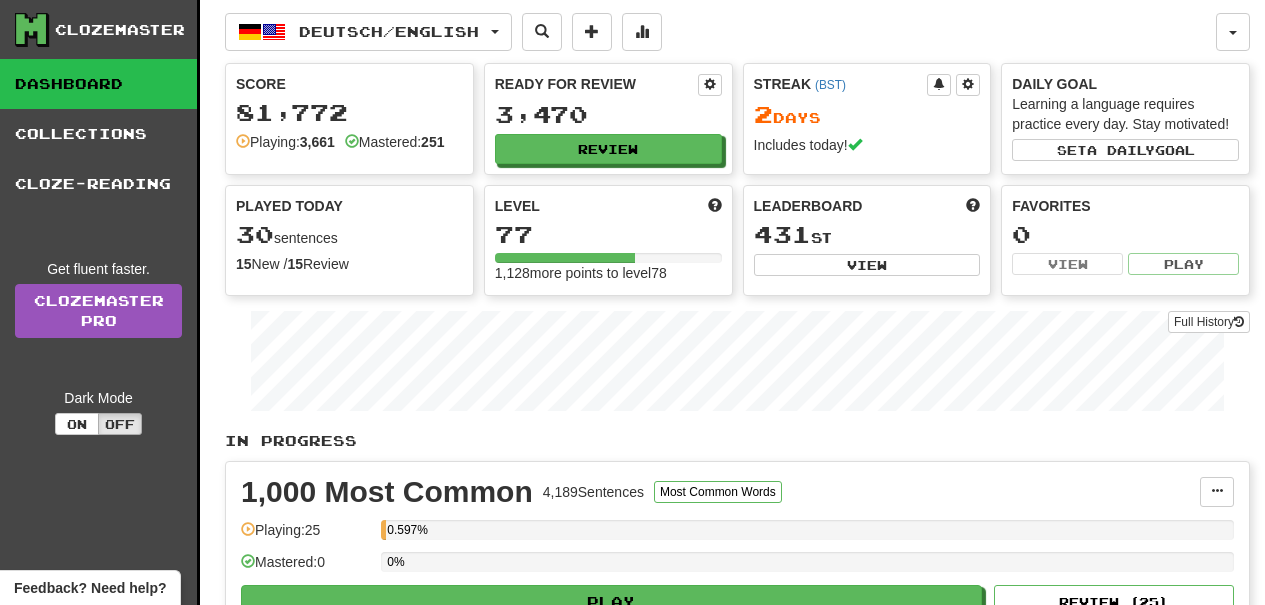 scroll, scrollTop: 0, scrollLeft: 0, axis: both 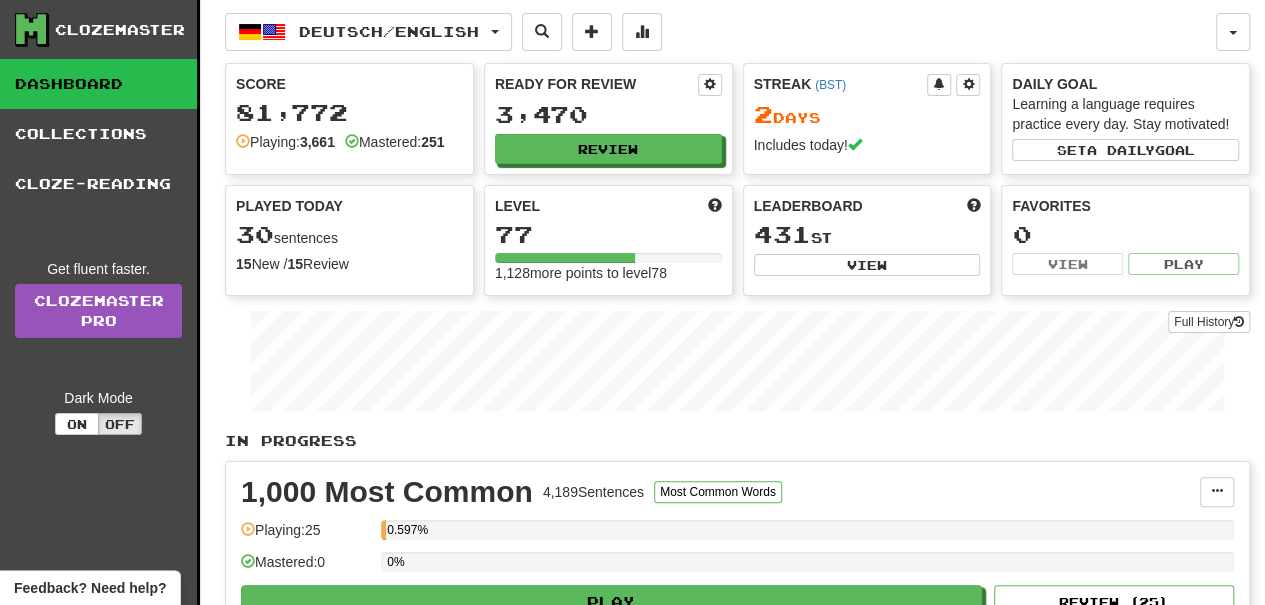 drag, startPoint x: 852, startPoint y: 16, endPoint x: 922, endPoint y: 486, distance: 475.18417 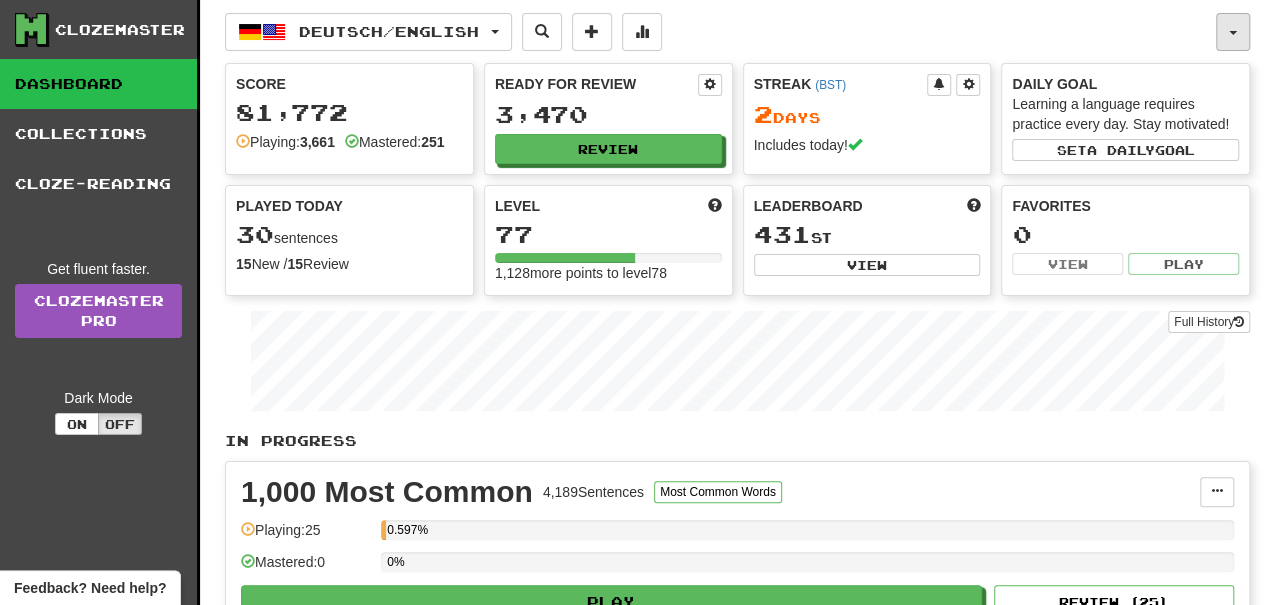 click at bounding box center (1233, 32) 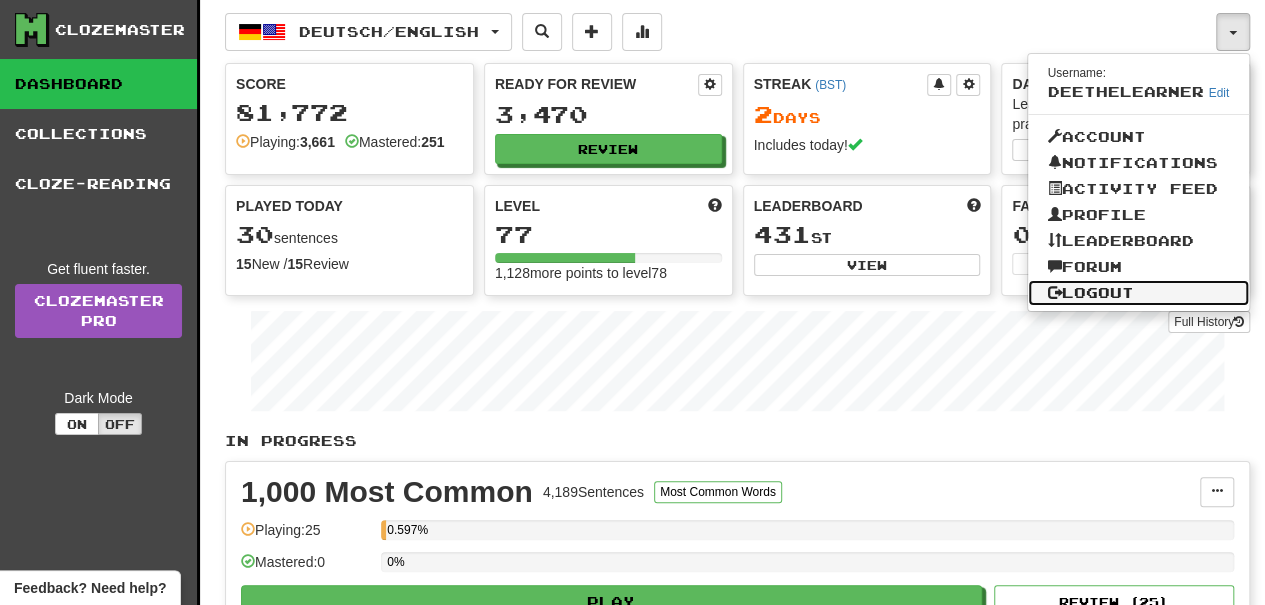 click on "Logout" at bounding box center [1139, 293] 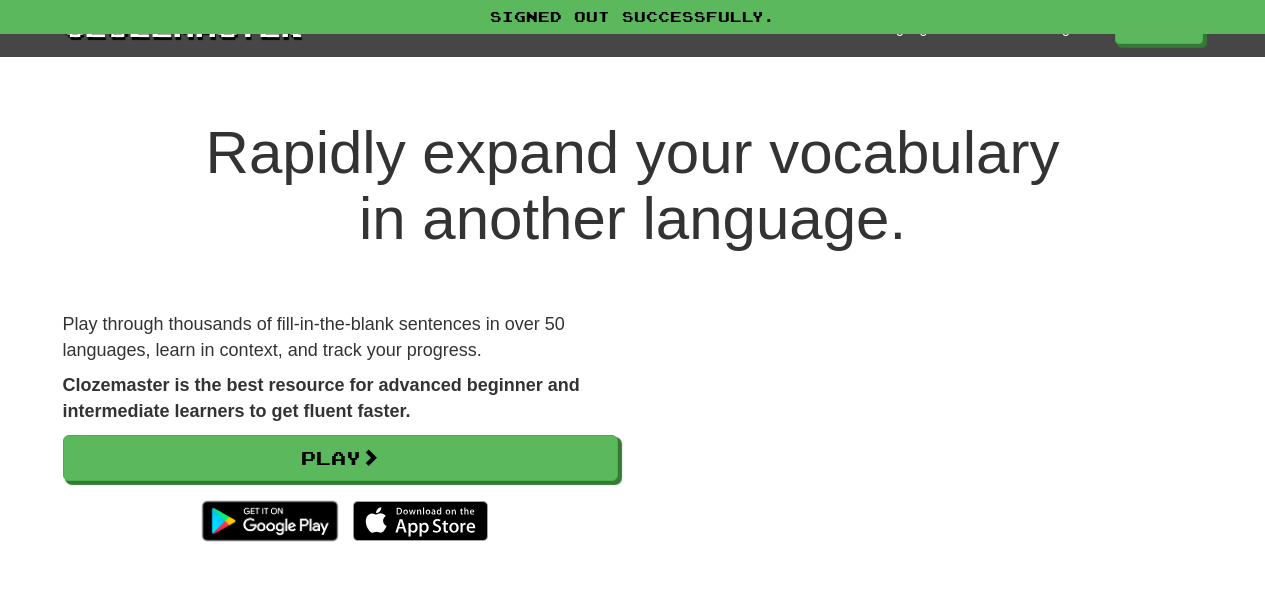 scroll, scrollTop: 0, scrollLeft: 0, axis: both 